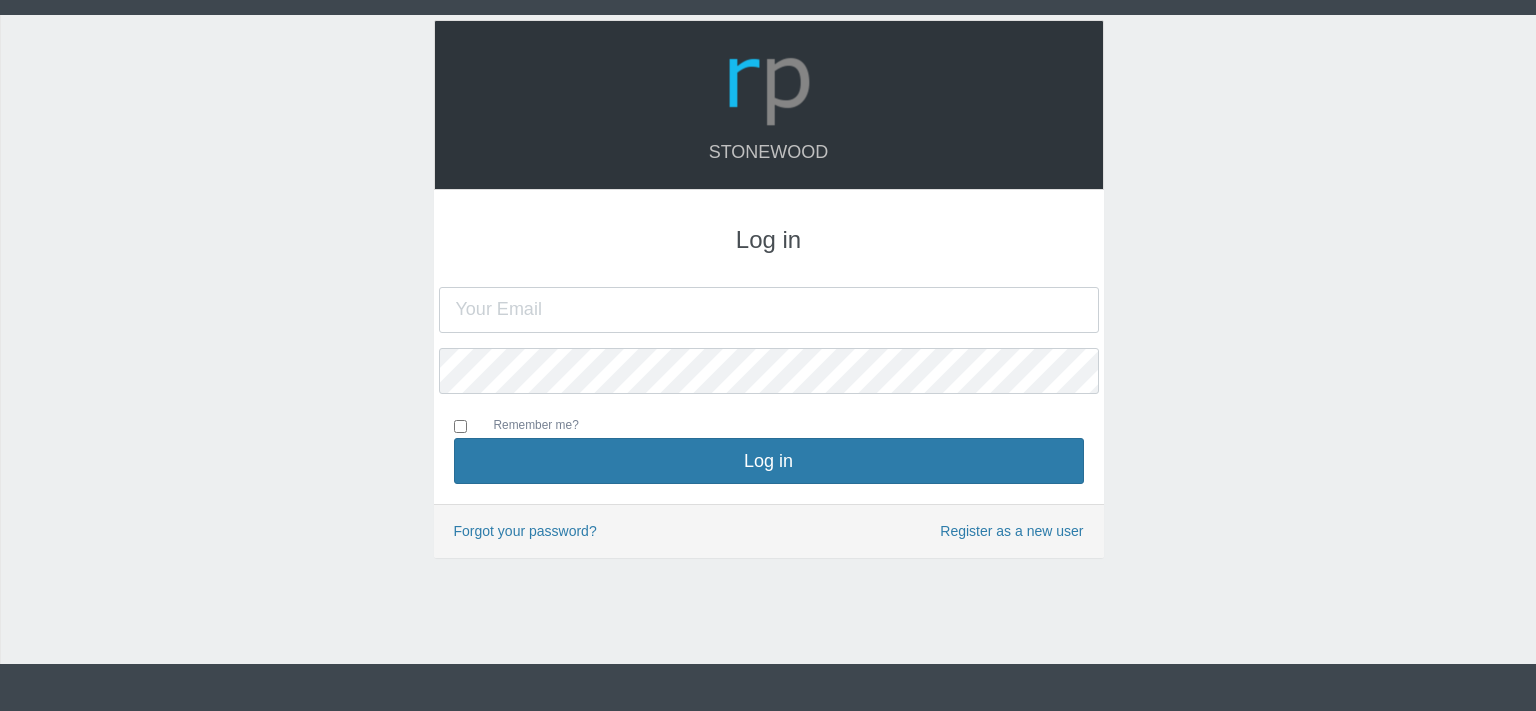 scroll, scrollTop: 0, scrollLeft: 0, axis: both 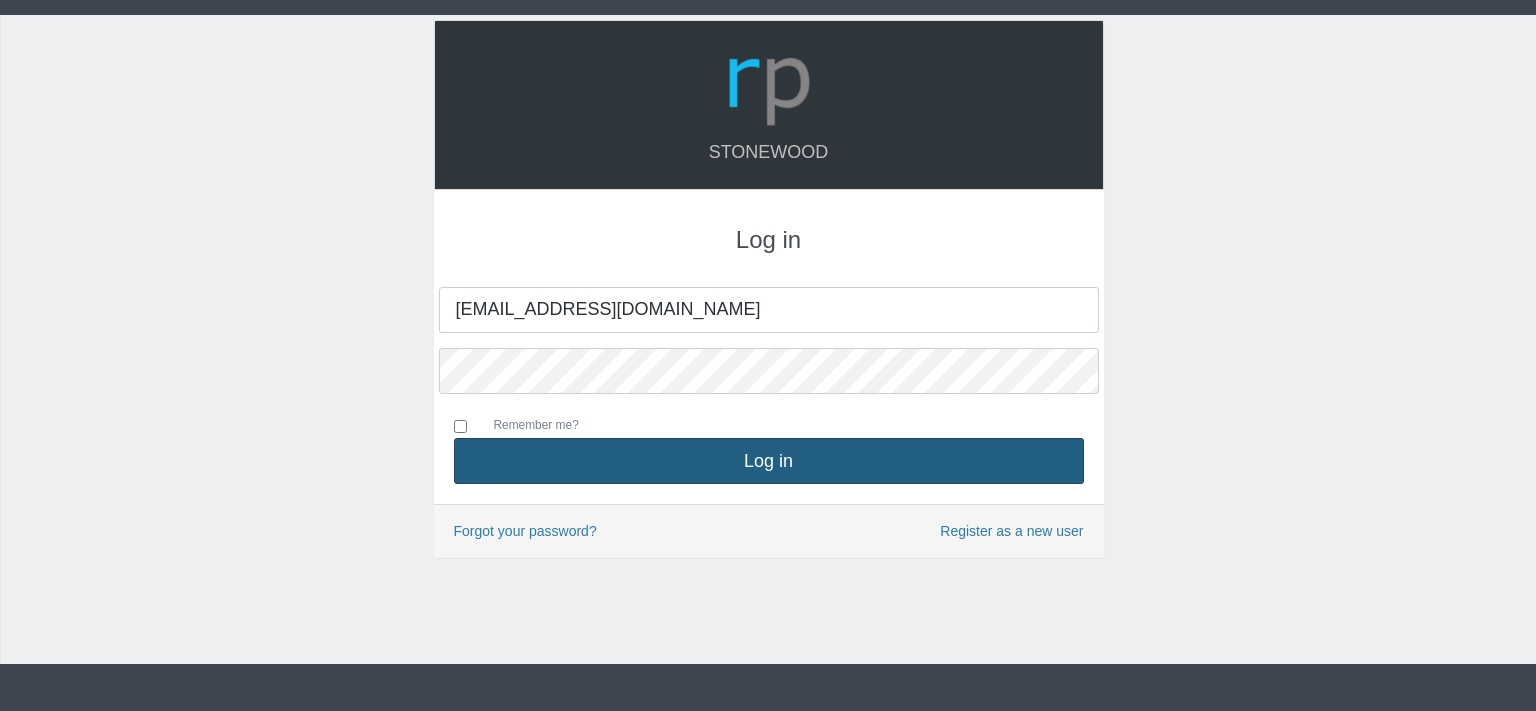 type on "[EMAIL_ADDRESS][DOMAIN_NAME]" 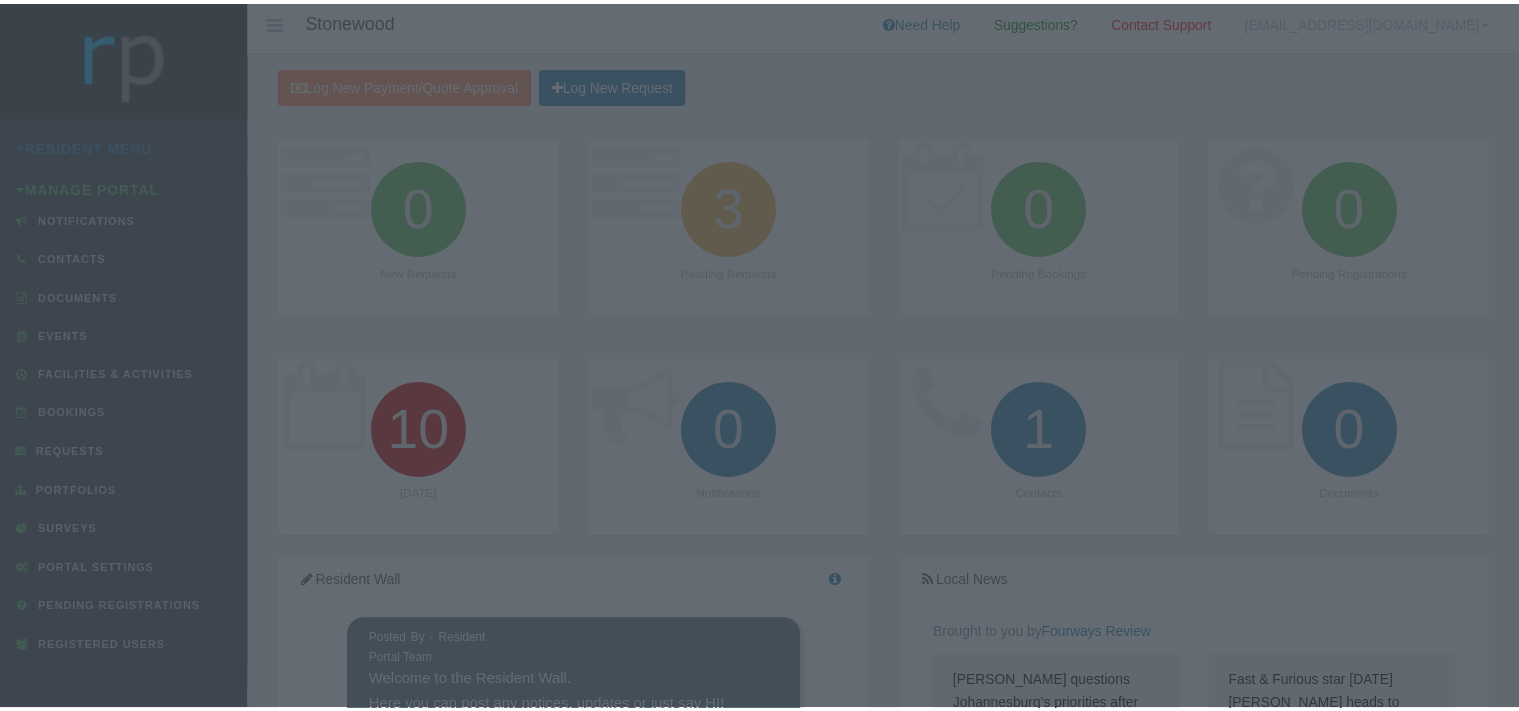 scroll, scrollTop: 0, scrollLeft: 0, axis: both 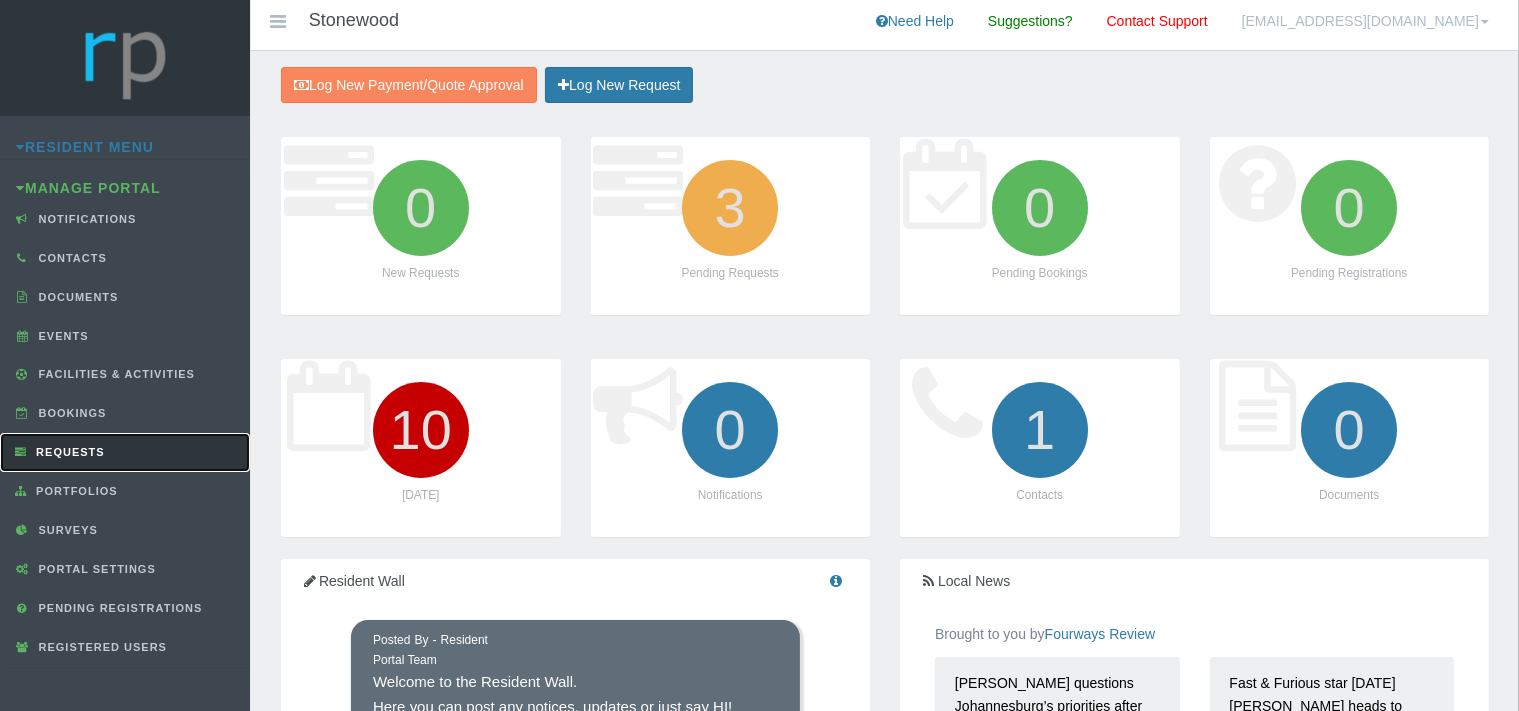 click on "Requests" at bounding box center (68, 452) 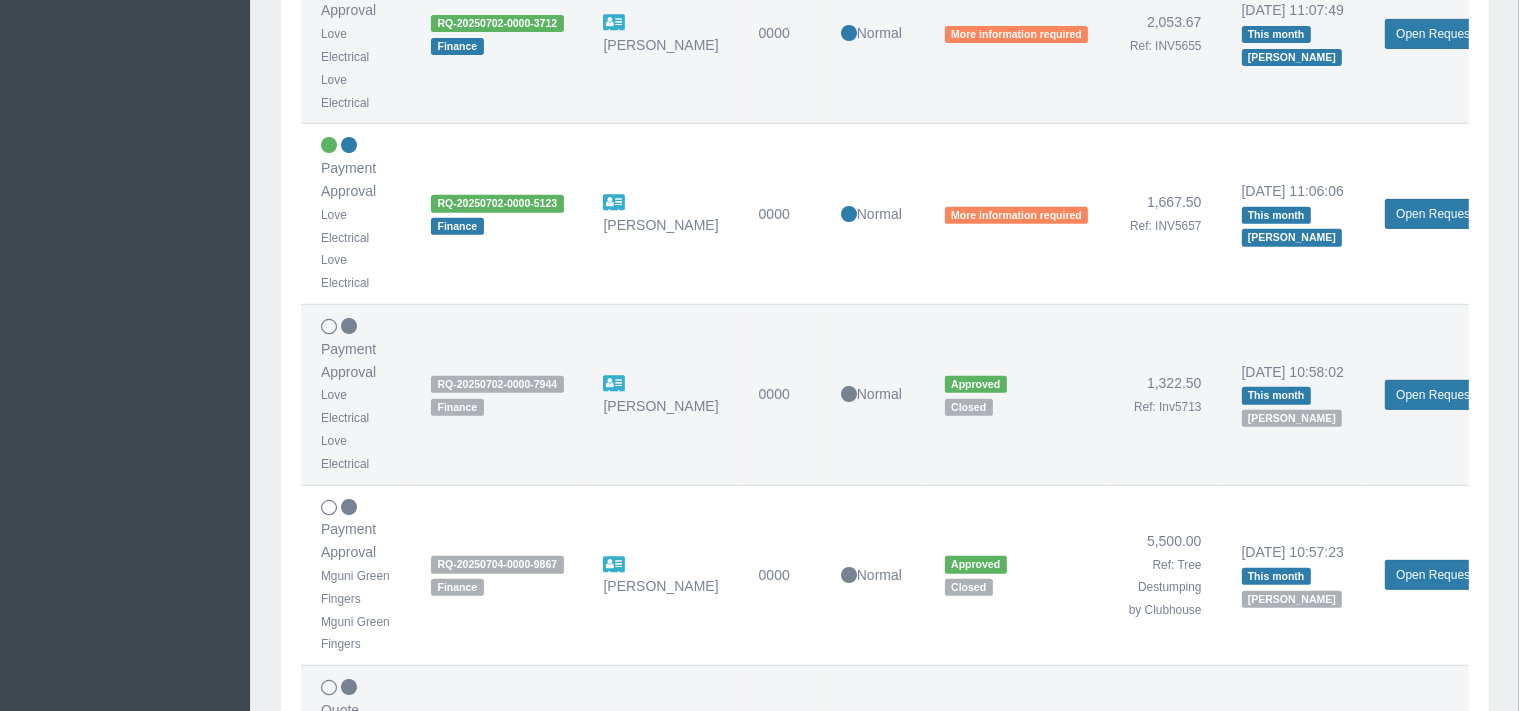 scroll, scrollTop: 1626, scrollLeft: 0, axis: vertical 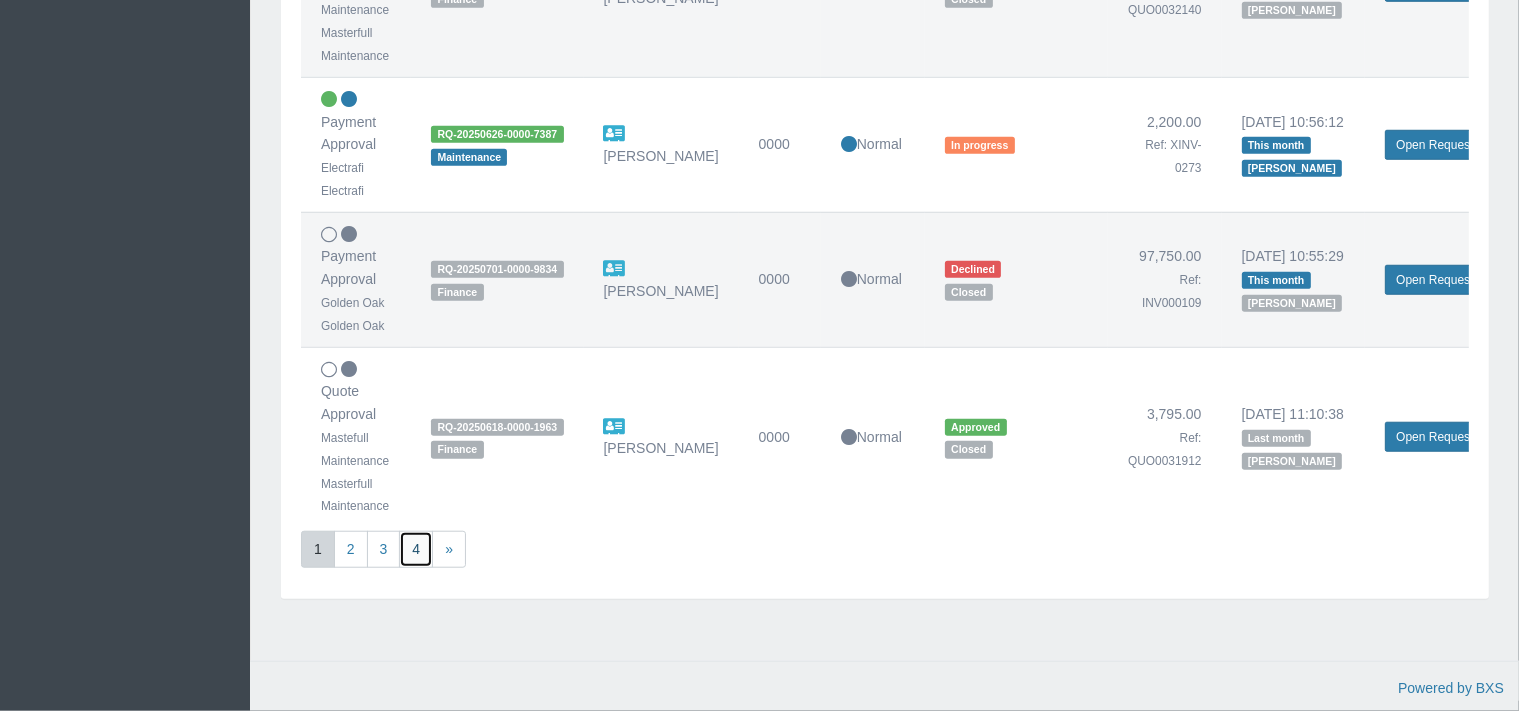 click on "4" at bounding box center [416, 549] 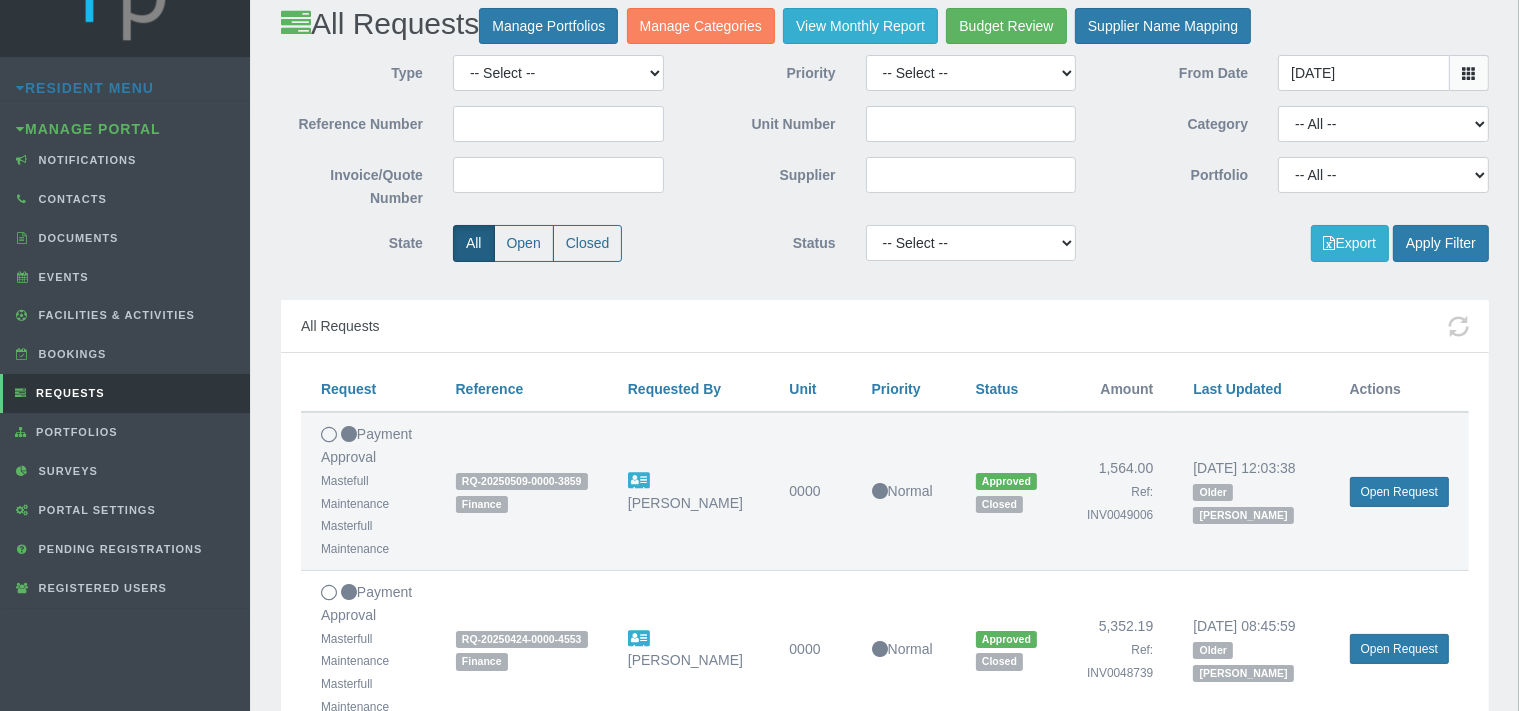 scroll, scrollTop: 0, scrollLeft: 0, axis: both 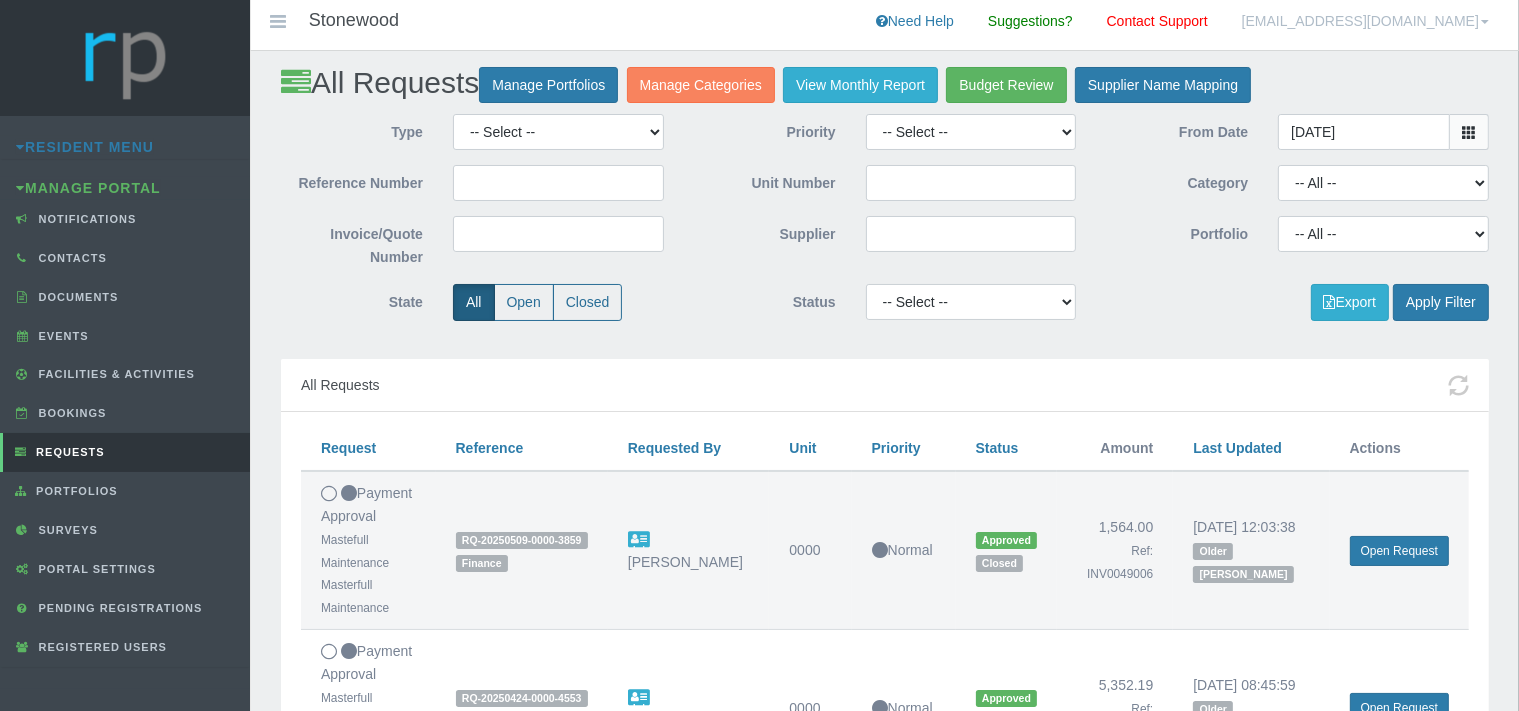 click at bounding box center (1469, 132) 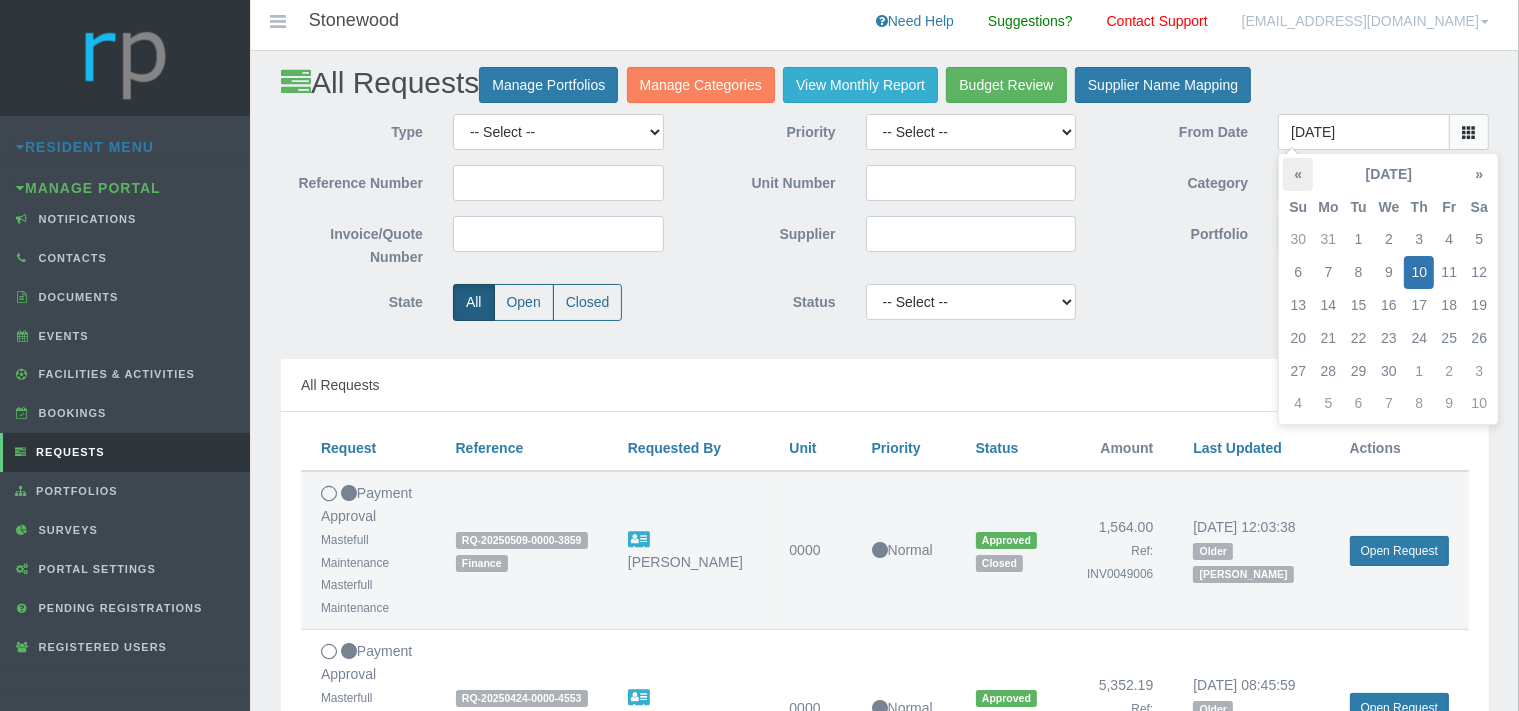 click on "«" at bounding box center (1298, 174) 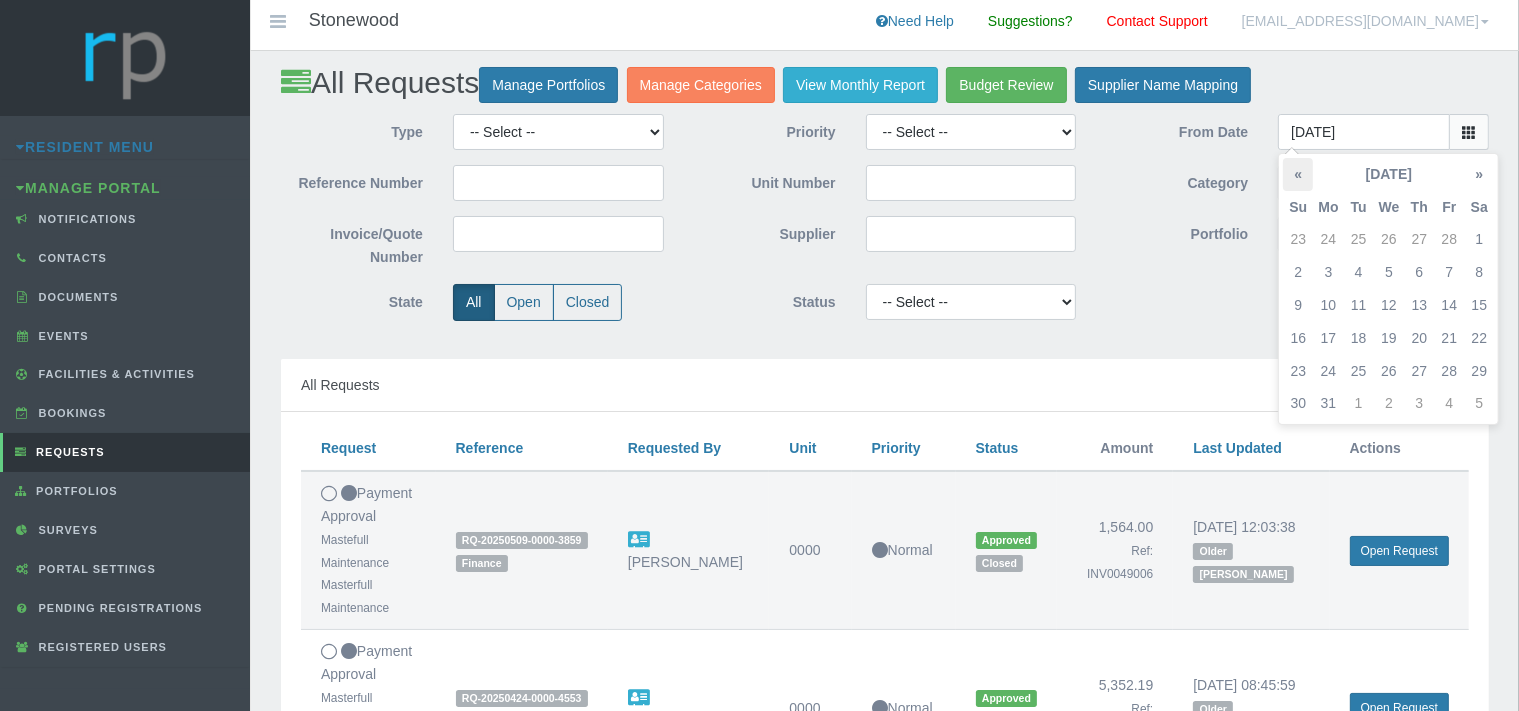 click on "«" at bounding box center (1298, 174) 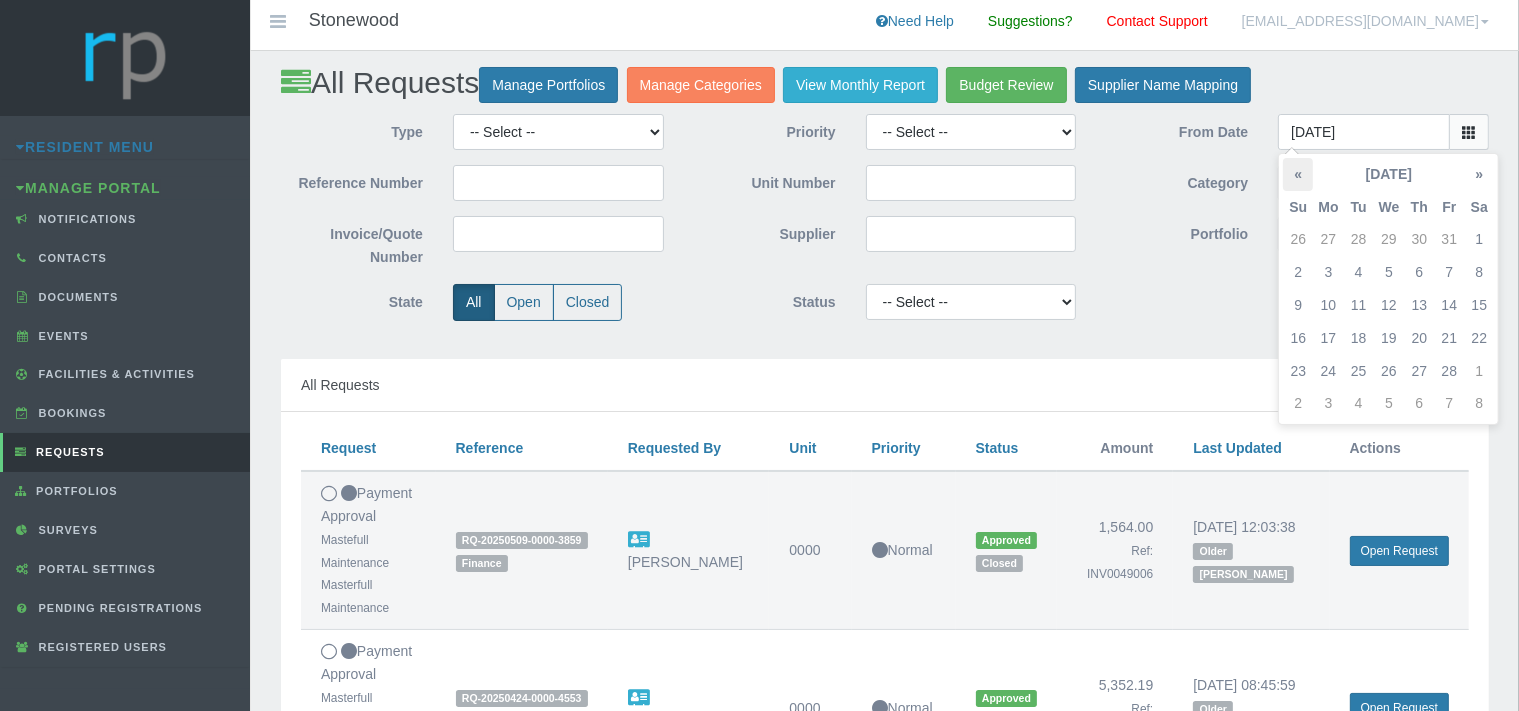 click on "«" at bounding box center [1298, 174] 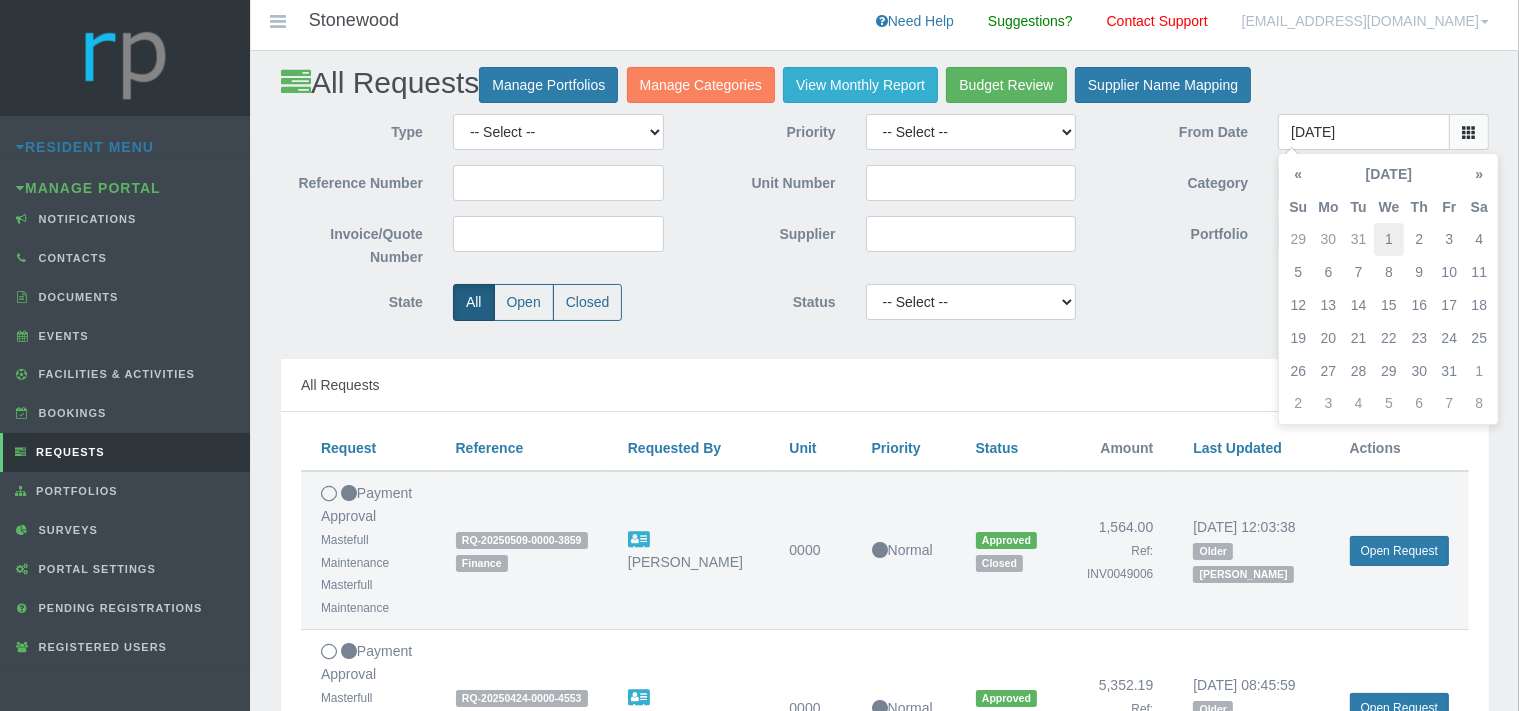 click on "1" at bounding box center (1389, 239) 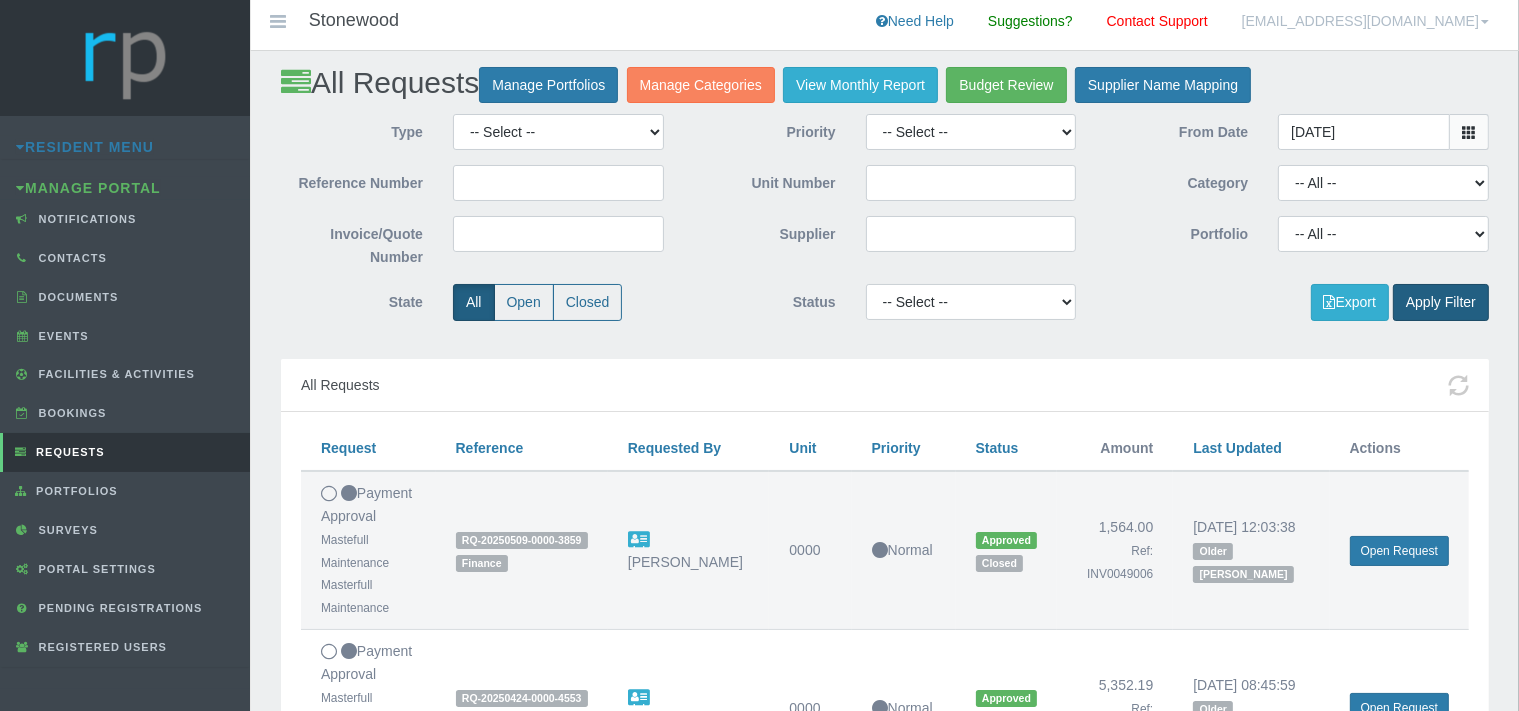 click on "Apply Filter" at bounding box center [1441, 302] 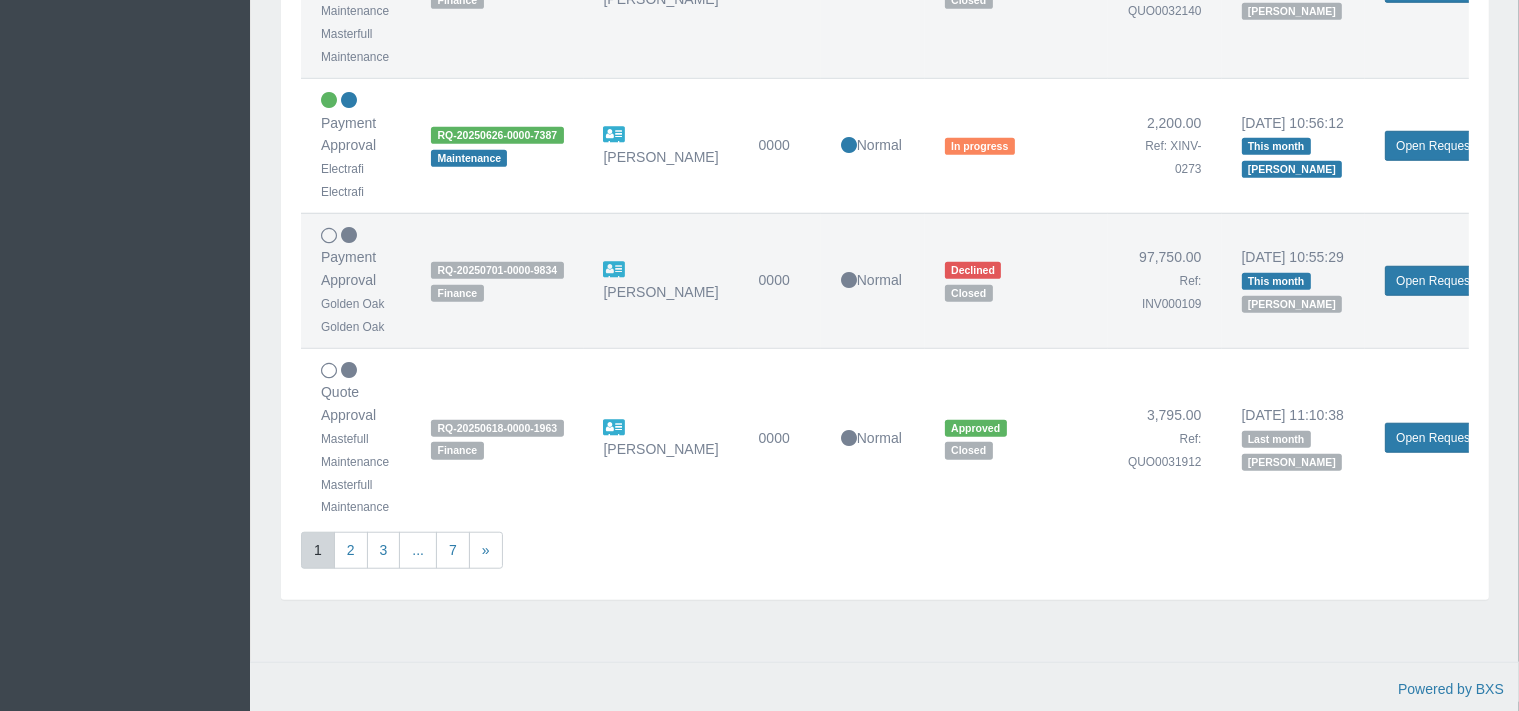 scroll, scrollTop: 1626, scrollLeft: 0, axis: vertical 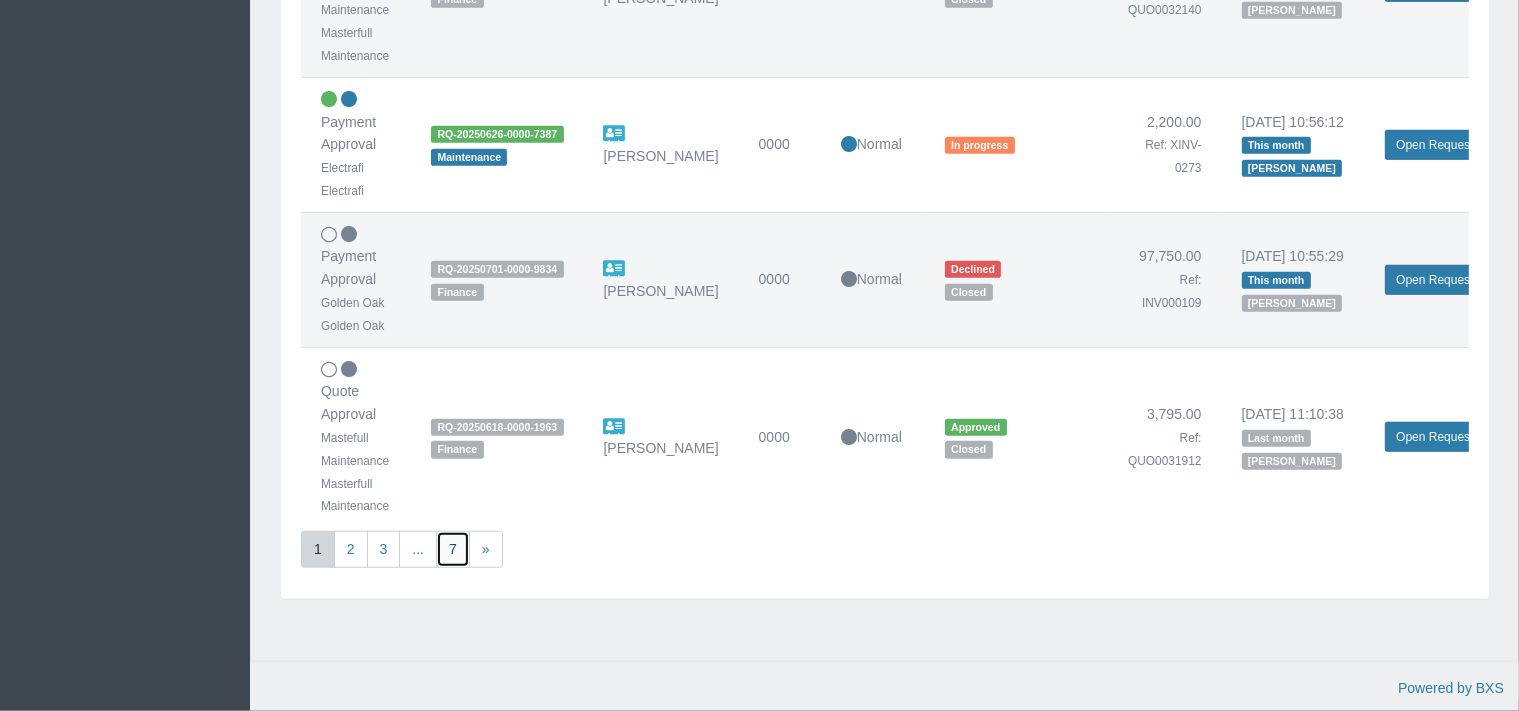 click on "7" at bounding box center [453, 549] 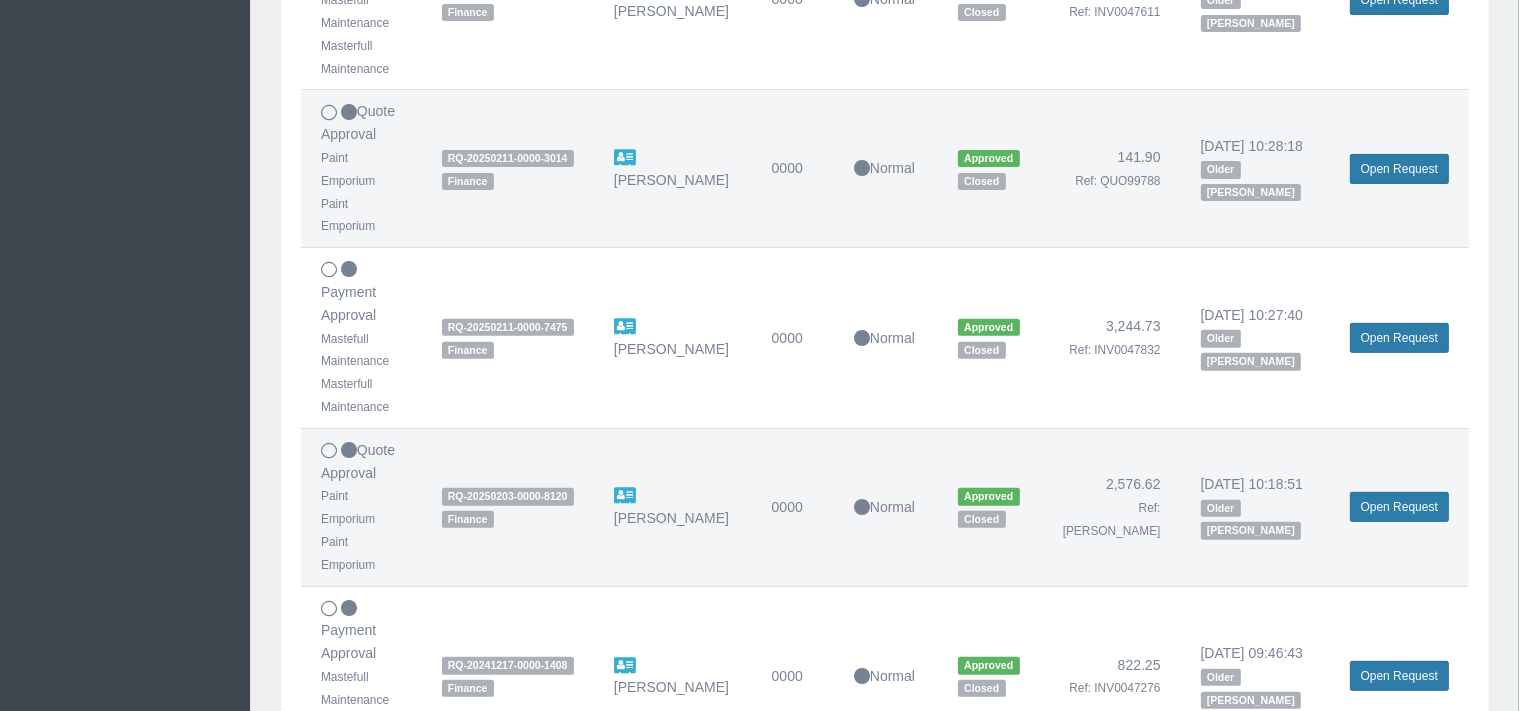 scroll, scrollTop: 954, scrollLeft: 0, axis: vertical 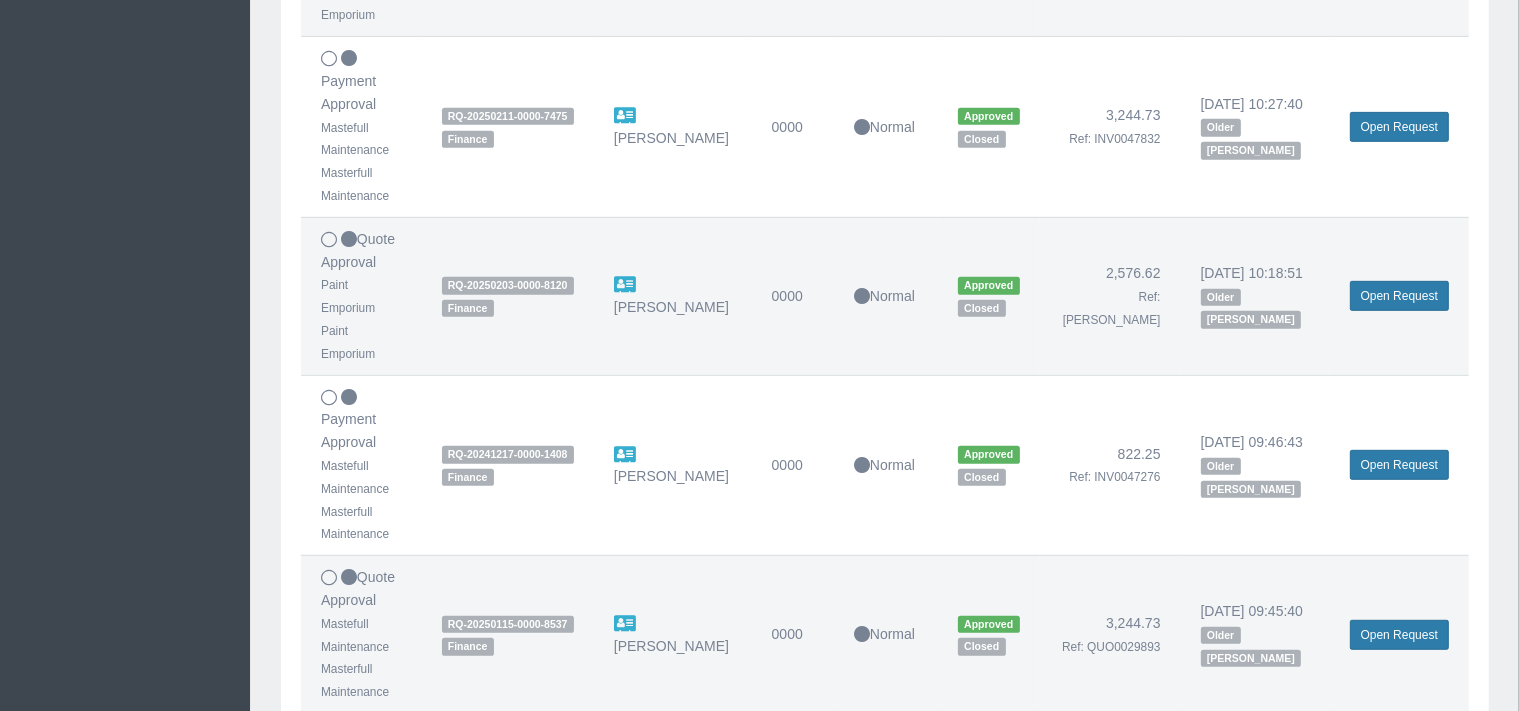 click on "6" at bounding box center (453, 735) 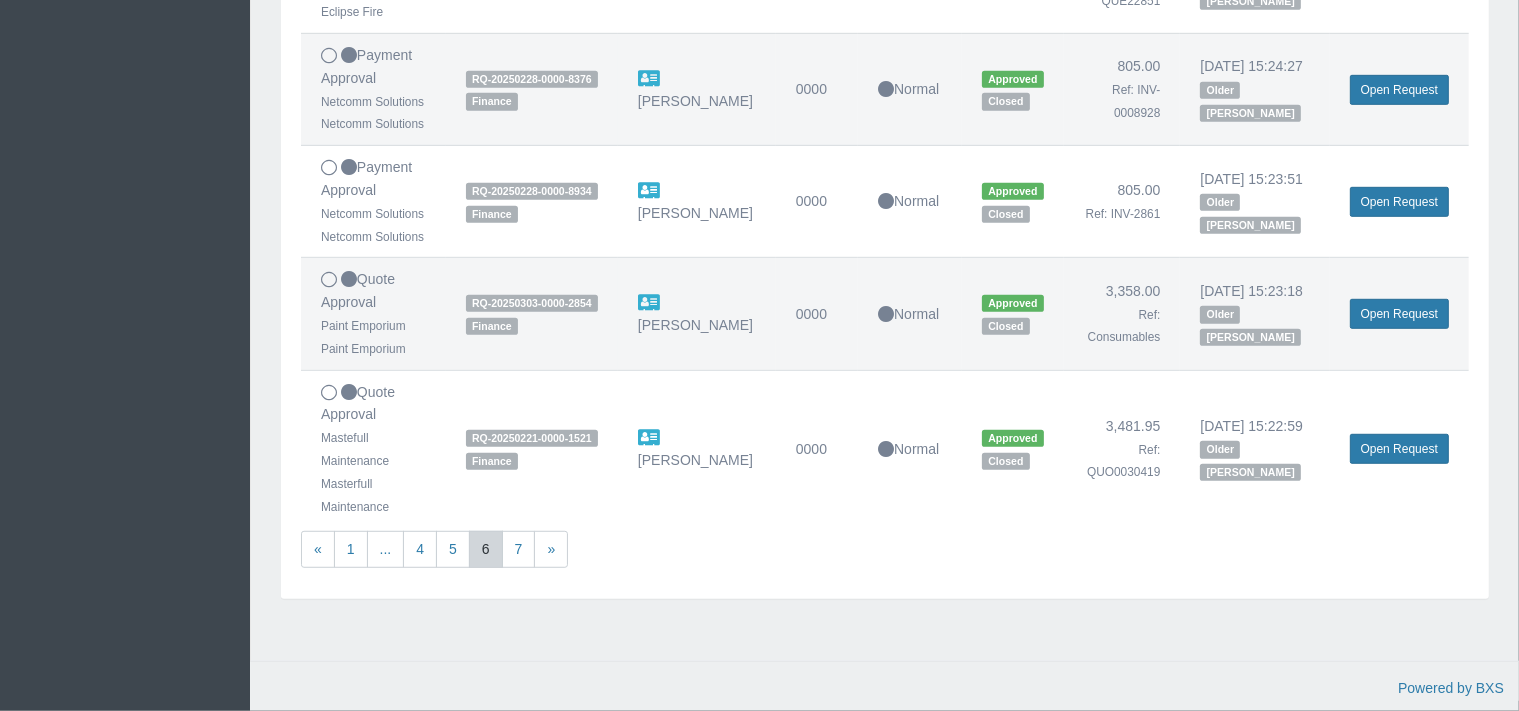 scroll, scrollTop: 1244, scrollLeft: 0, axis: vertical 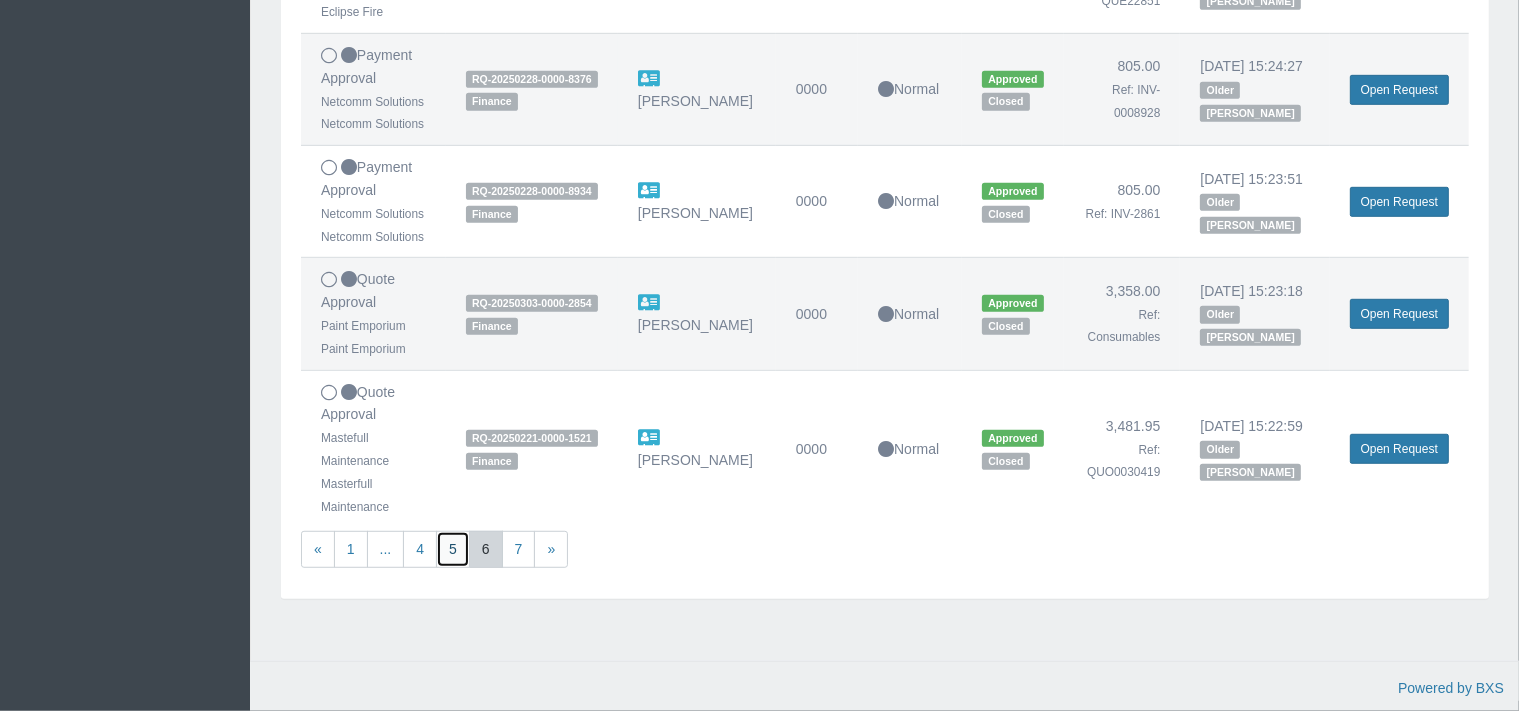 click on "5" at bounding box center (453, 549) 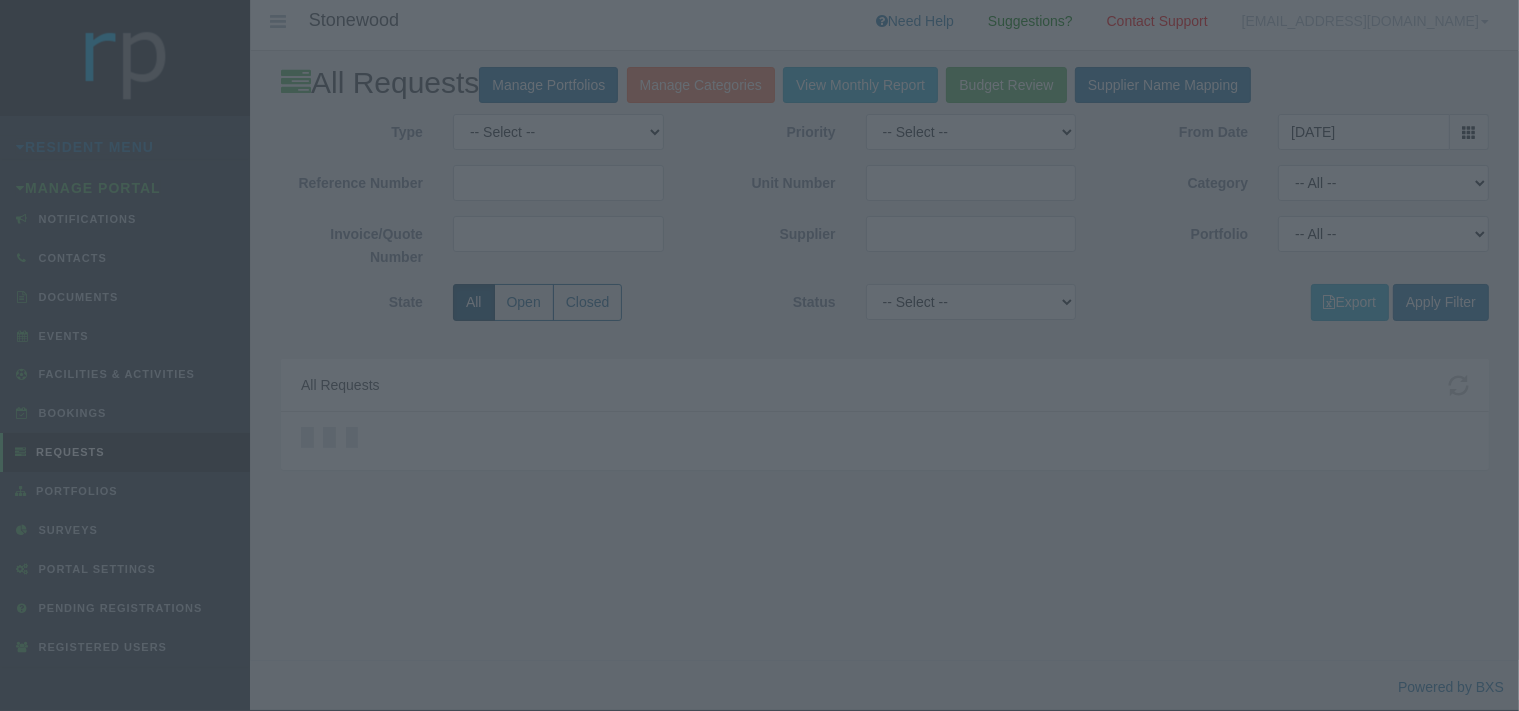 scroll, scrollTop: 0, scrollLeft: 0, axis: both 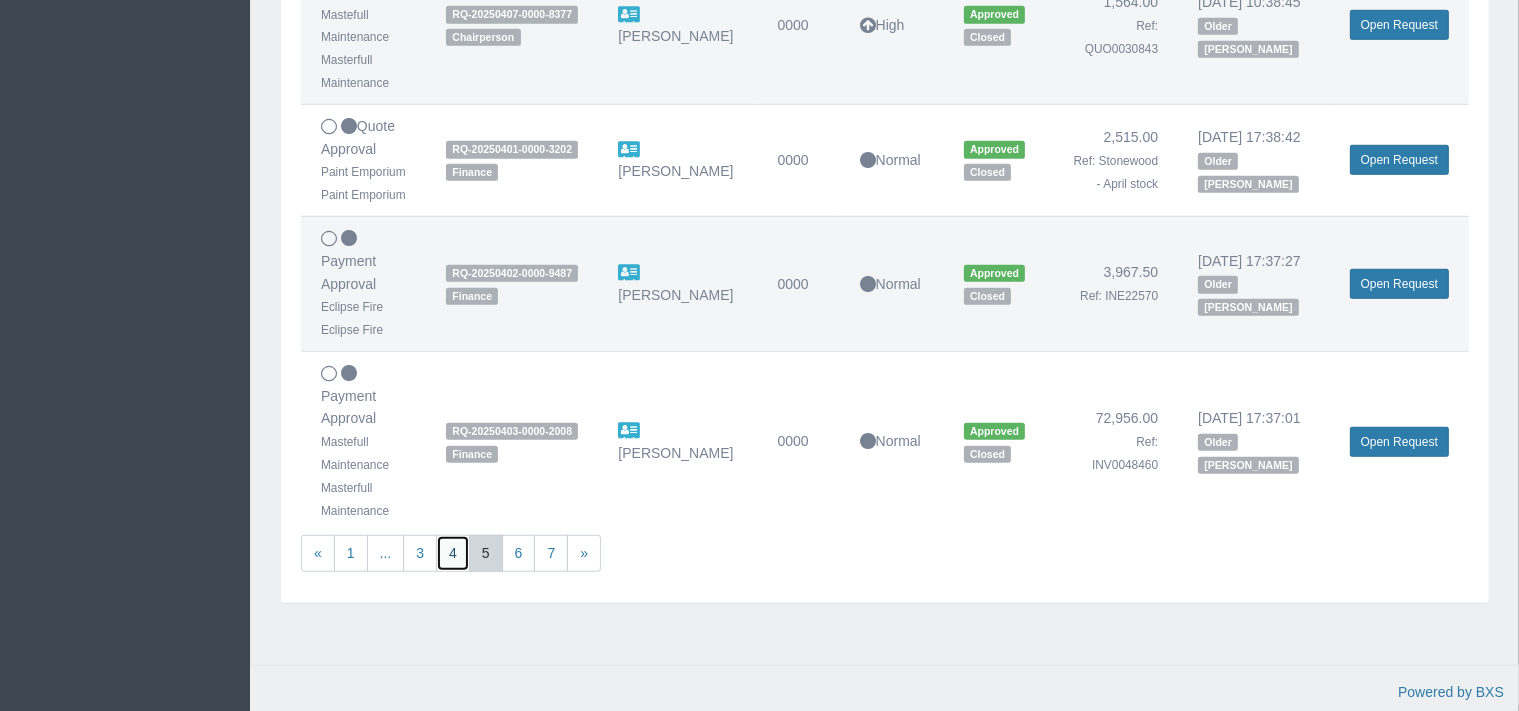 click on "4" at bounding box center [453, 553] 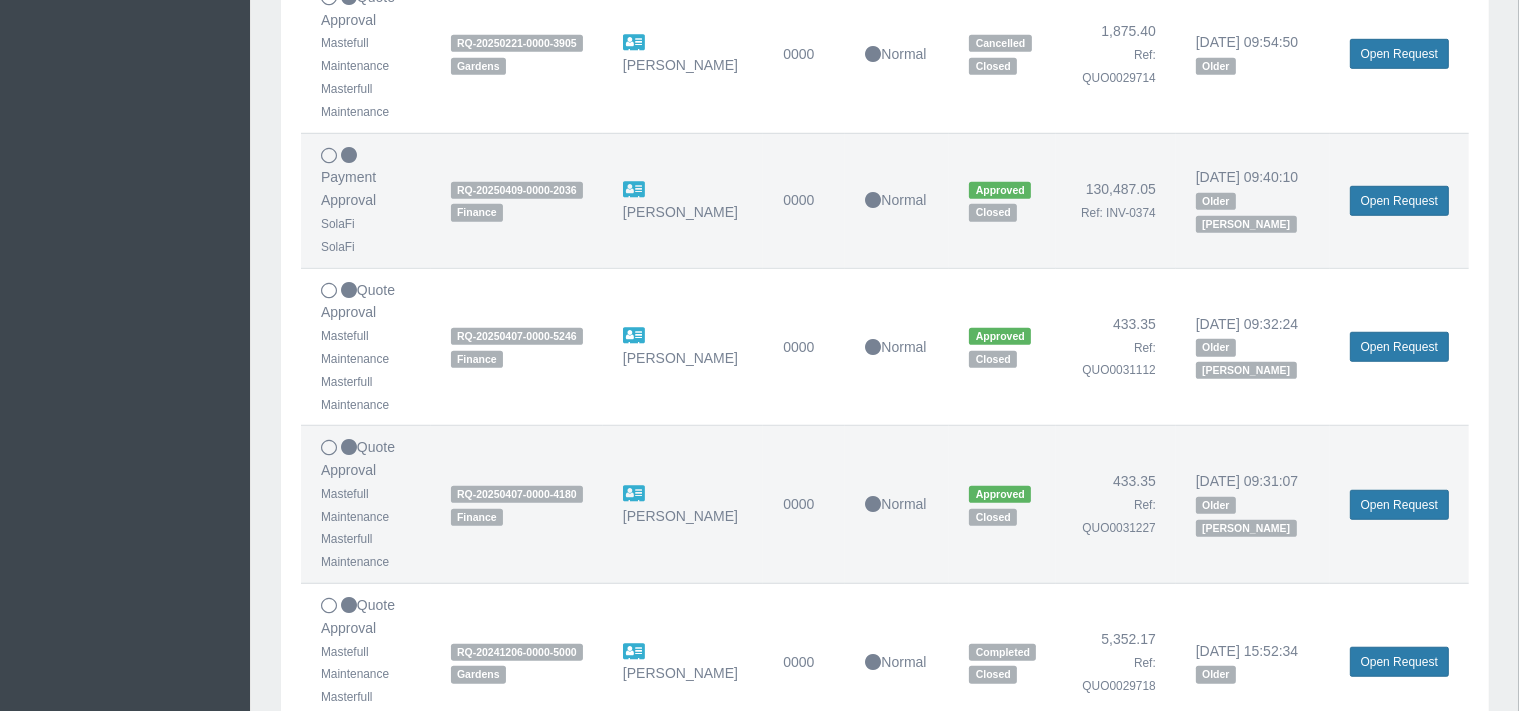 scroll, scrollTop: 1372, scrollLeft: 0, axis: vertical 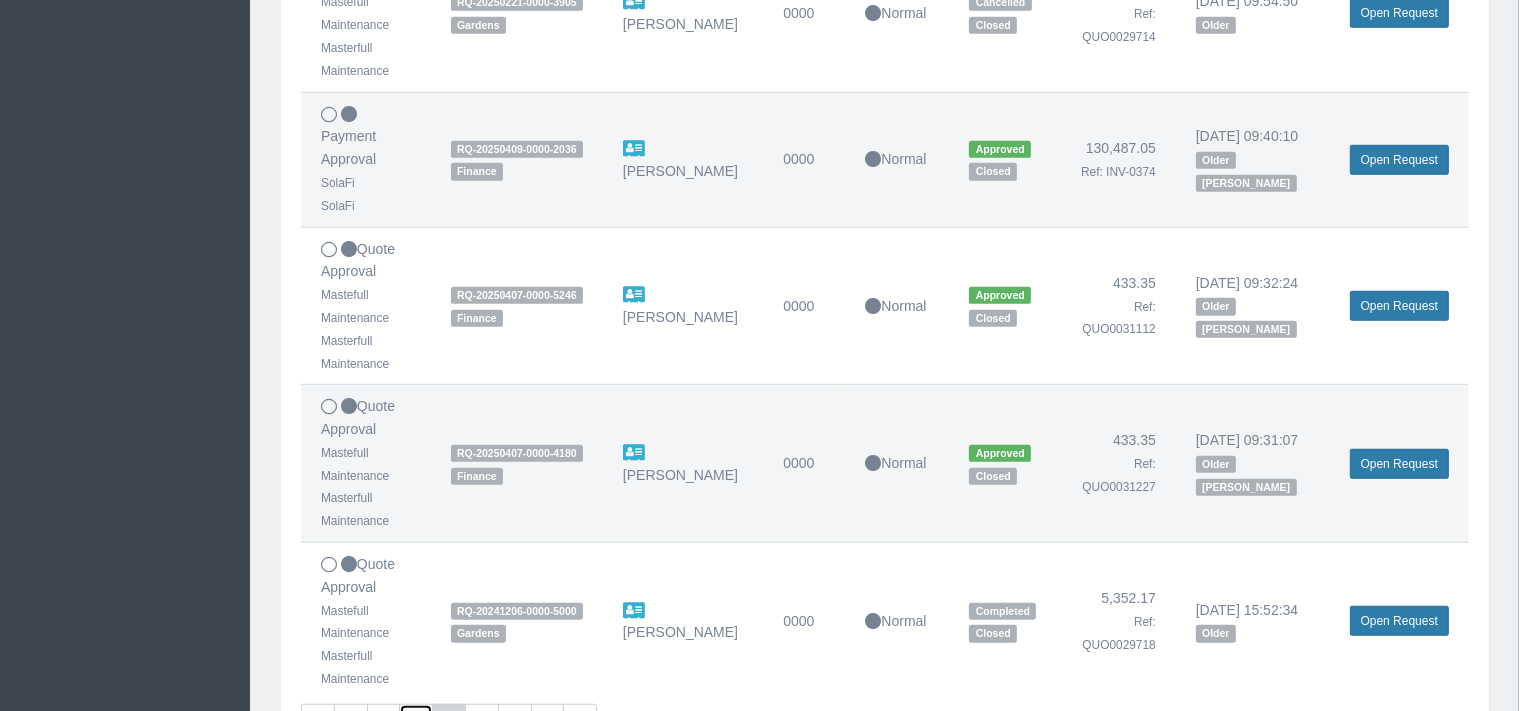 click on "3" at bounding box center [416, 722] 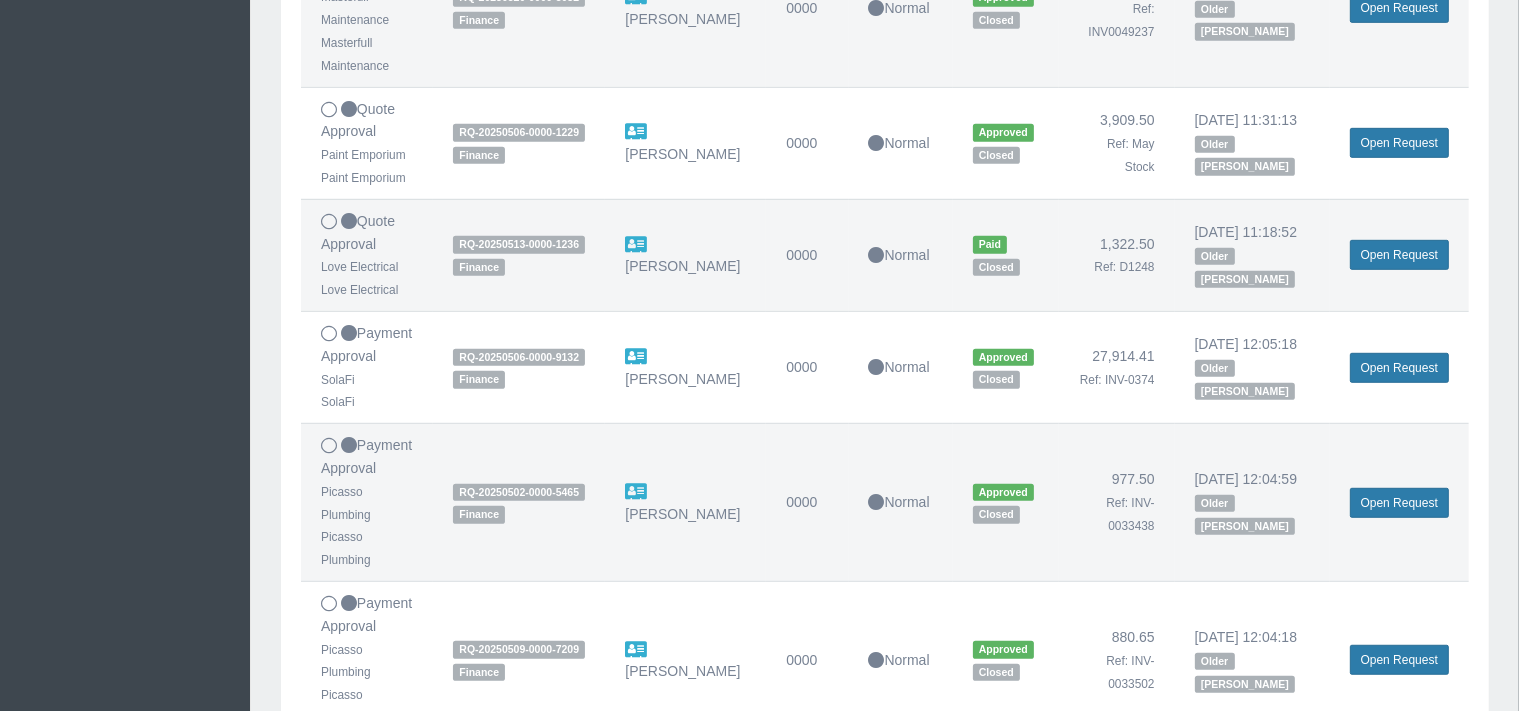 scroll, scrollTop: 1161, scrollLeft: 0, axis: vertical 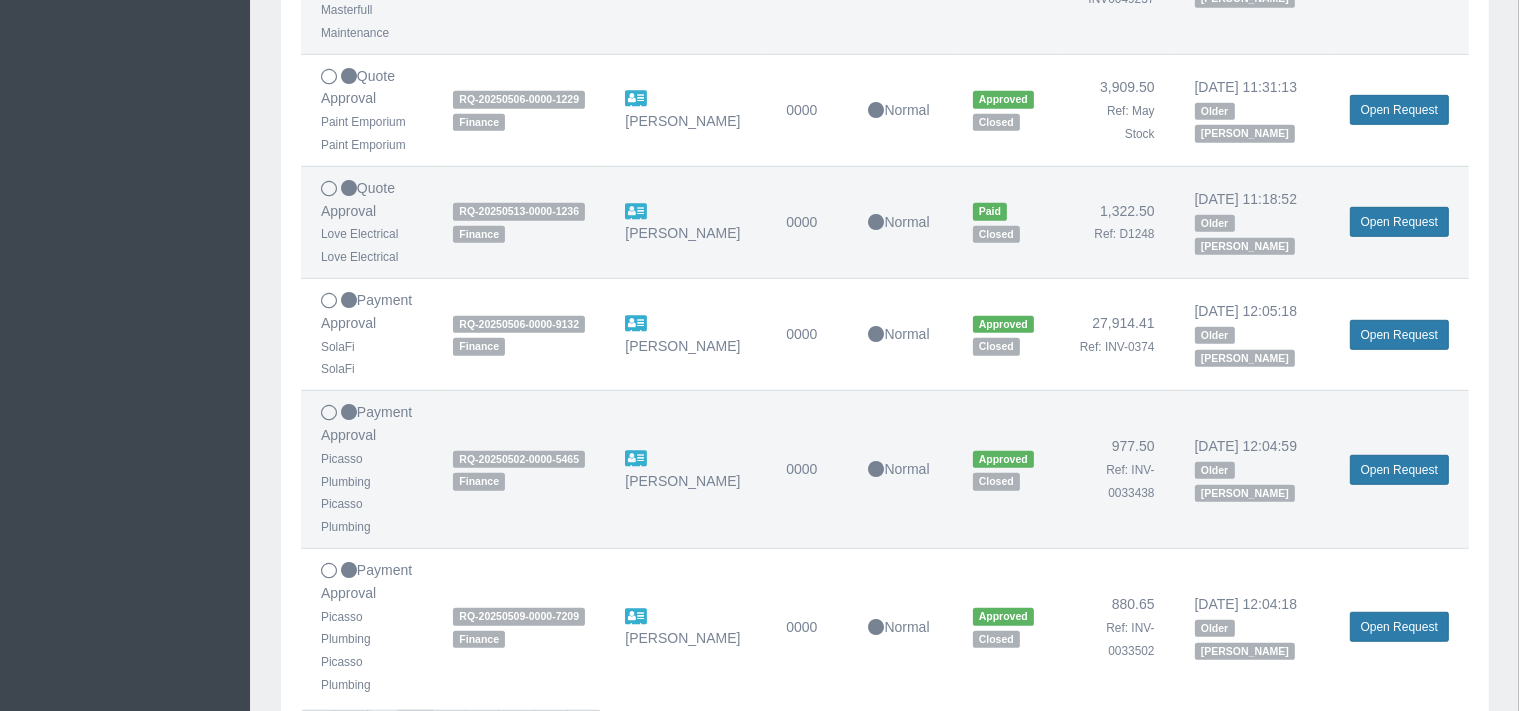 click on "2" at bounding box center [384, 728] 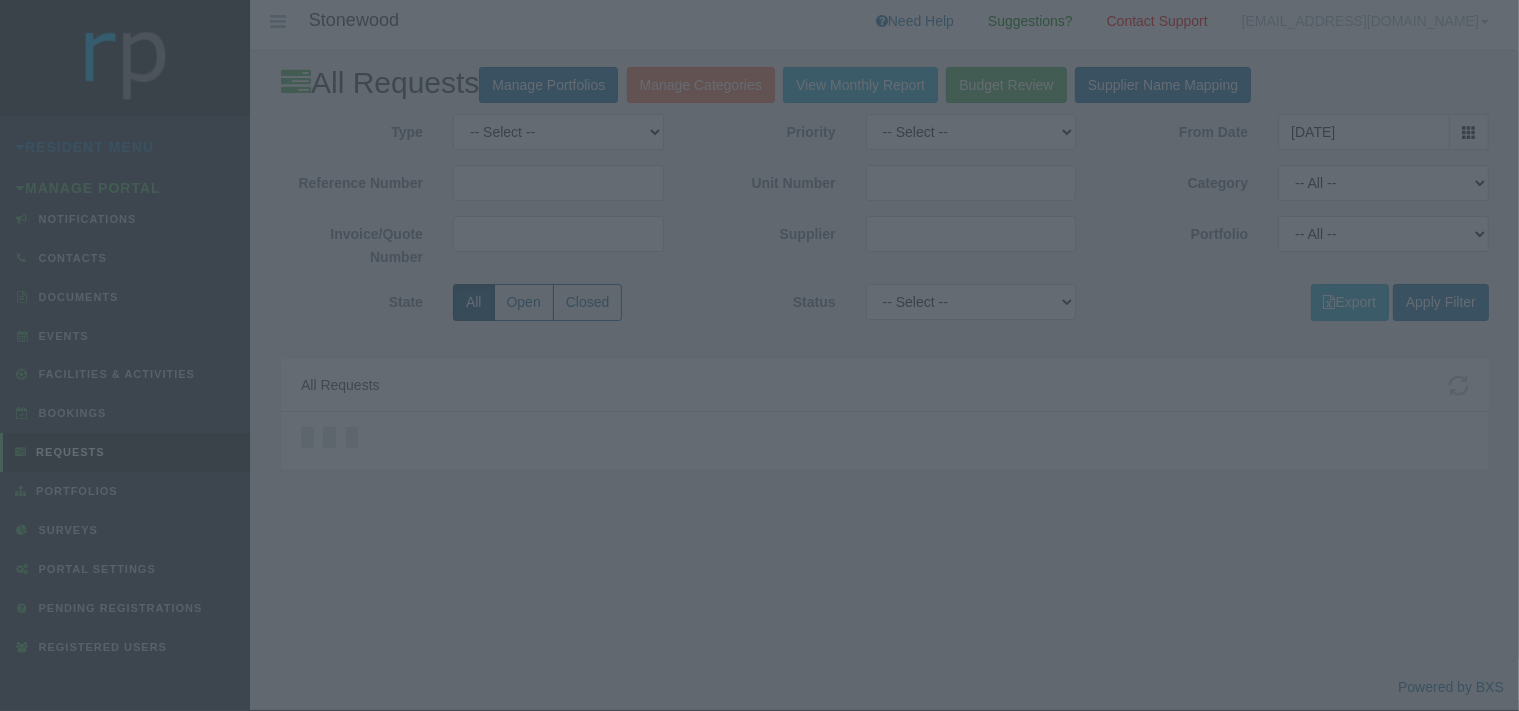 scroll, scrollTop: 0, scrollLeft: 0, axis: both 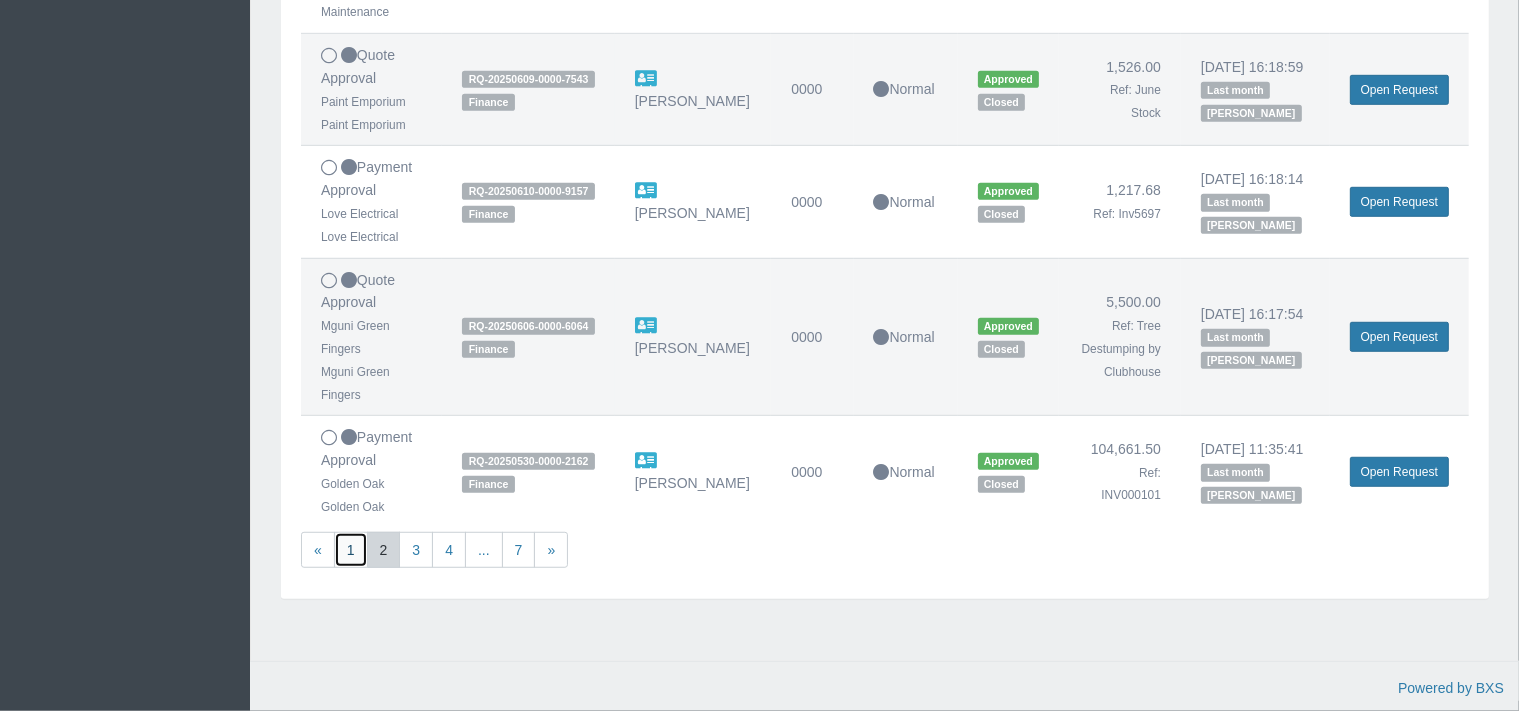 click on "1" at bounding box center [351, 550] 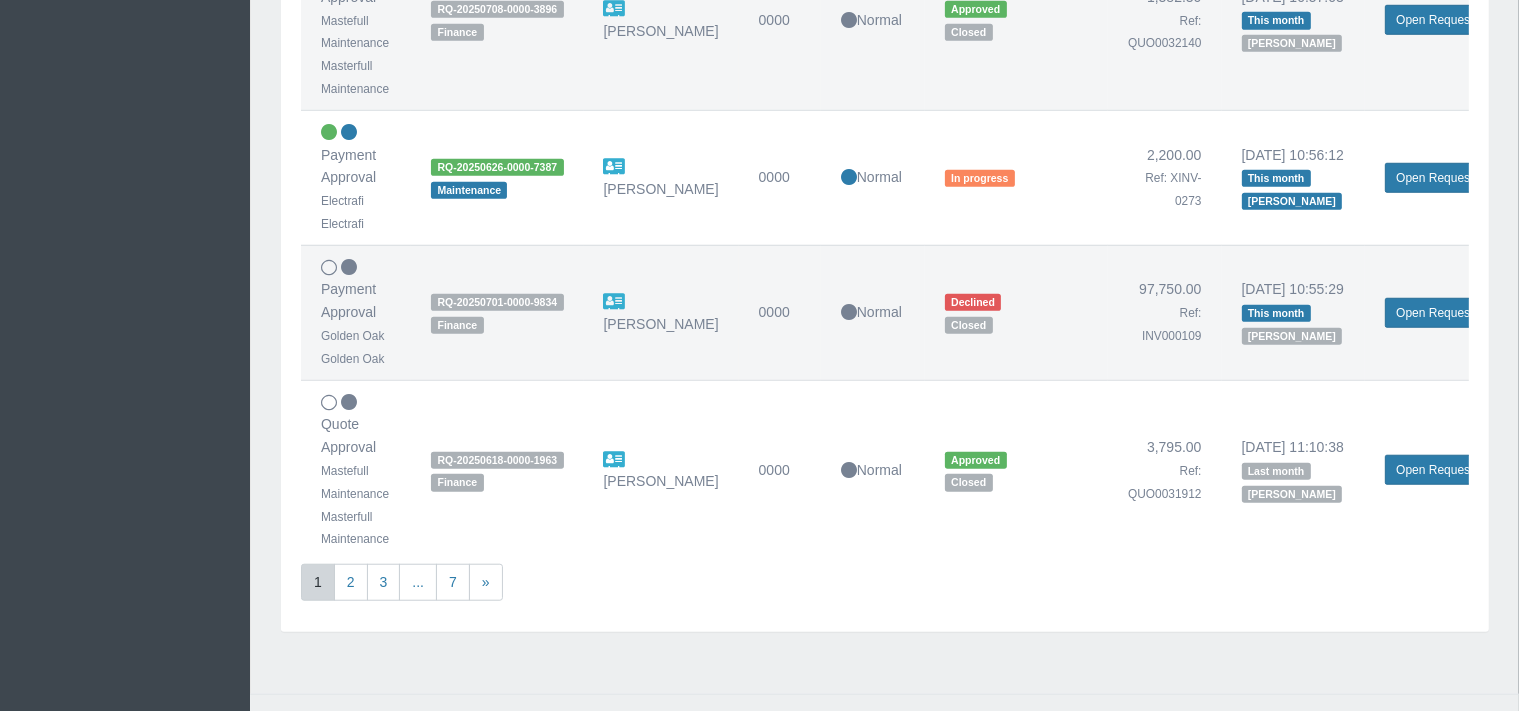scroll, scrollTop: 1584, scrollLeft: 0, axis: vertical 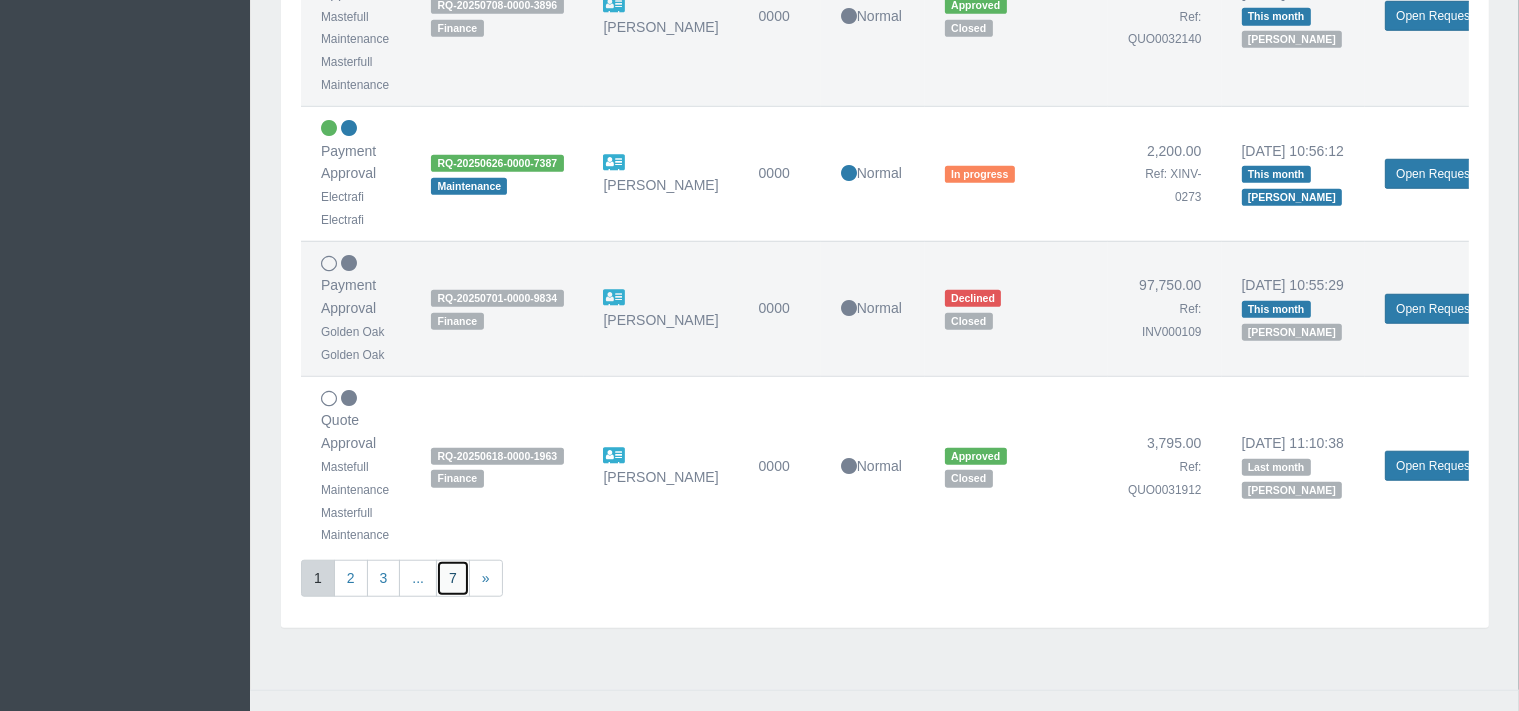 click on "7" at bounding box center (453, 578) 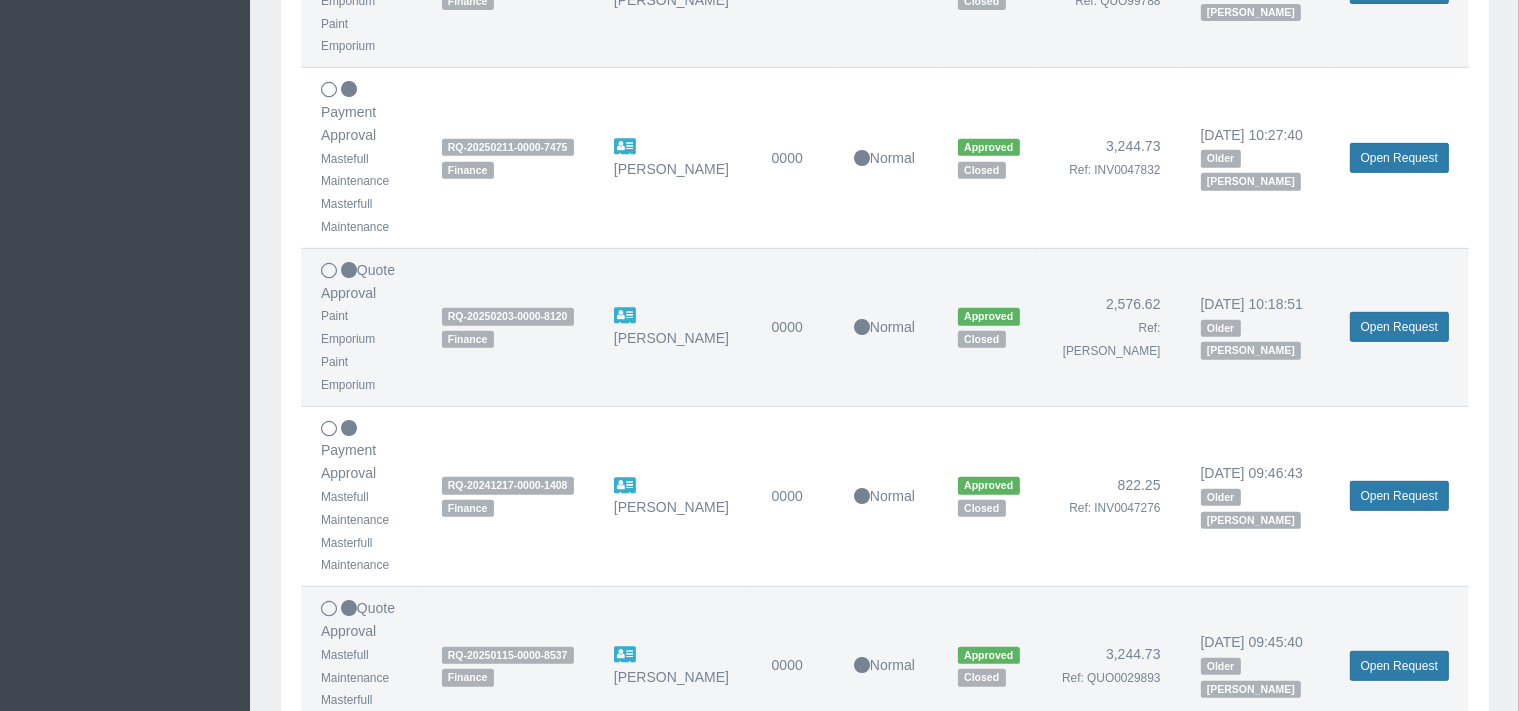 scroll, scrollTop: 954, scrollLeft: 0, axis: vertical 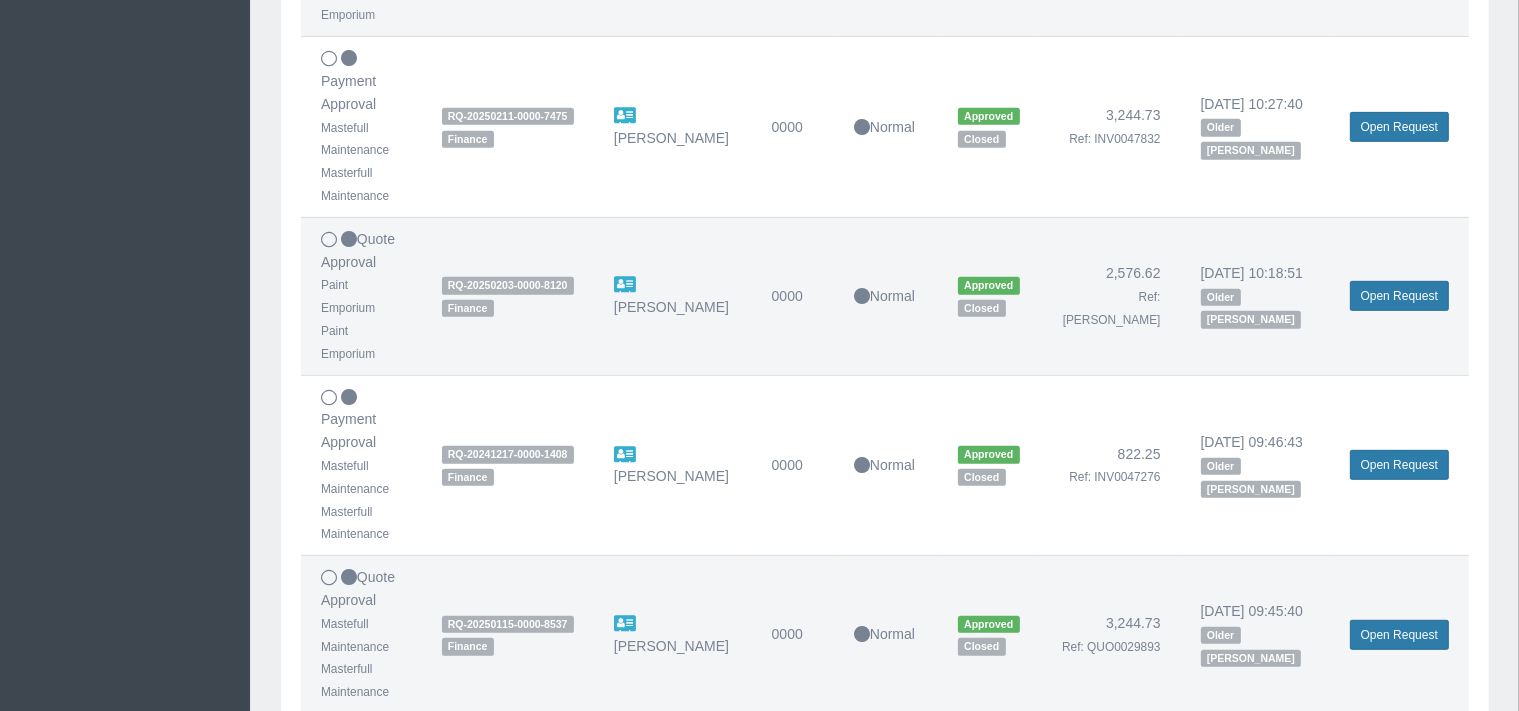 click on "6" at bounding box center (453, 735) 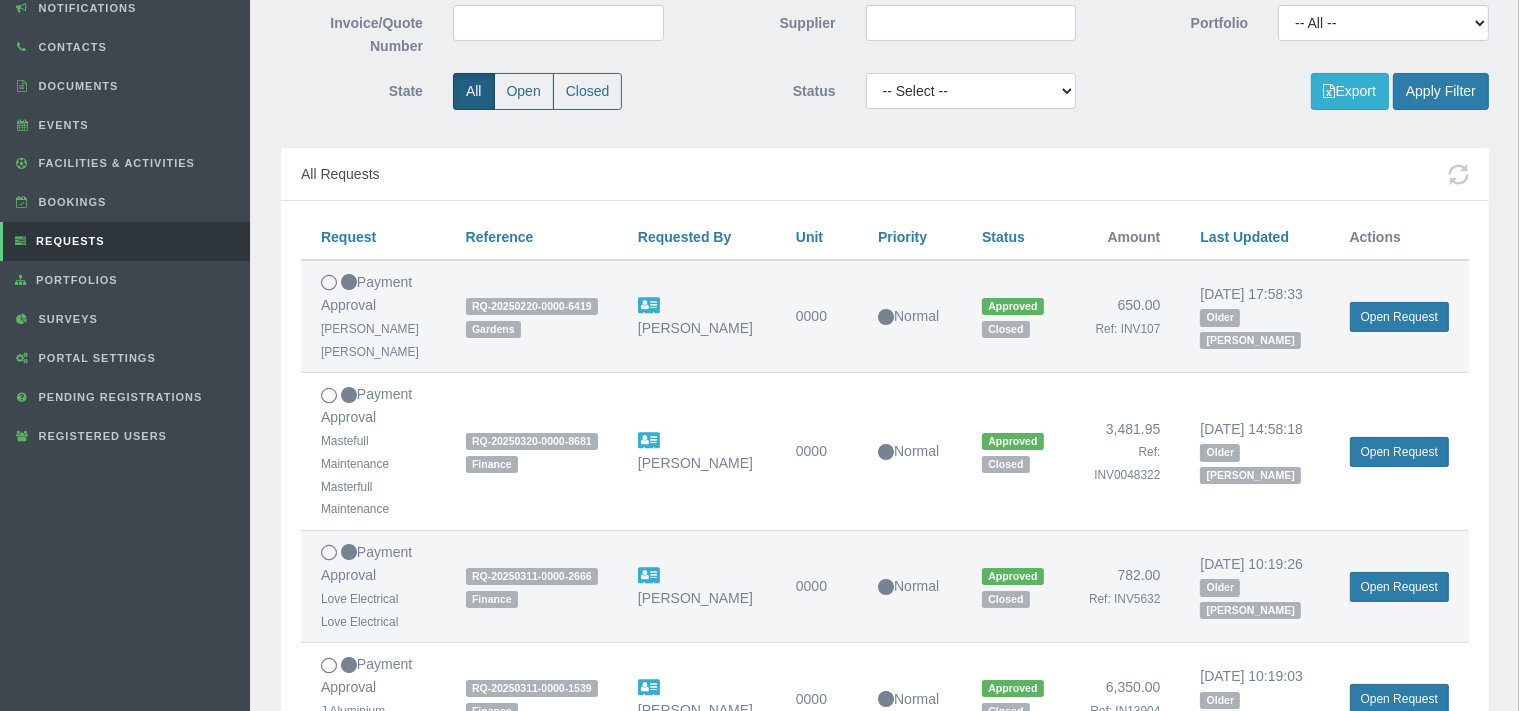 scroll, scrollTop: 316, scrollLeft: 0, axis: vertical 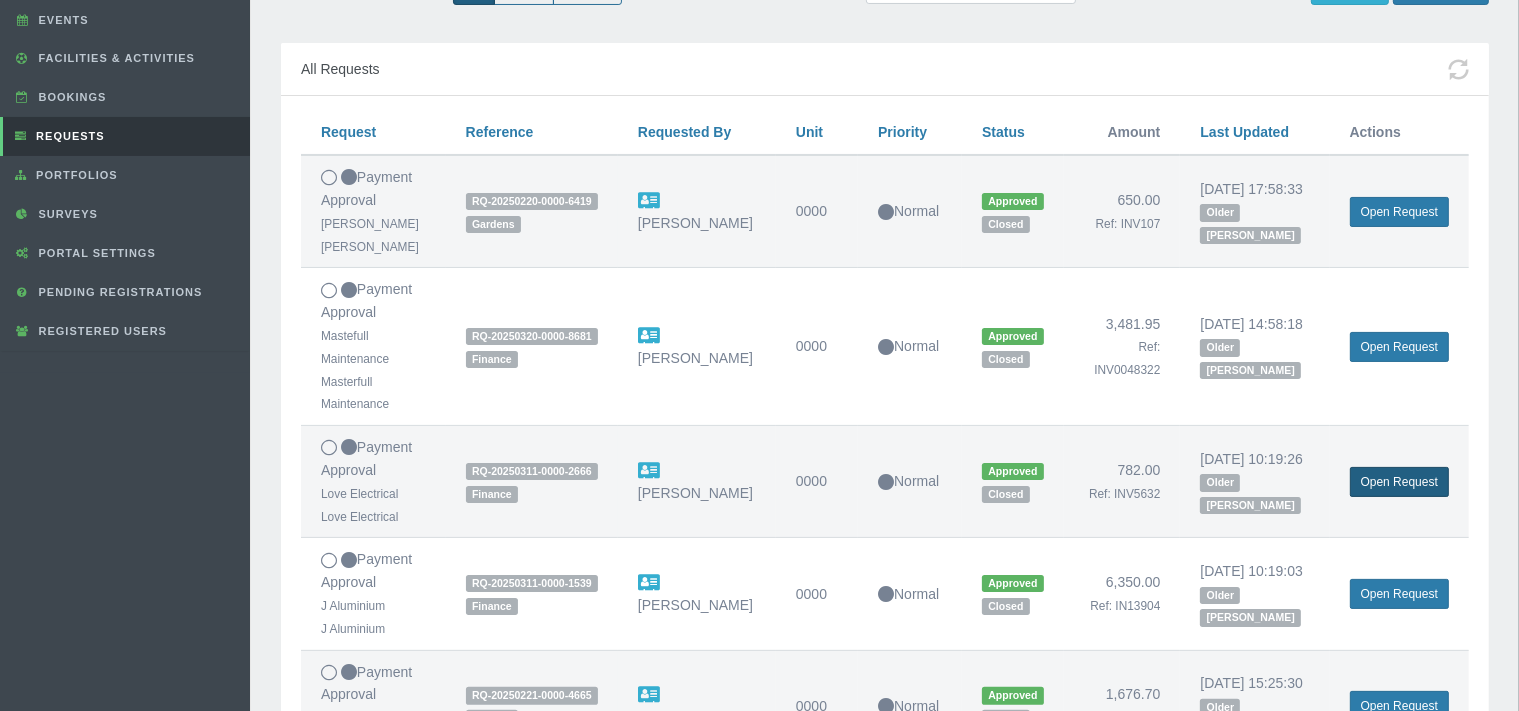 click on "Open Request" at bounding box center [1399, 482] 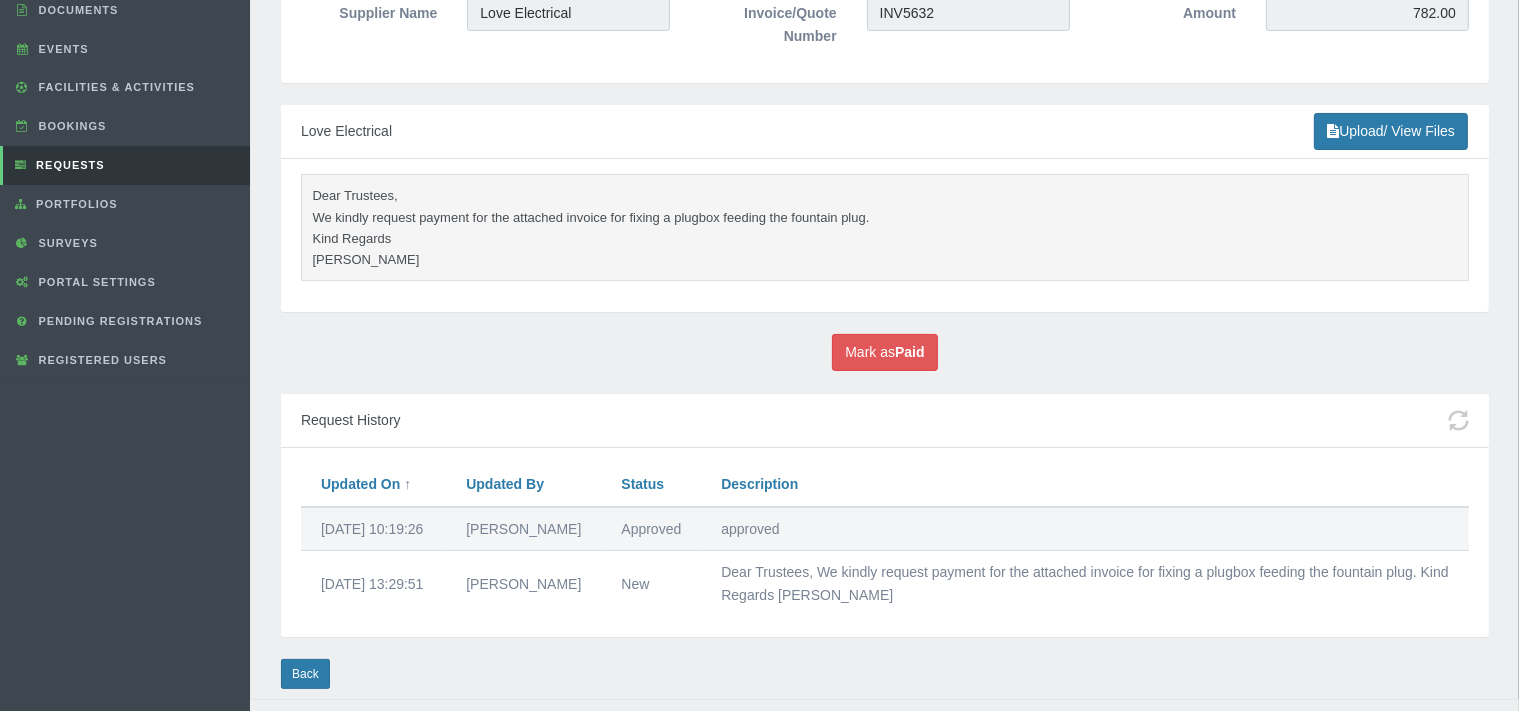 scroll, scrollTop: 346, scrollLeft: 0, axis: vertical 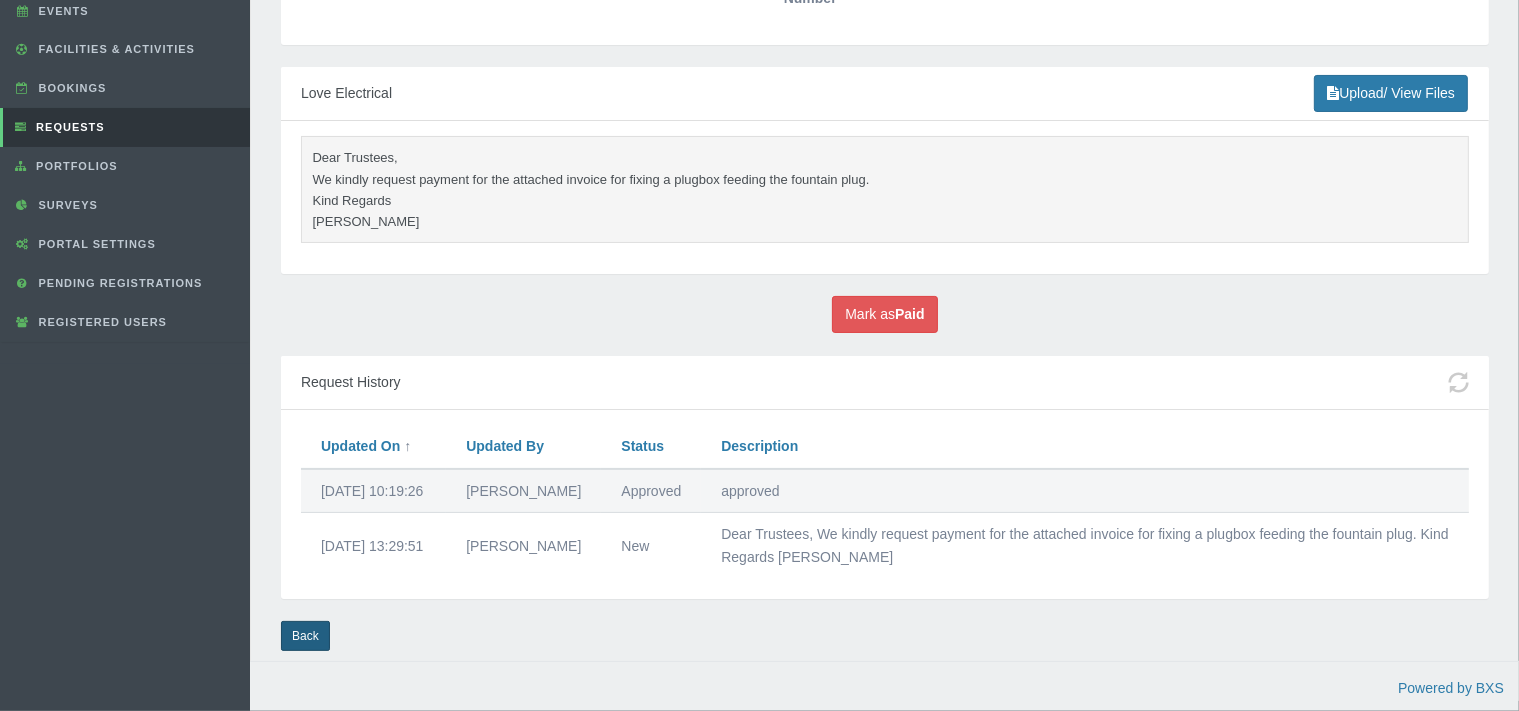 click on "Back" at bounding box center (305, 636) 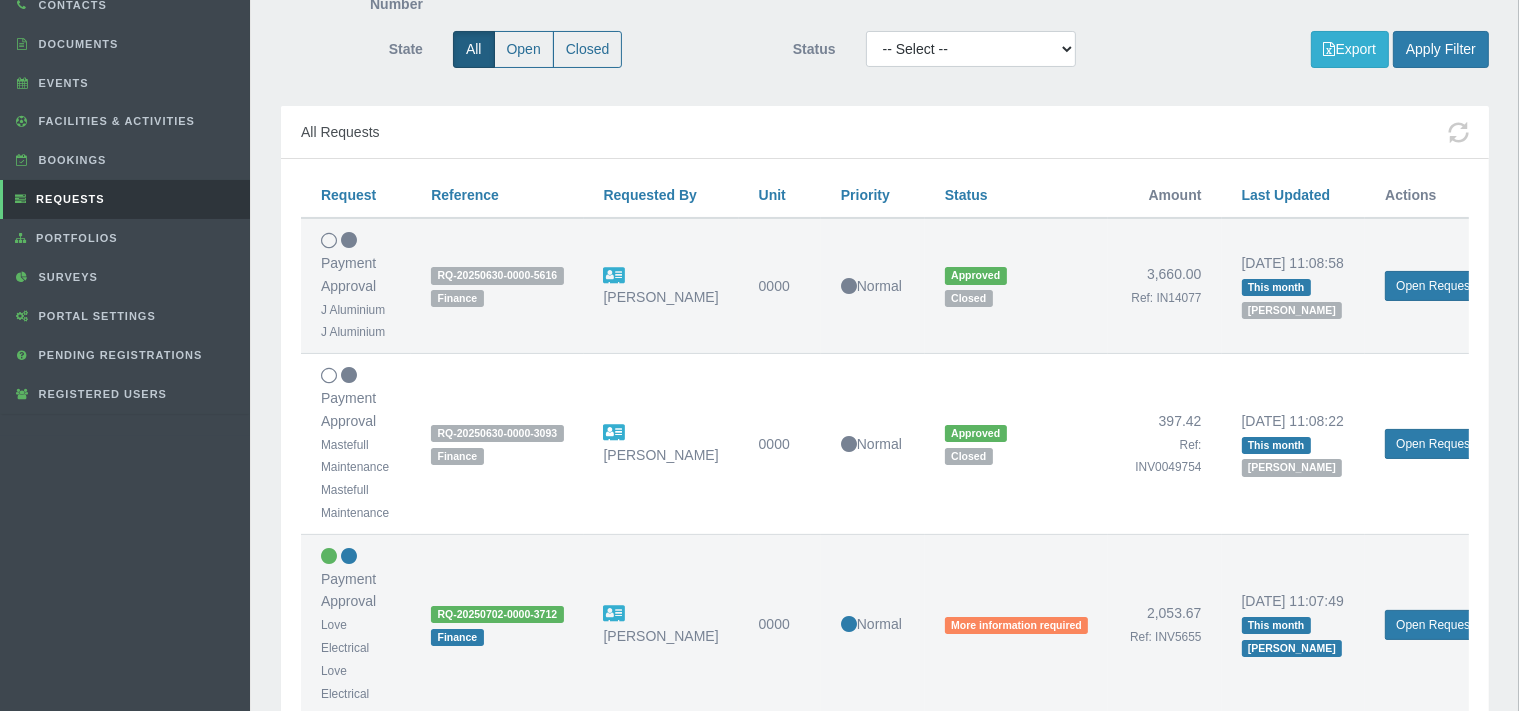 scroll, scrollTop: 0, scrollLeft: 0, axis: both 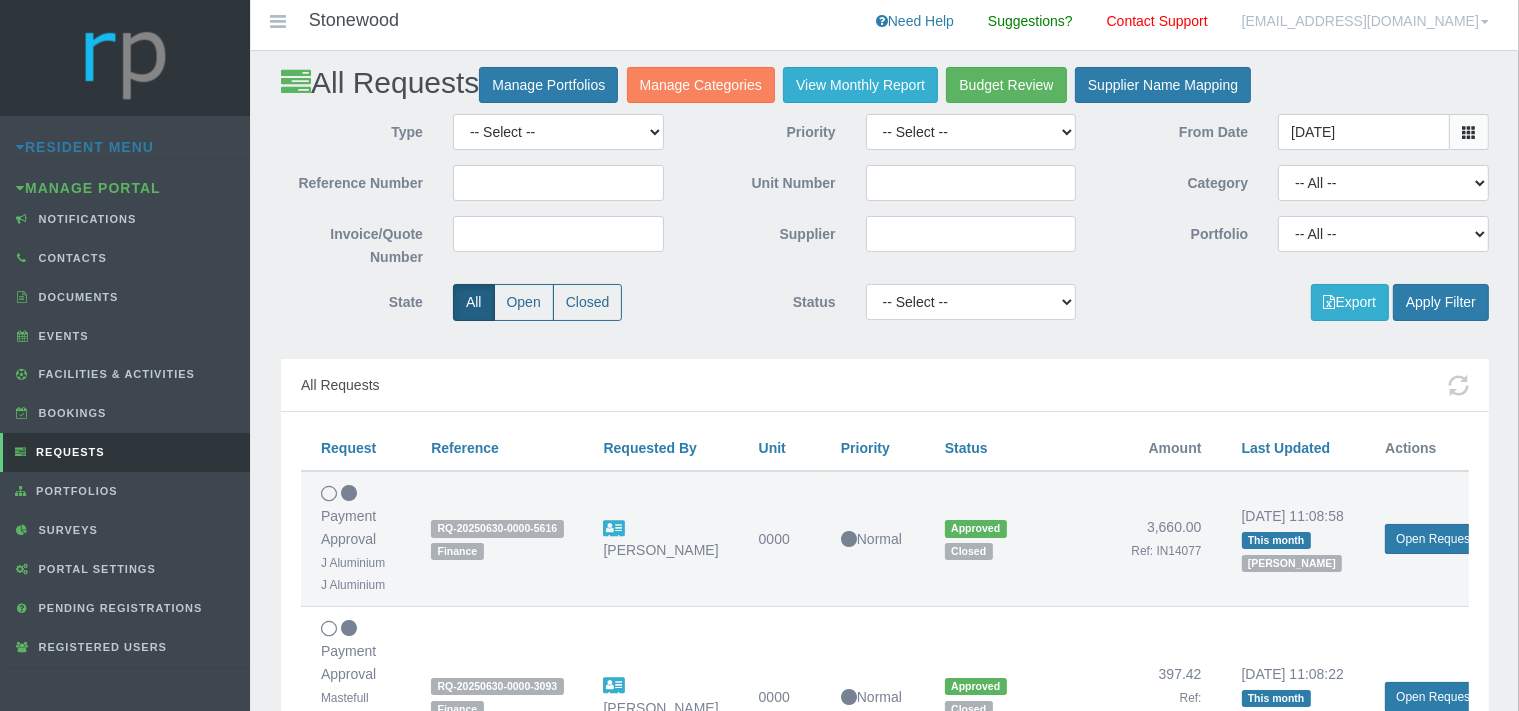 click at bounding box center [1469, 132] 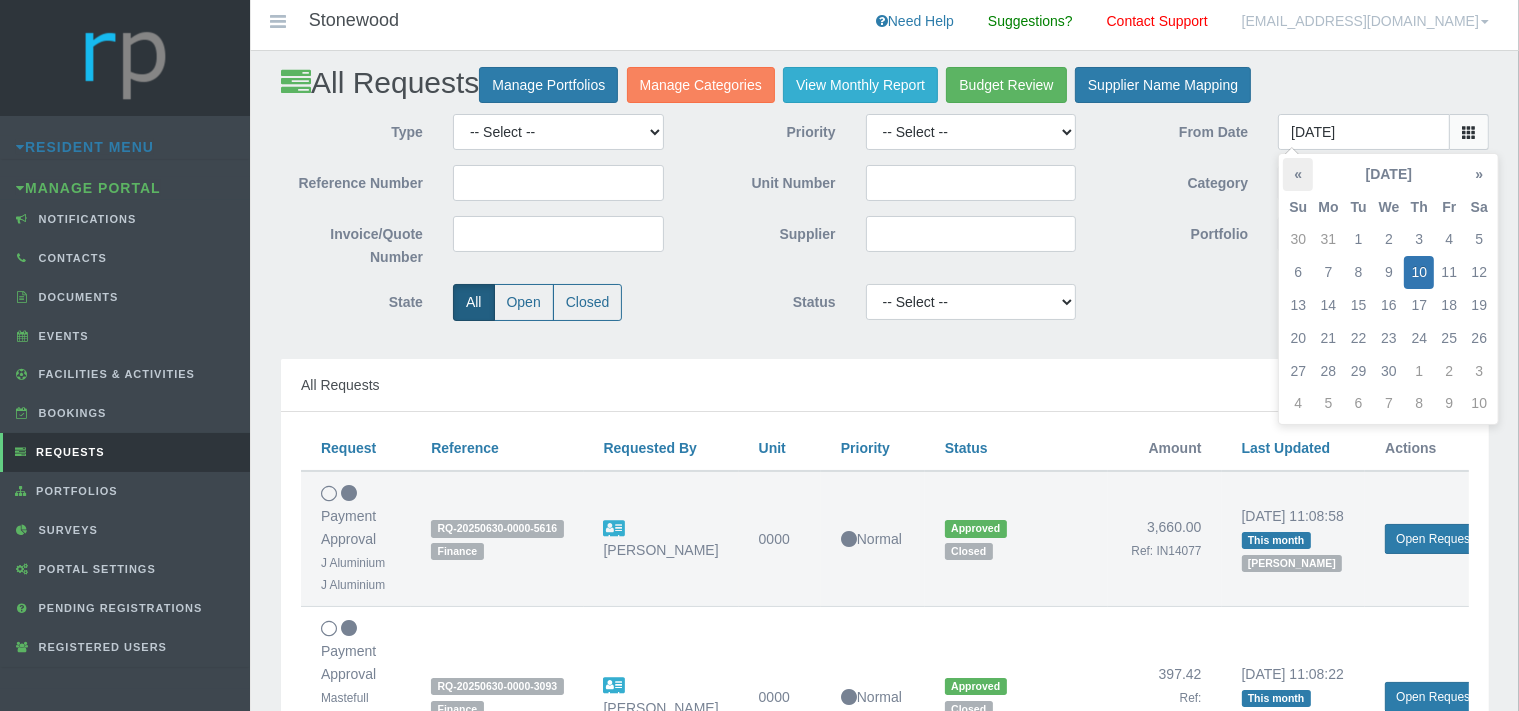click on "«" at bounding box center [1298, 174] 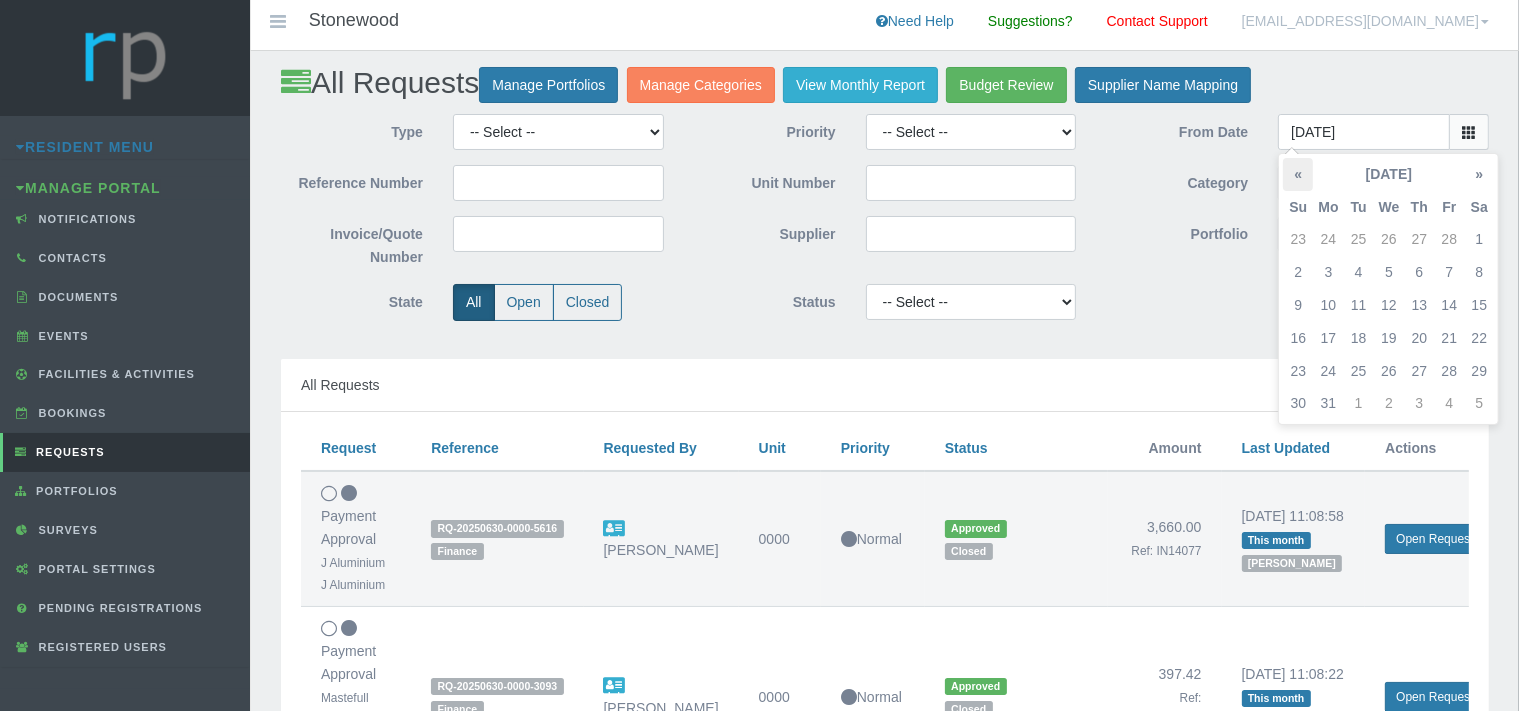 click on "«" at bounding box center (1298, 174) 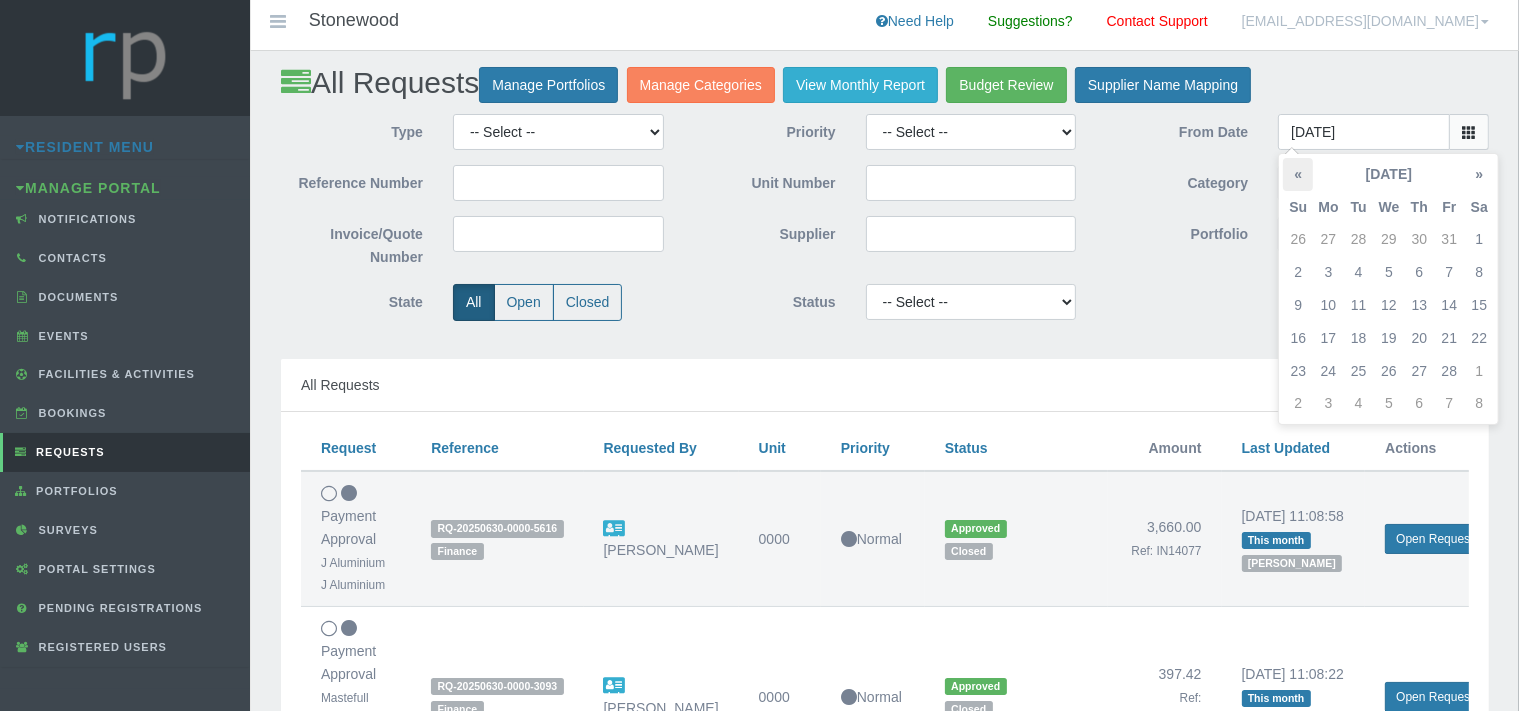 click on "«" at bounding box center (1298, 174) 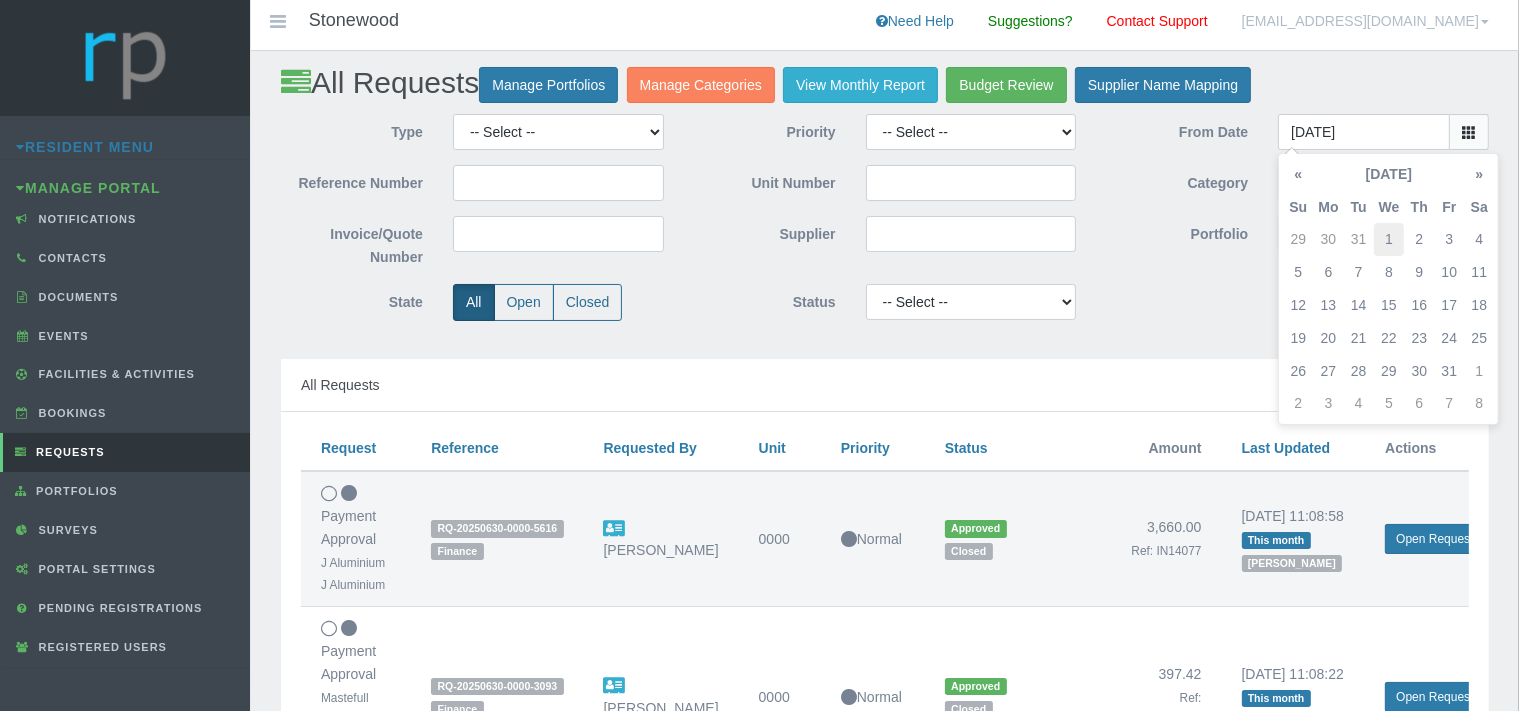 click on "1" at bounding box center (1389, 239) 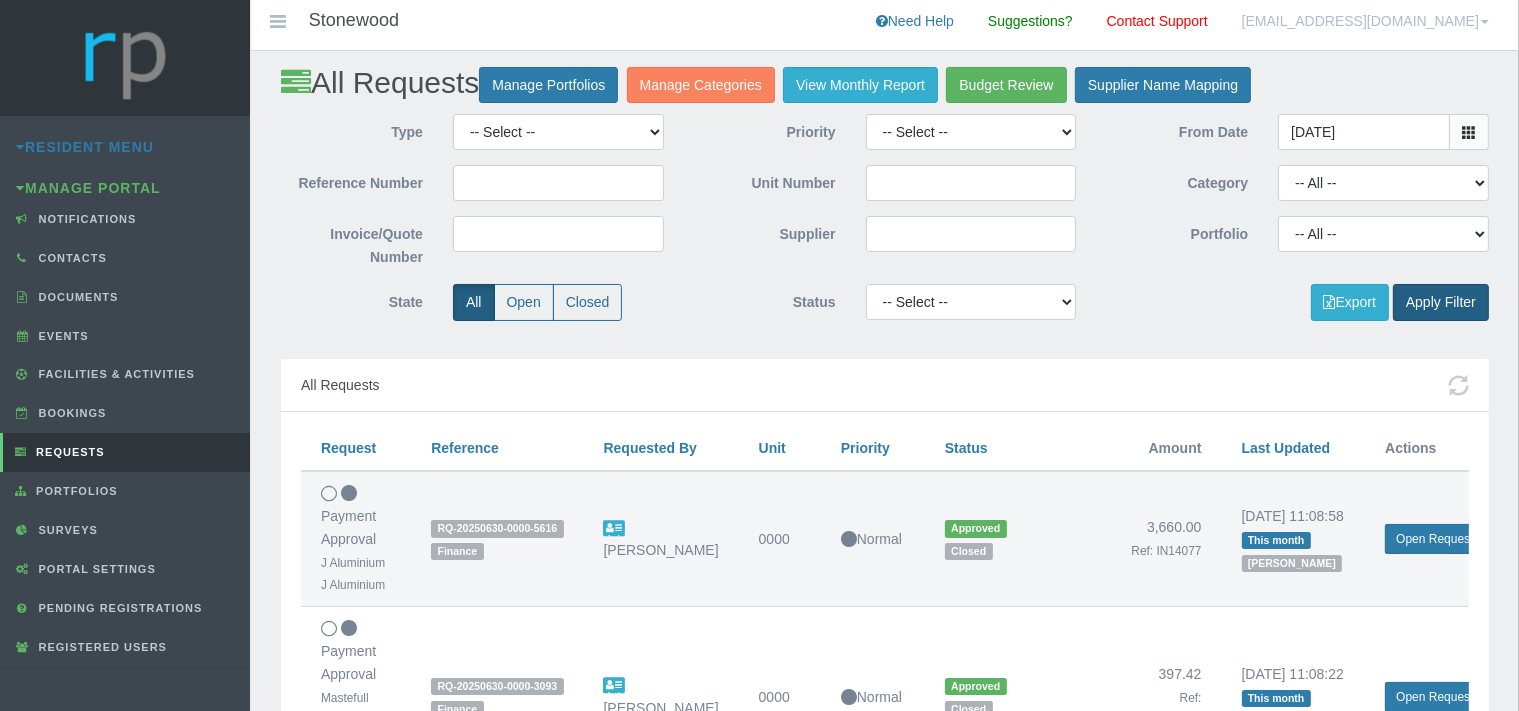 click on "Apply Filter" at bounding box center [1441, 302] 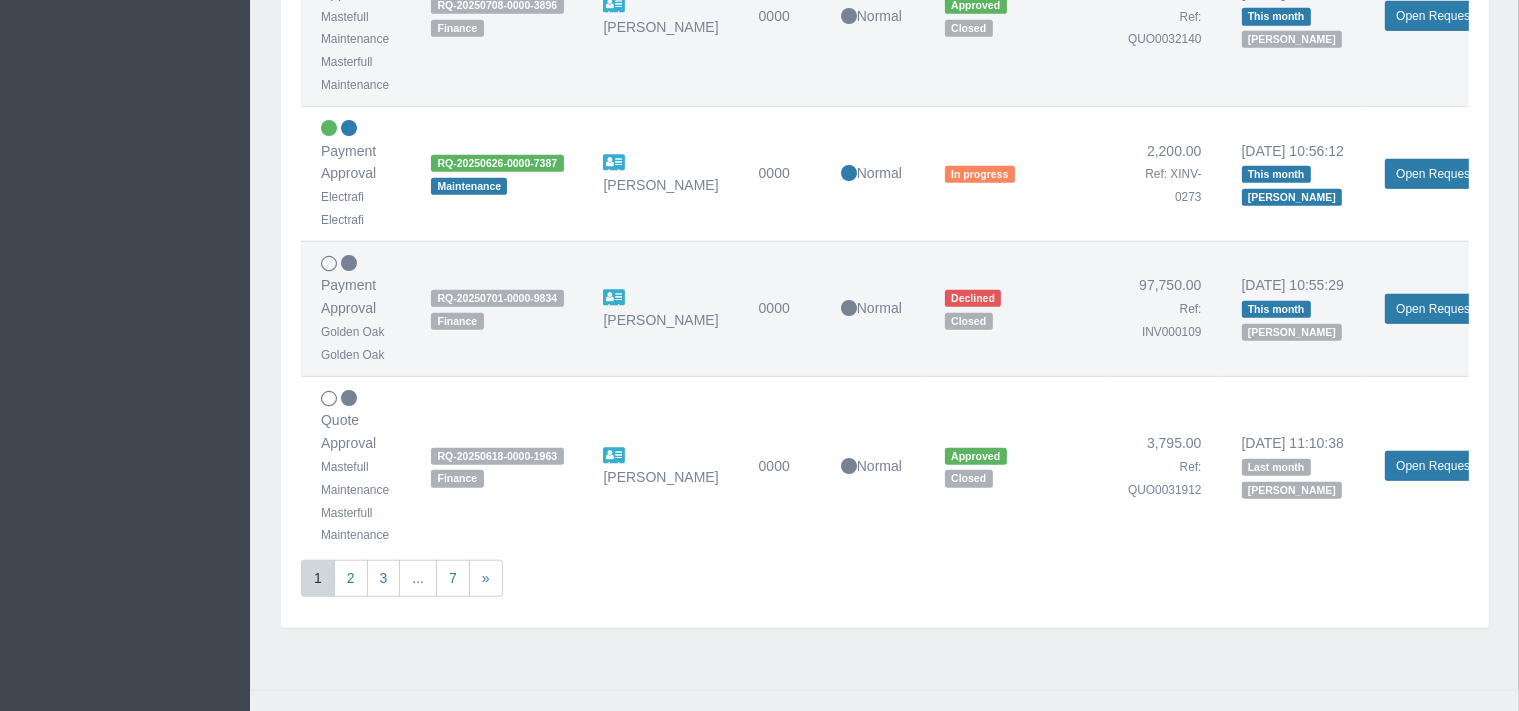 scroll, scrollTop: 1626, scrollLeft: 0, axis: vertical 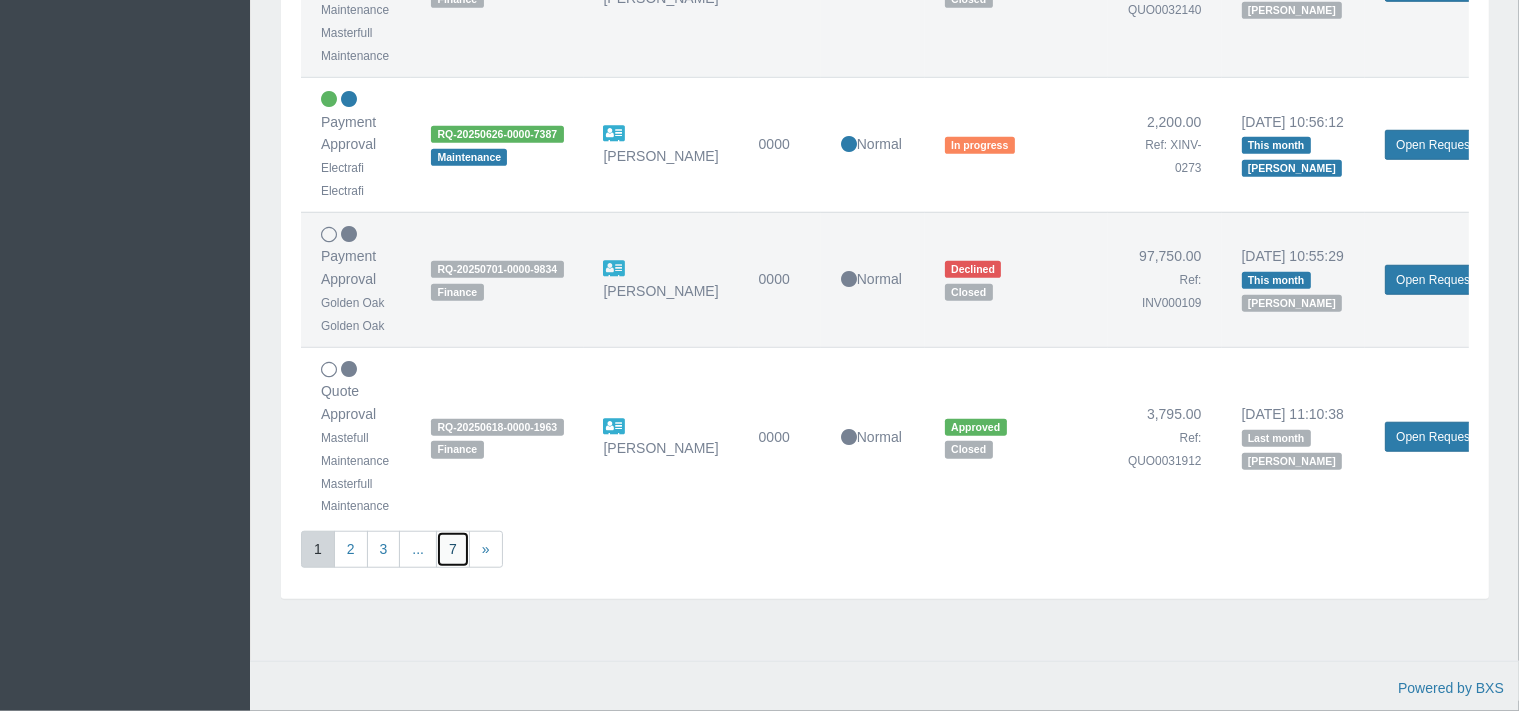 click on "7" at bounding box center [453, 549] 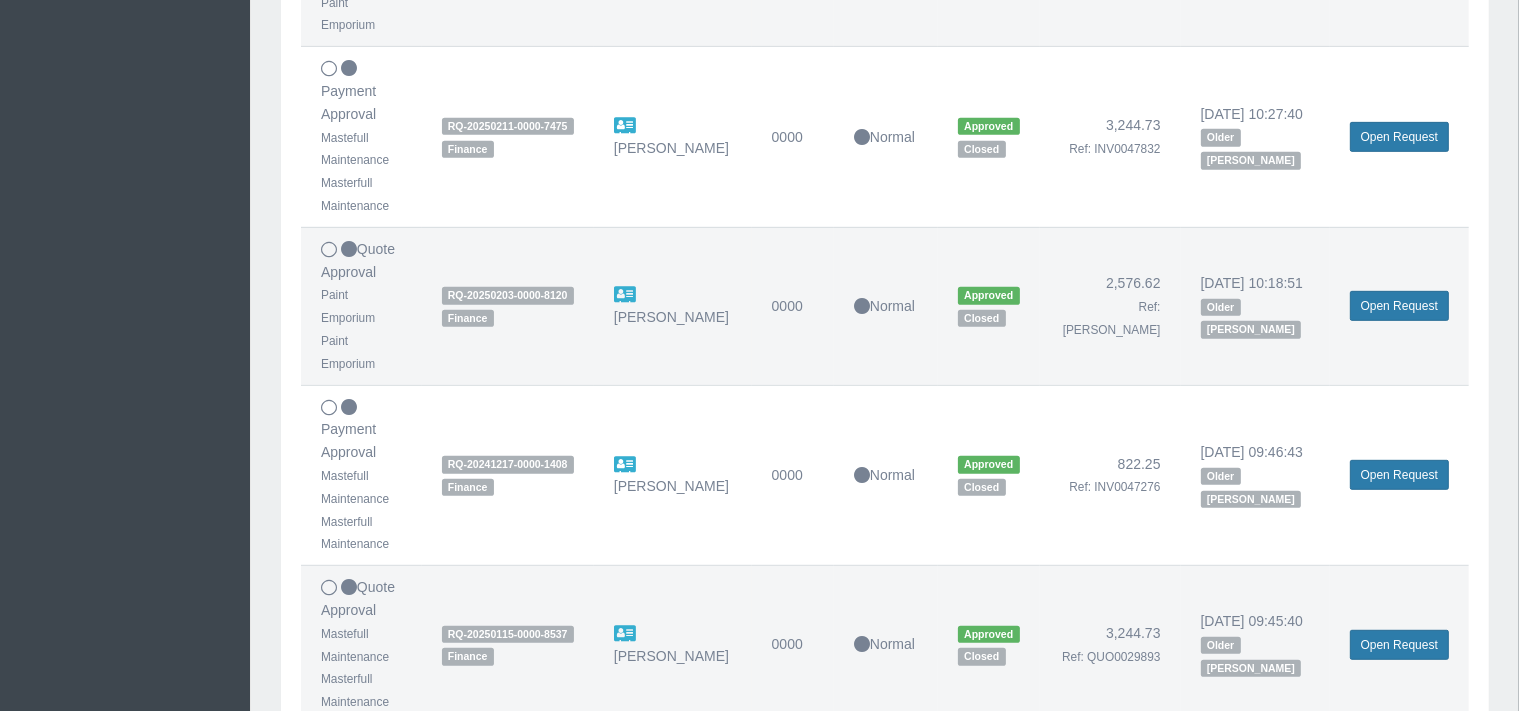 scroll, scrollTop: 950, scrollLeft: 0, axis: vertical 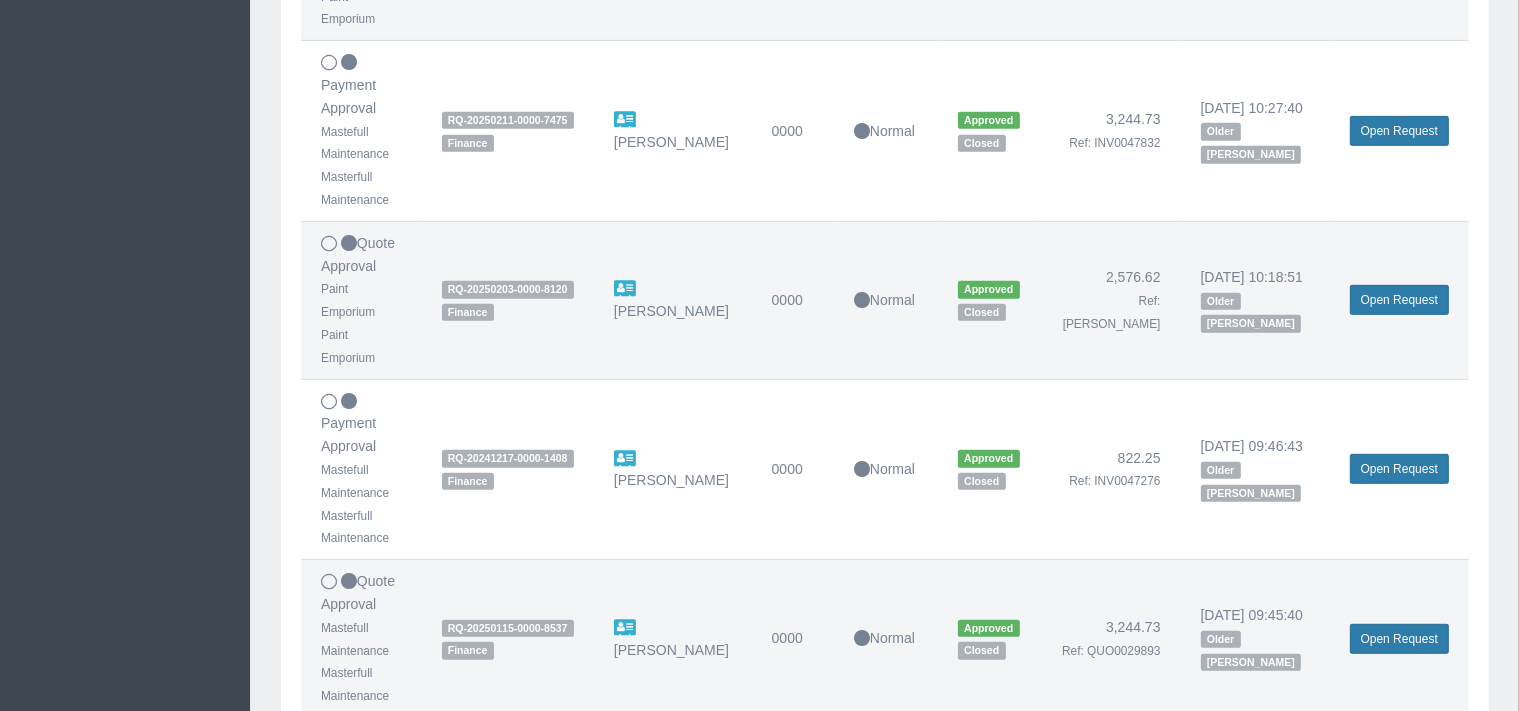 click on "6" at bounding box center [453, 739] 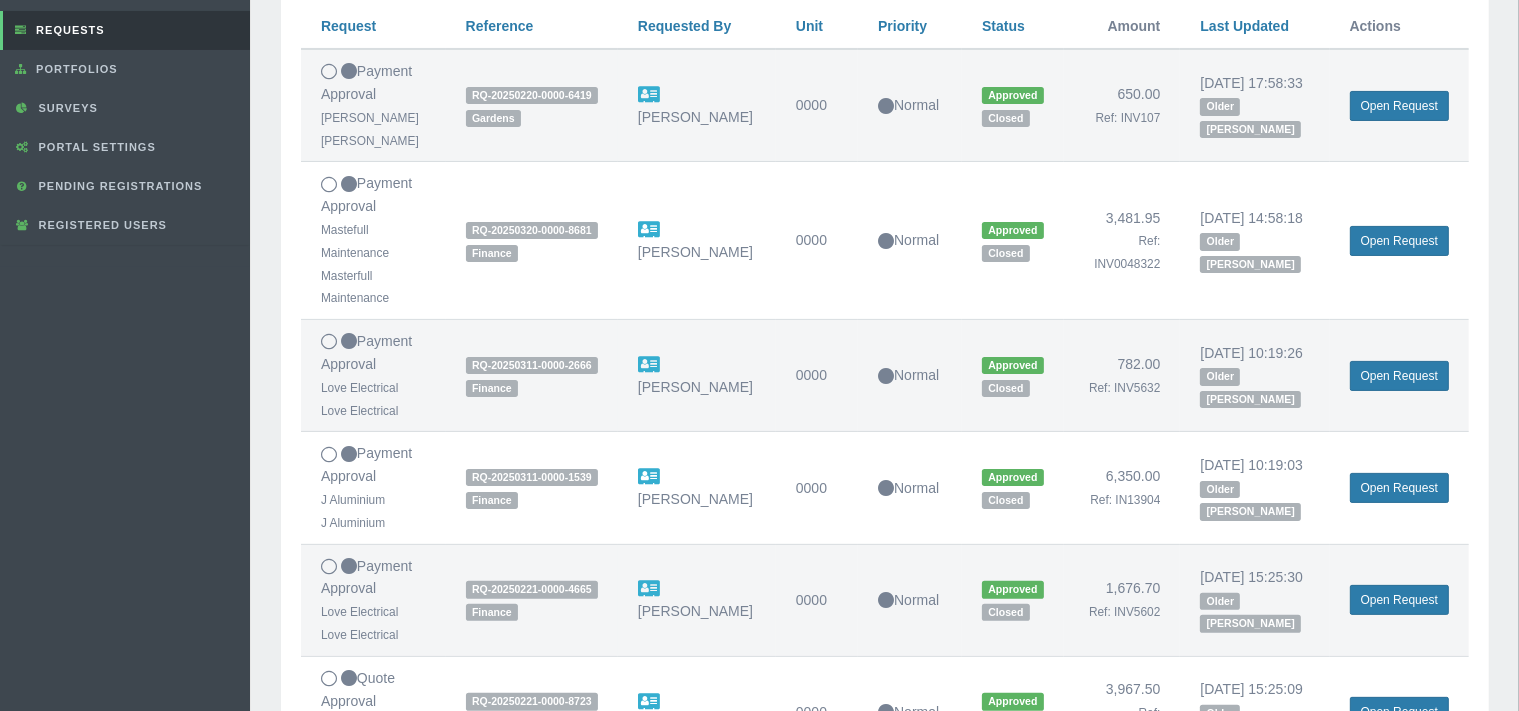 scroll, scrollTop: 528, scrollLeft: 0, axis: vertical 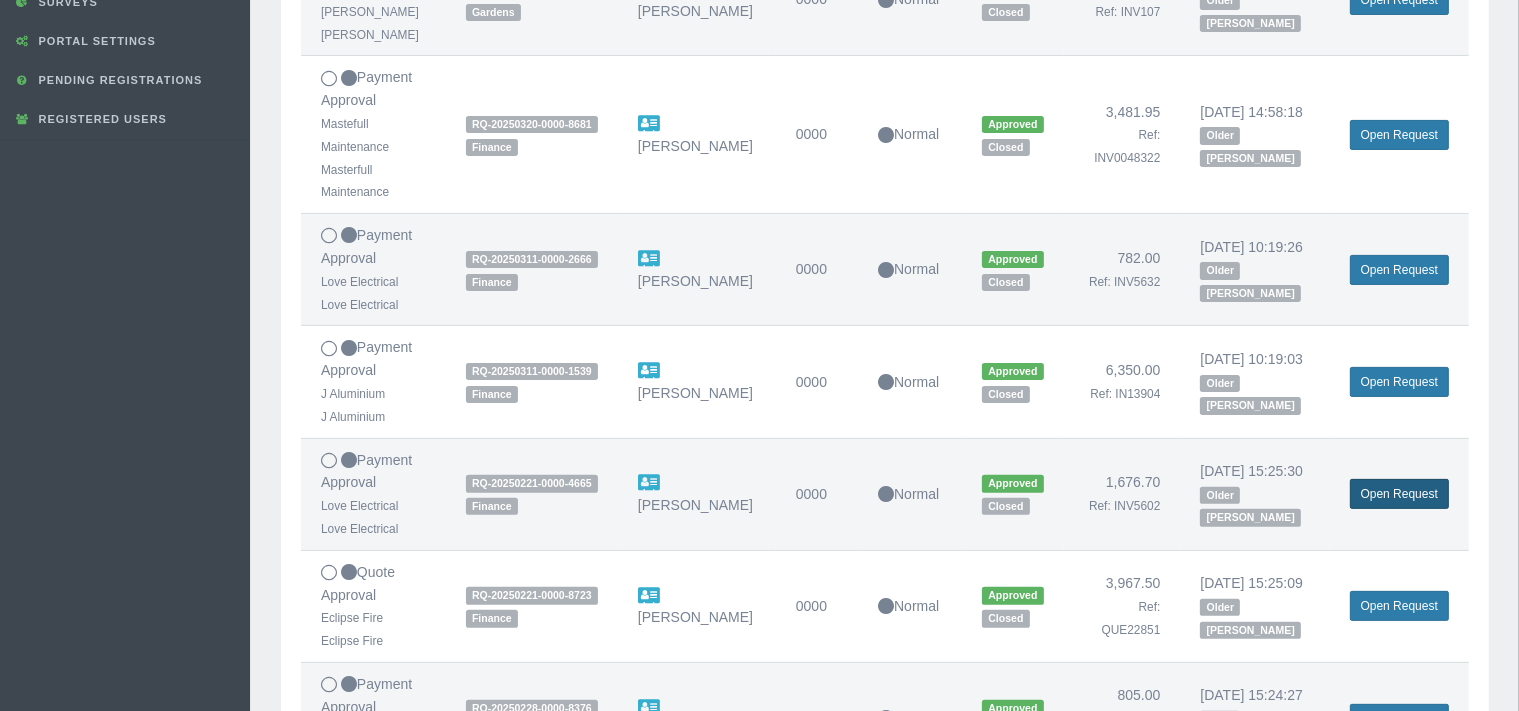 click on "Open Request" at bounding box center (1399, 494) 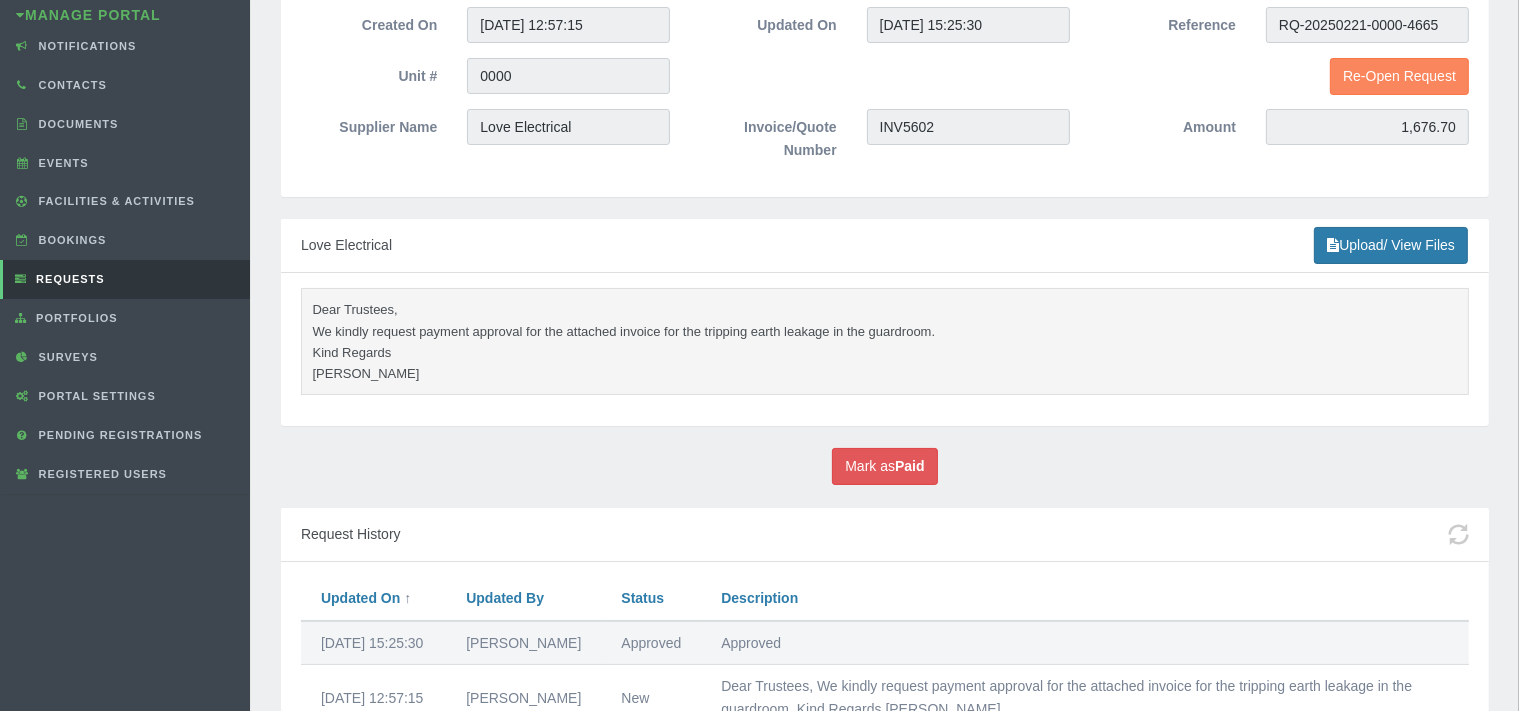 scroll, scrollTop: 346, scrollLeft: 0, axis: vertical 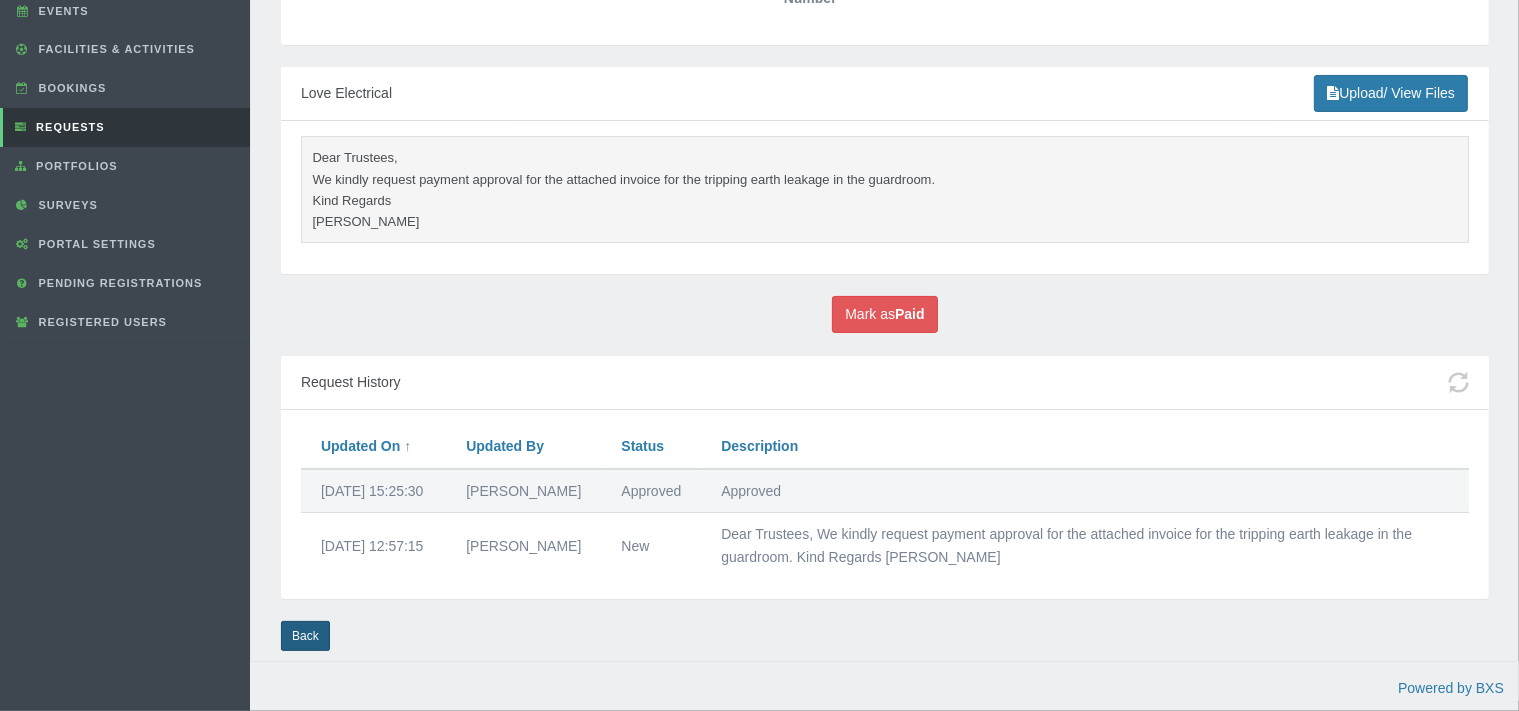 click on "Back" at bounding box center (305, 636) 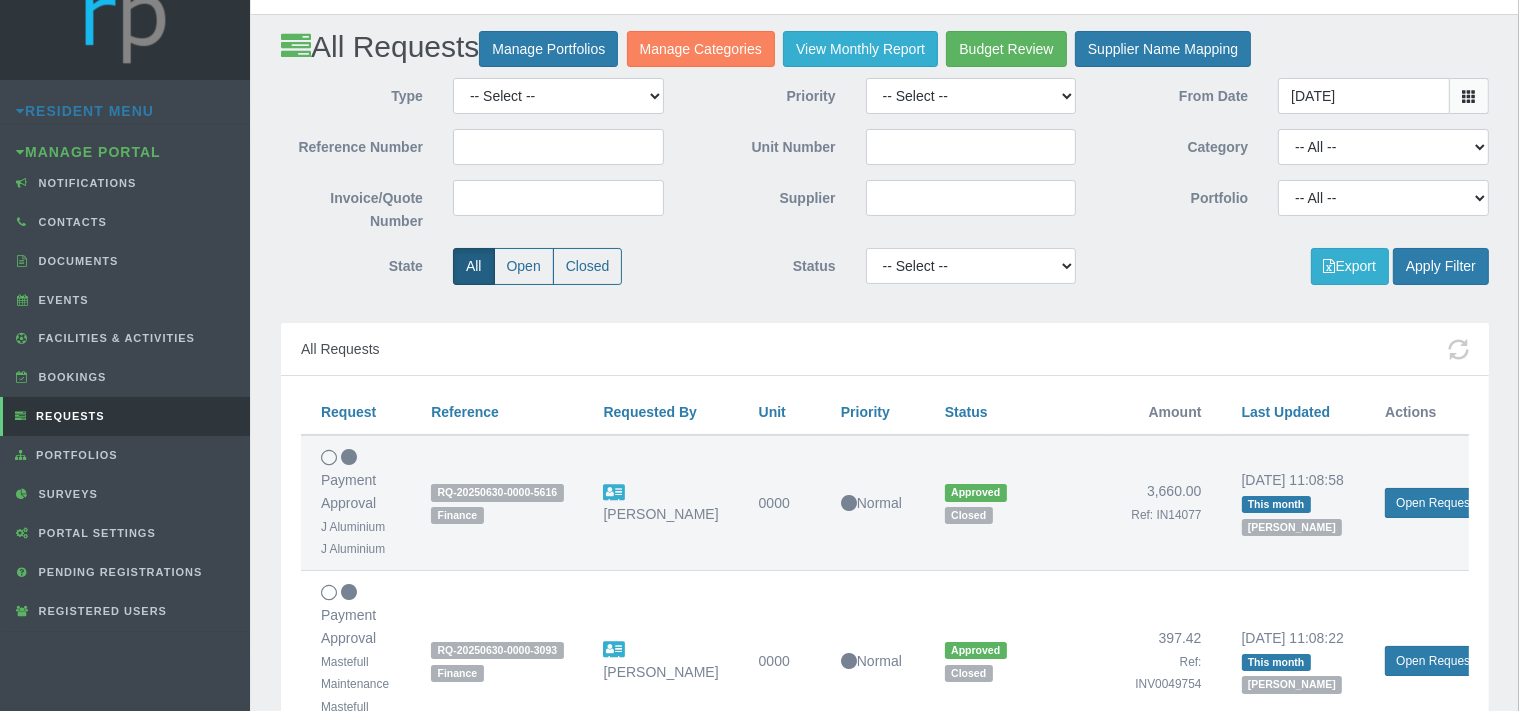 scroll, scrollTop: 0, scrollLeft: 0, axis: both 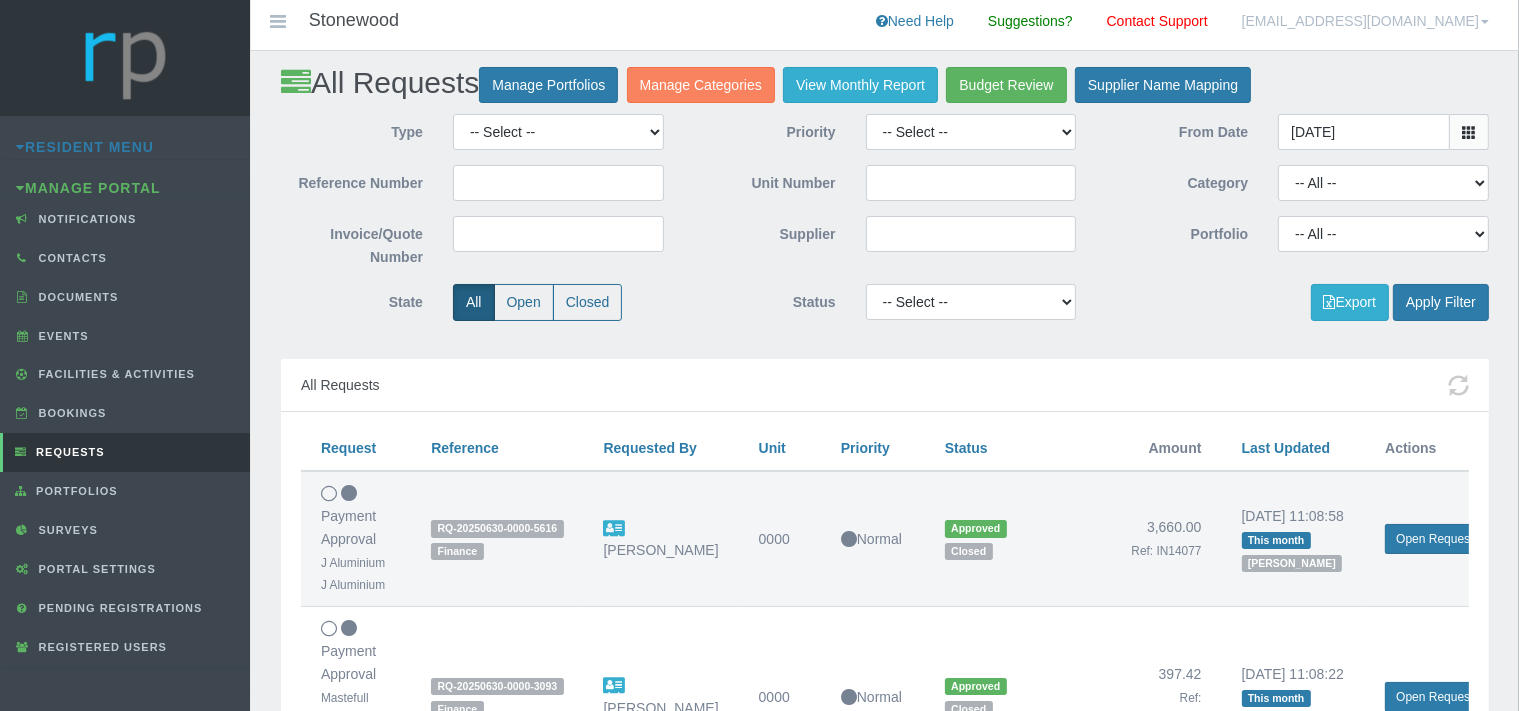 click at bounding box center (1469, 132) 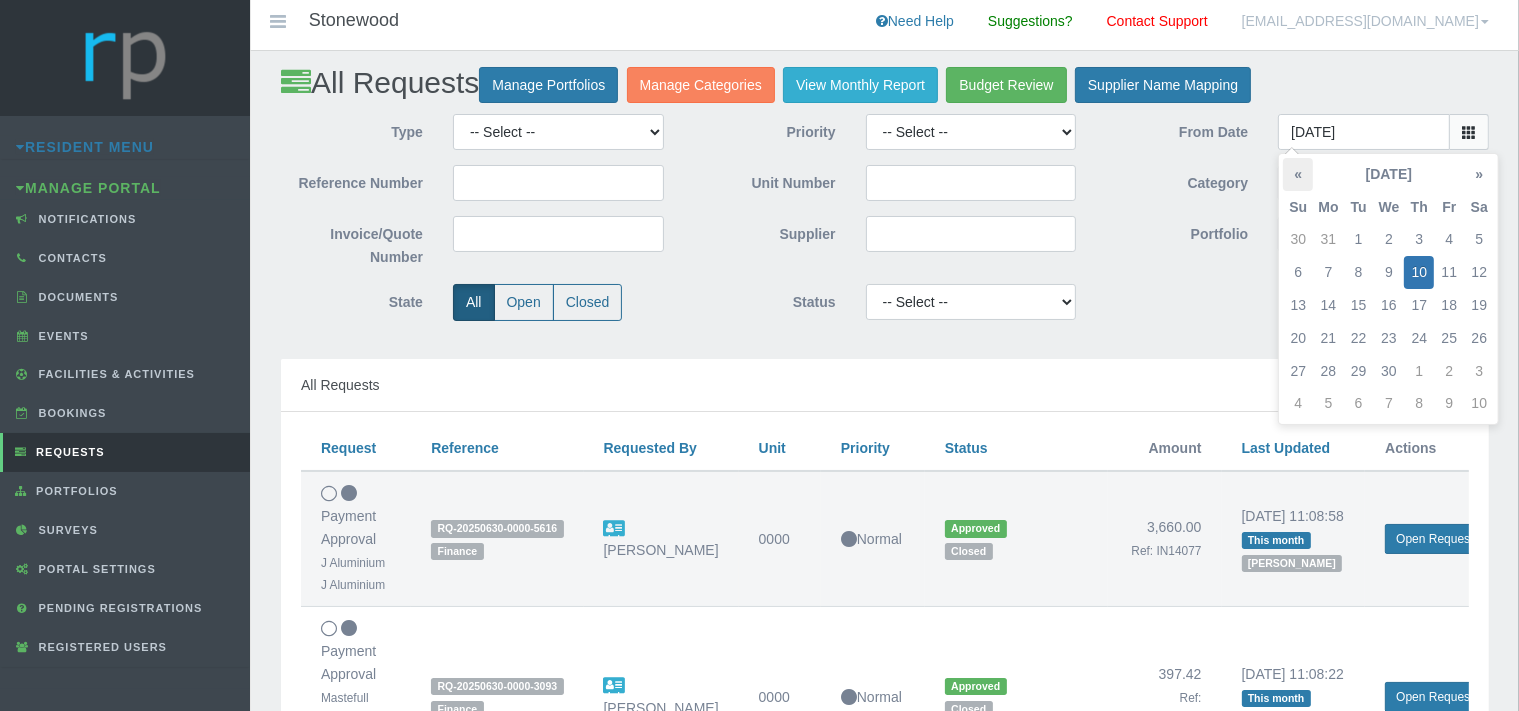 click on "«" at bounding box center (1298, 174) 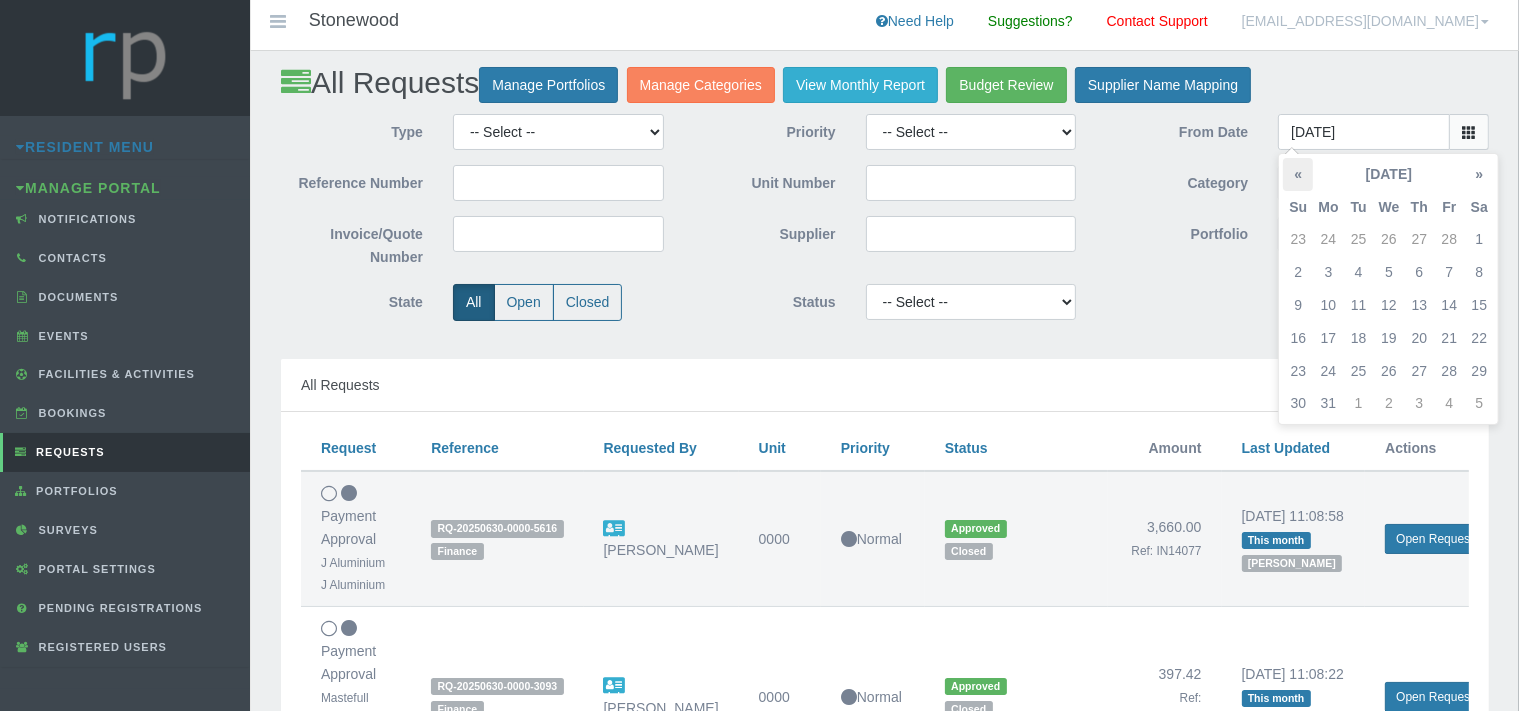 click on "«" at bounding box center [1298, 174] 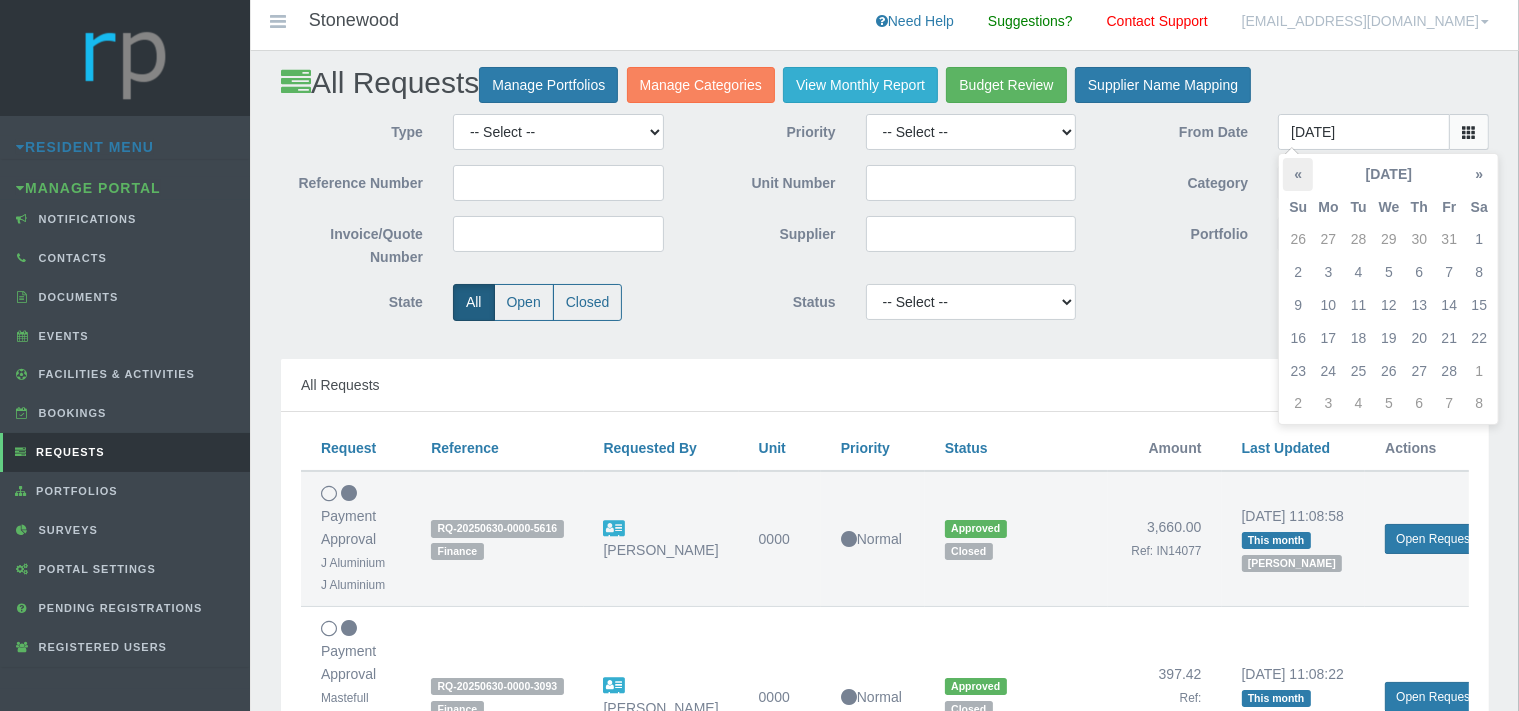 click on "«" at bounding box center (1298, 174) 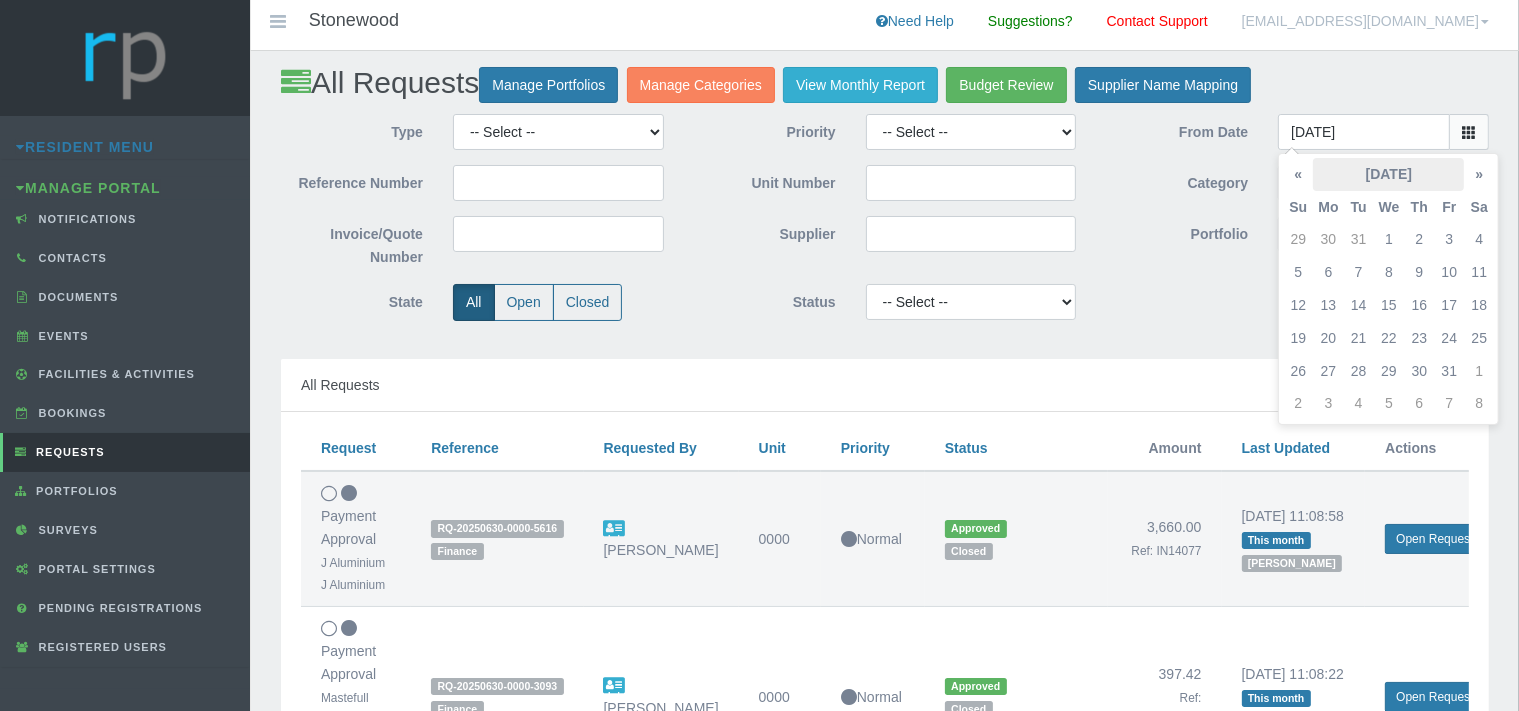 click on "January 2025" at bounding box center [1388, 174] 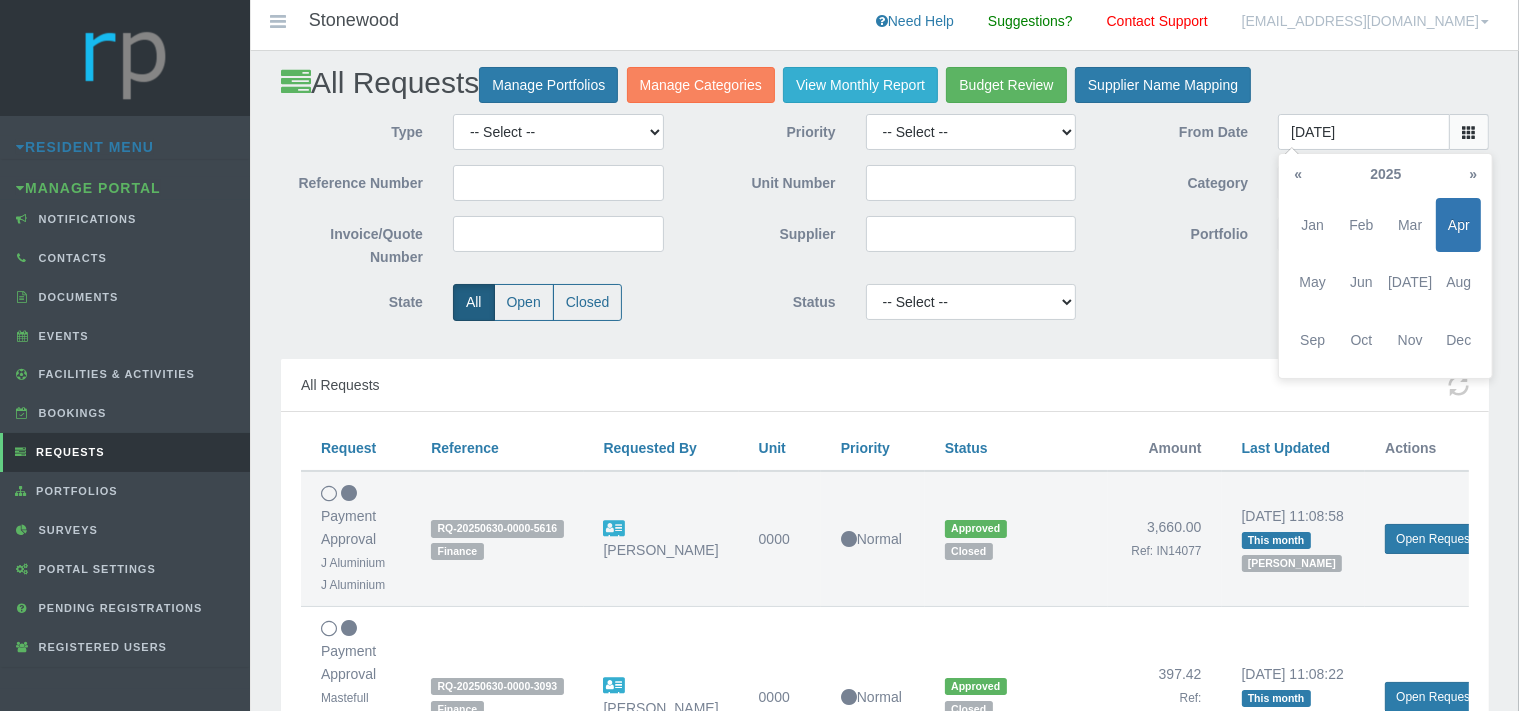 click at bounding box center (1469, 132) 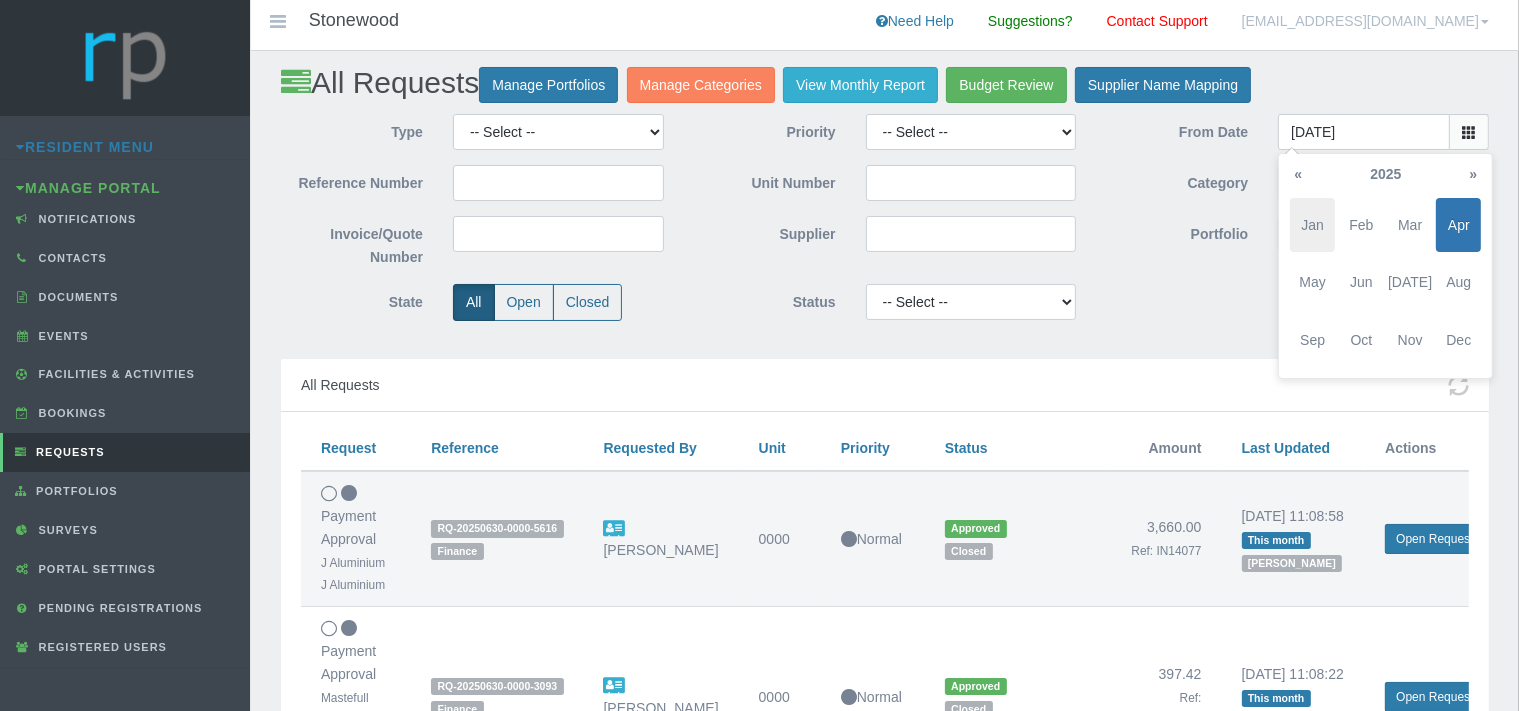 click on "Jan" at bounding box center [1312, 225] 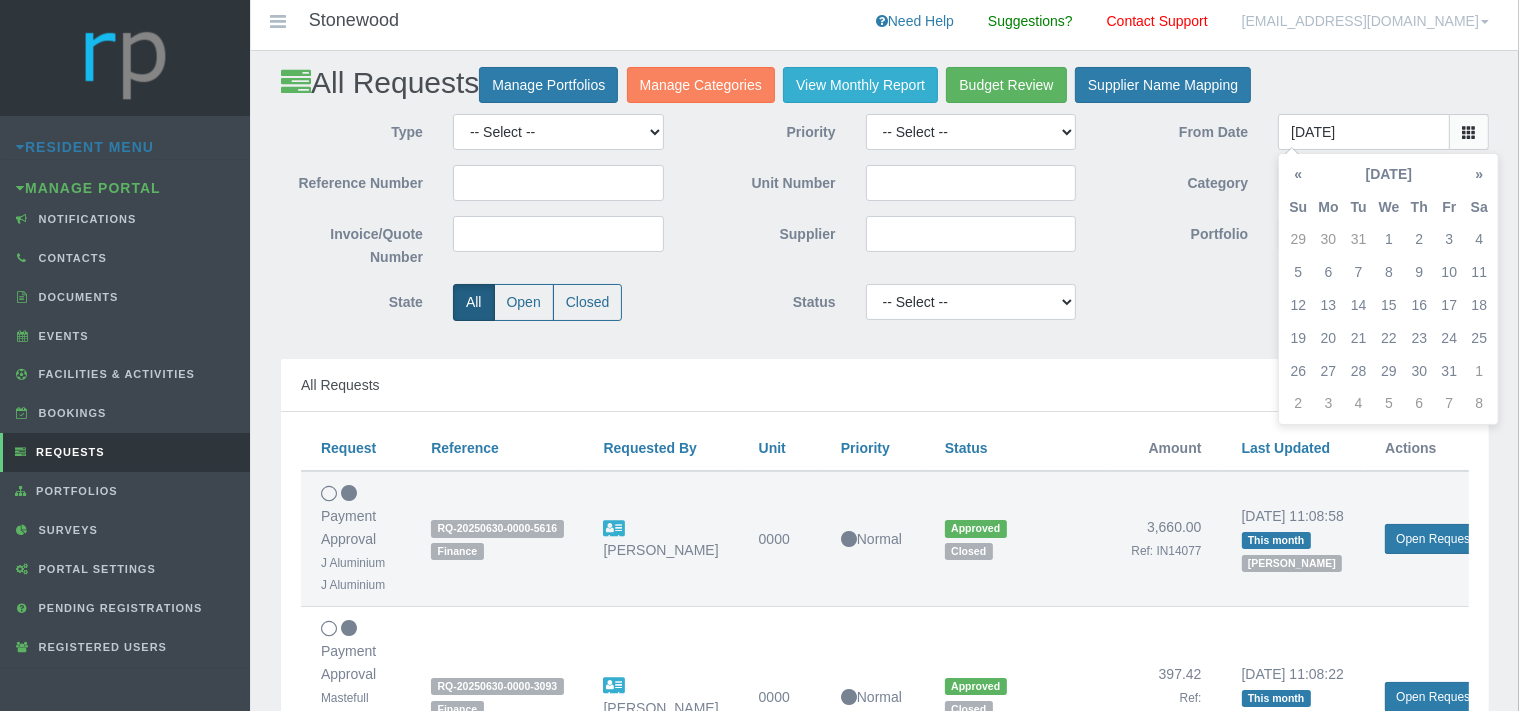 click on "Export
Apply Filter" at bounding box center [1297, 302] 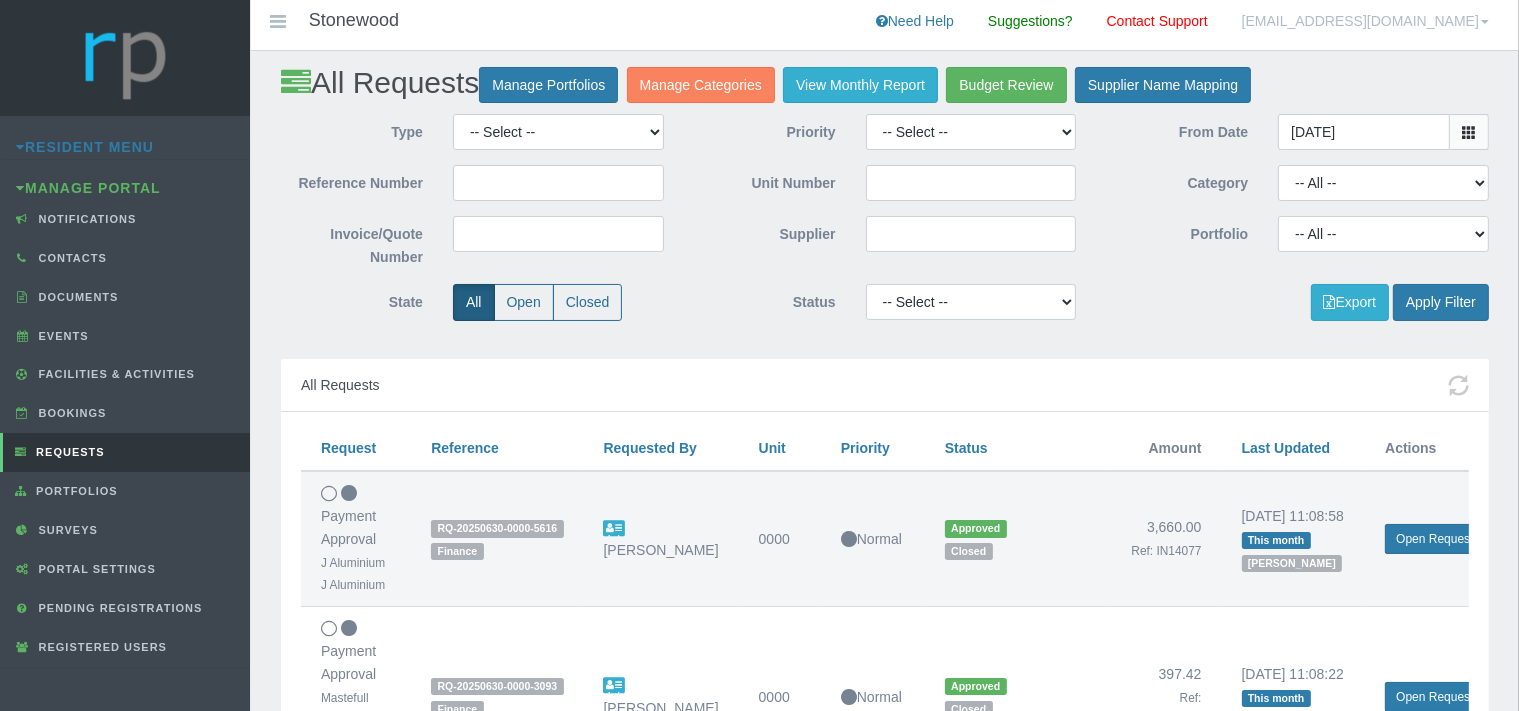 click at bounding box center [1469, 132] 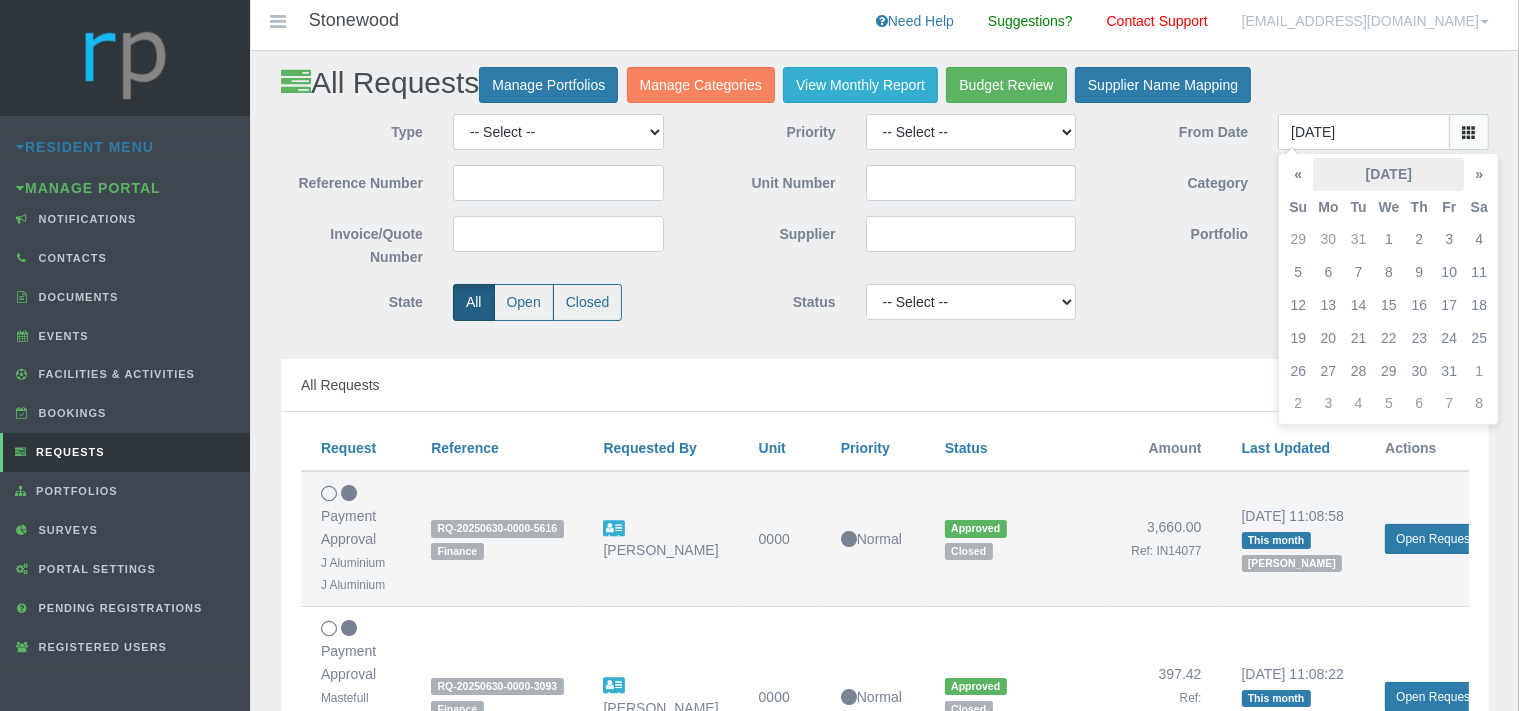 click on "[DATE]" at bounding box center [1388, 174] 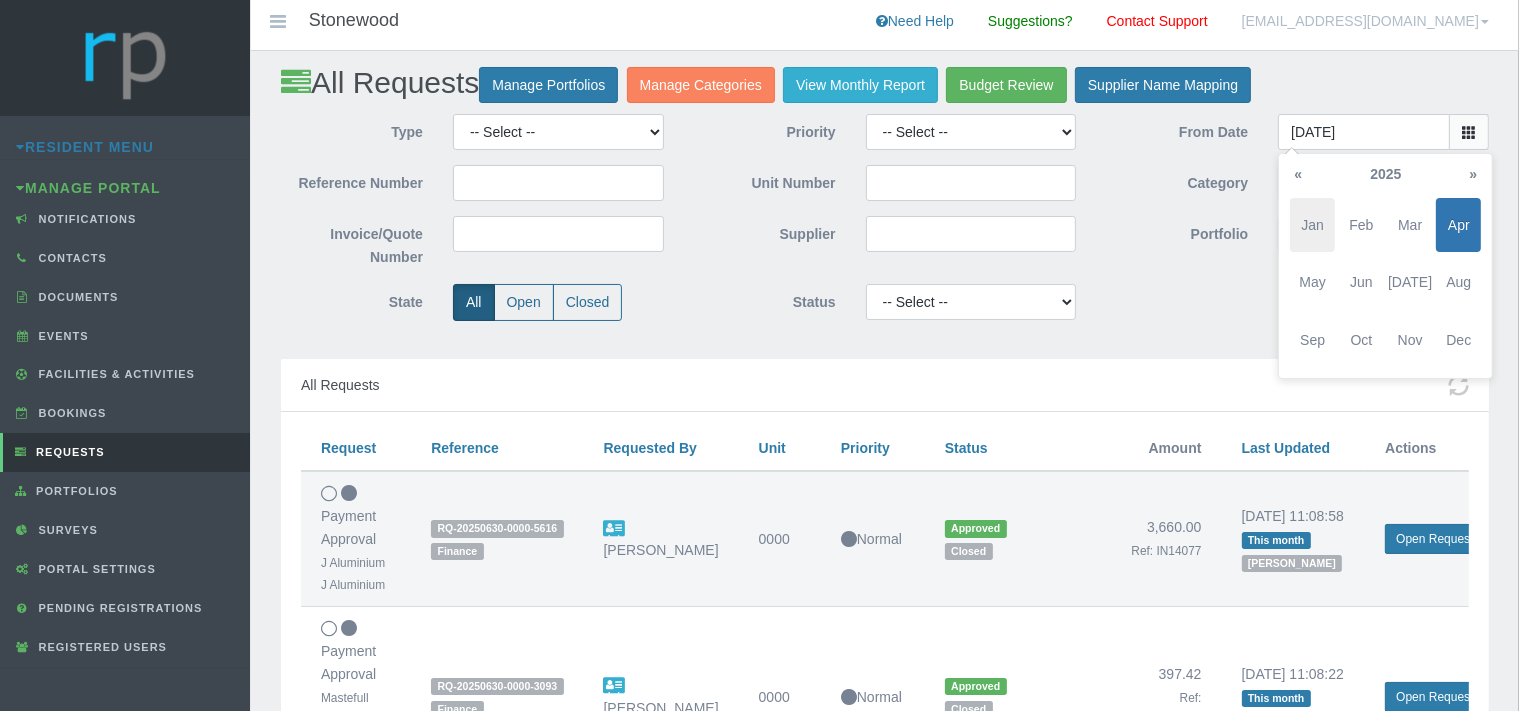 click on "Jan" at bounding box center (1312, 225) 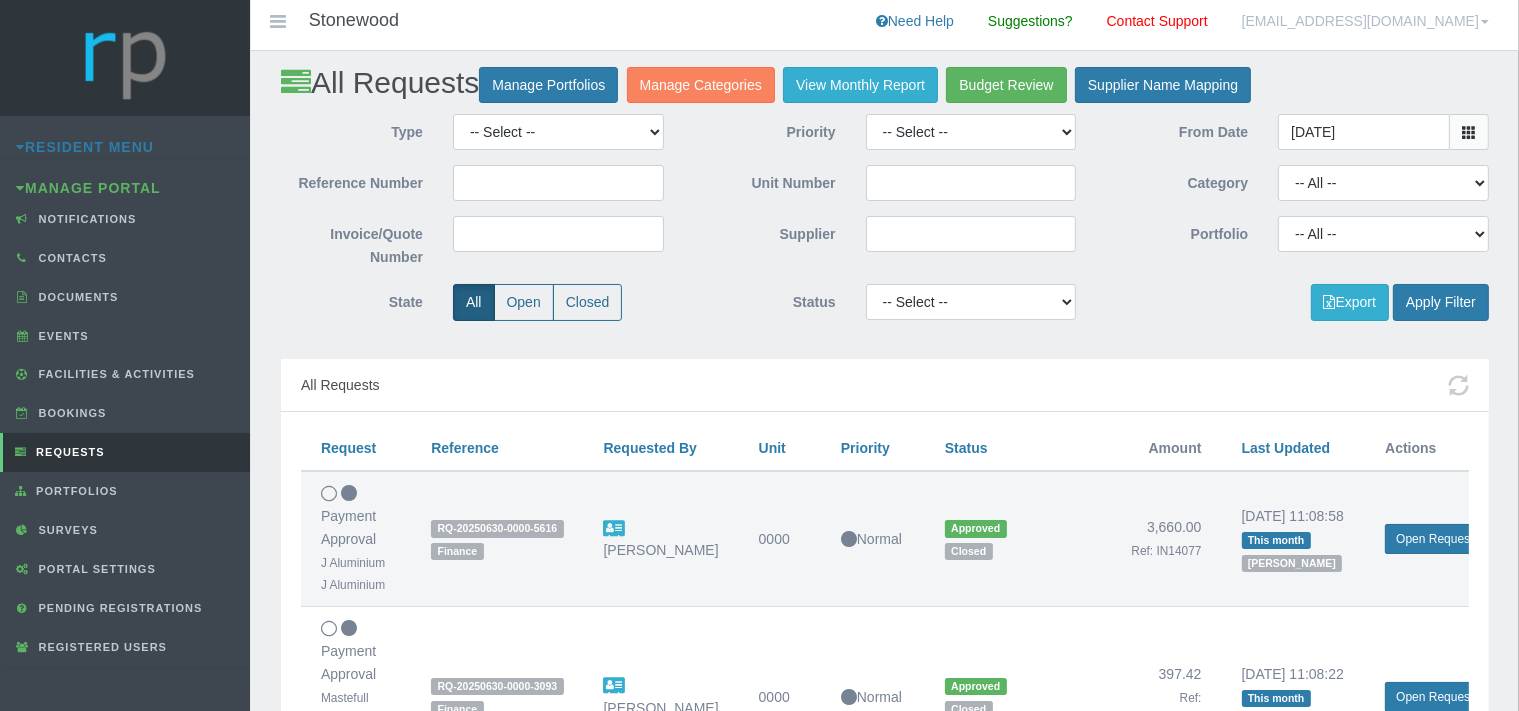 click on "Export
Apply Filter" at bounding box center [1297, 302] 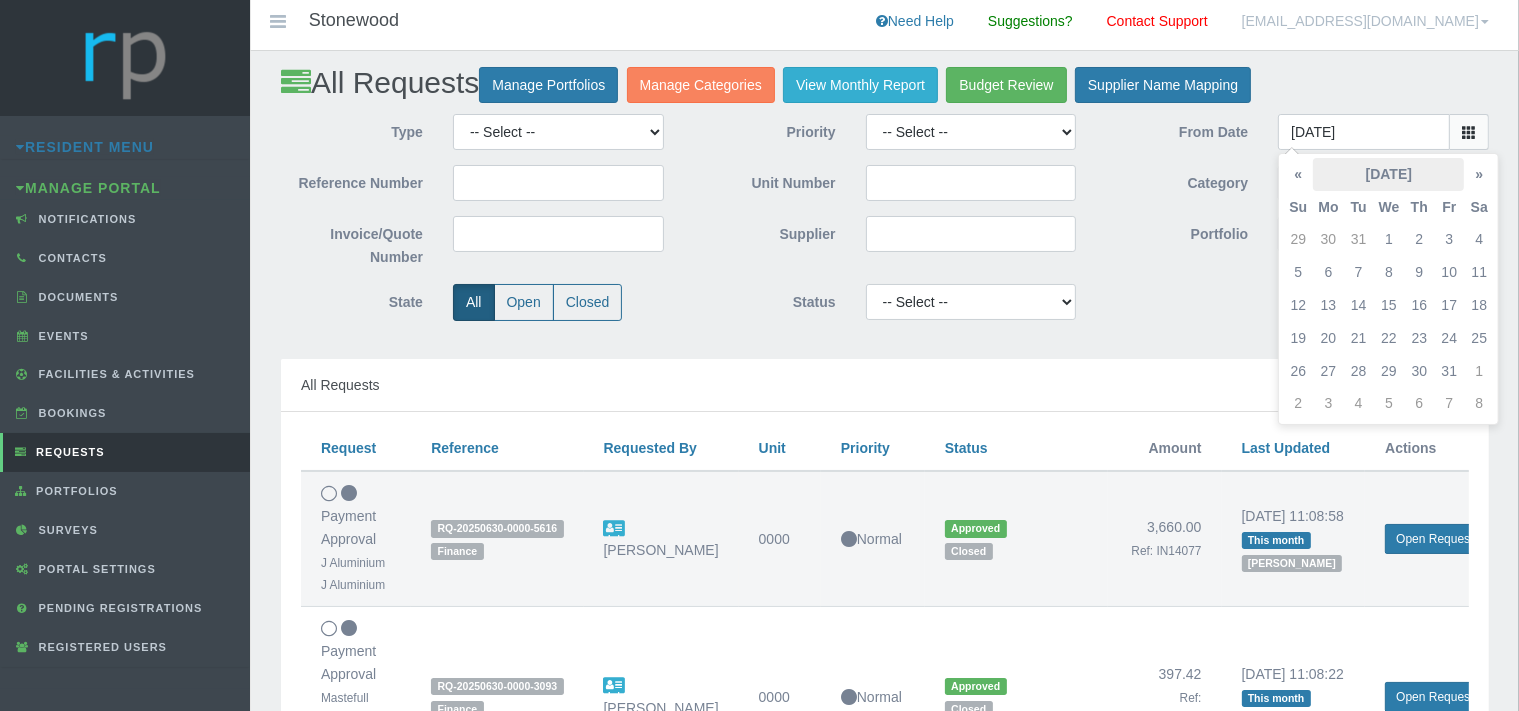 click on "[DATE]" at bounding box center (1388, 174) 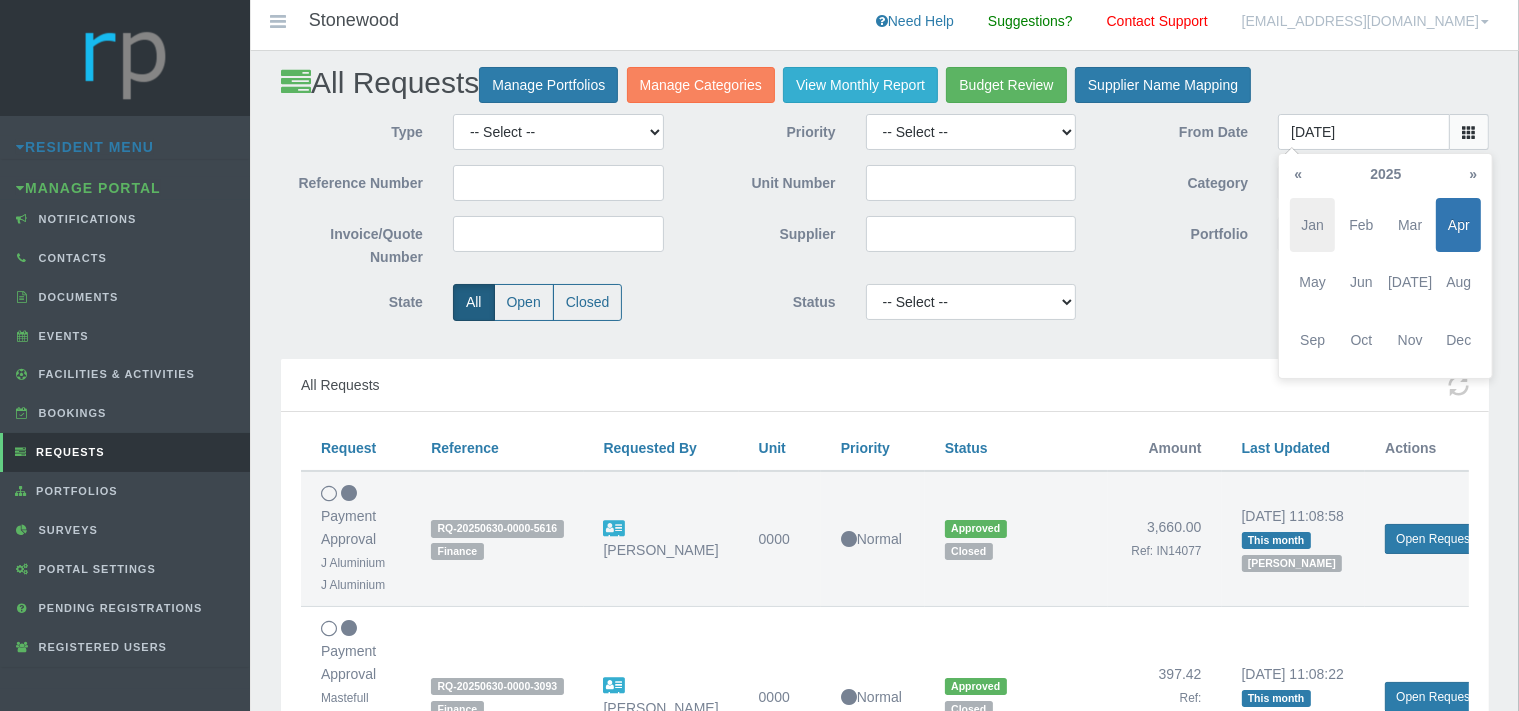 click on "Jan" at bounding box center (1312, 225) 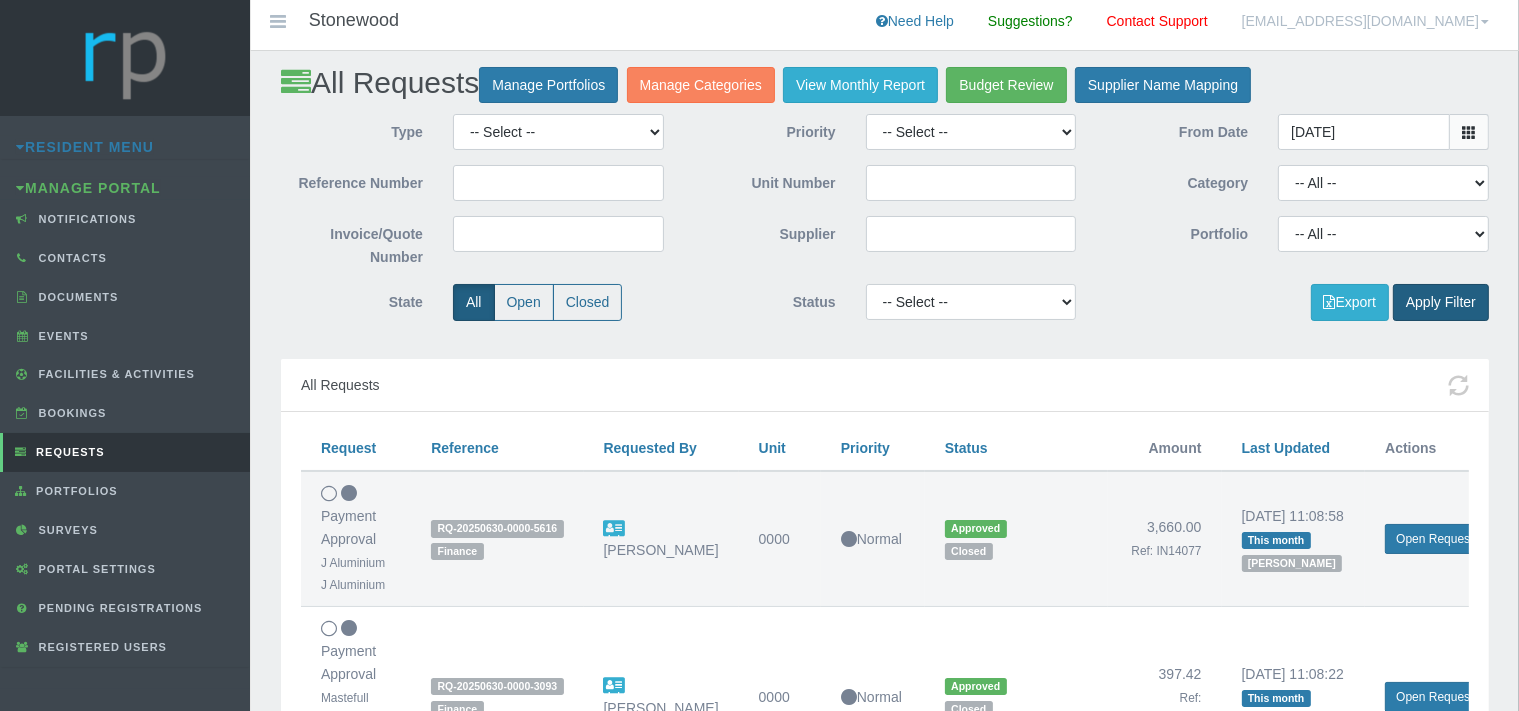 click on "Apply Filter" at bounding box center [1441, 302] 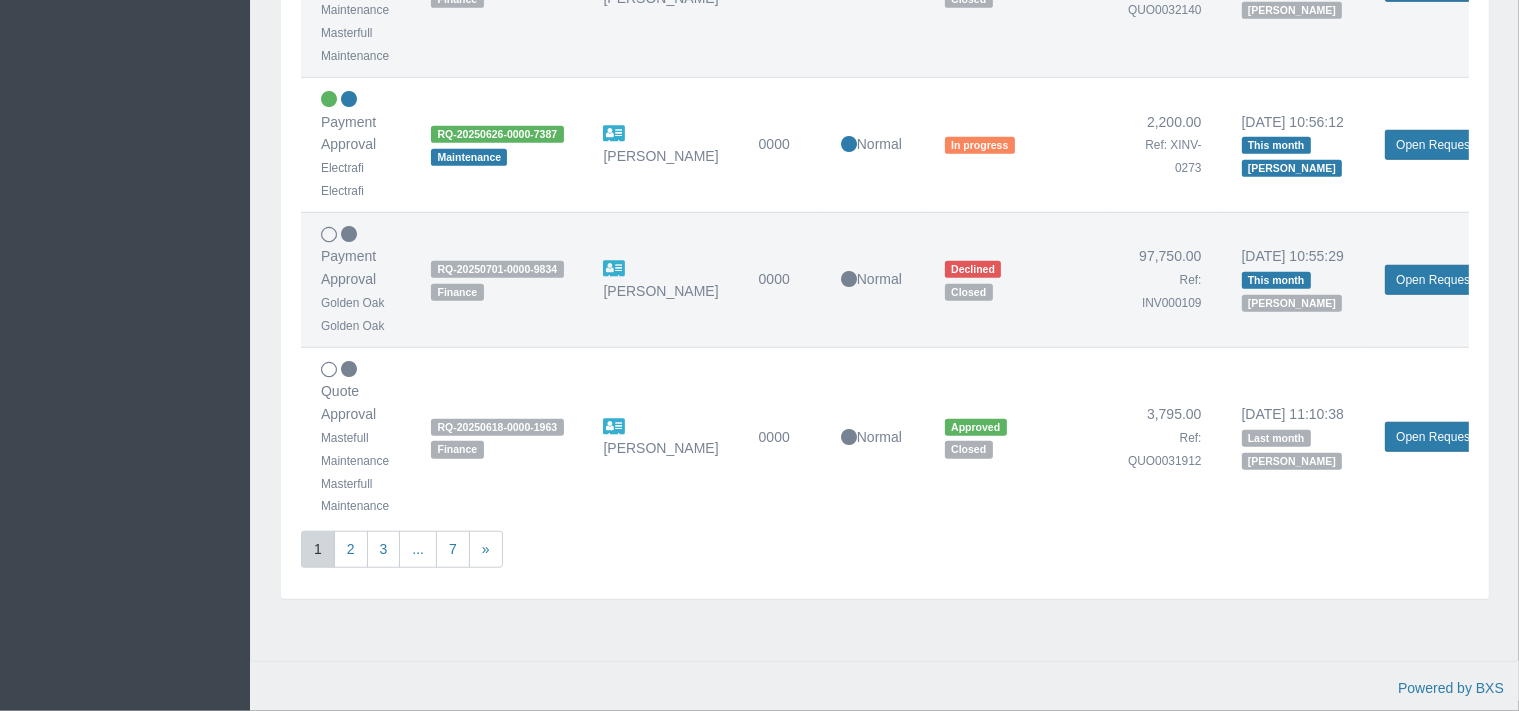 scroll, scrollTop: 1626, scrollLeft: 0, axis: vertical 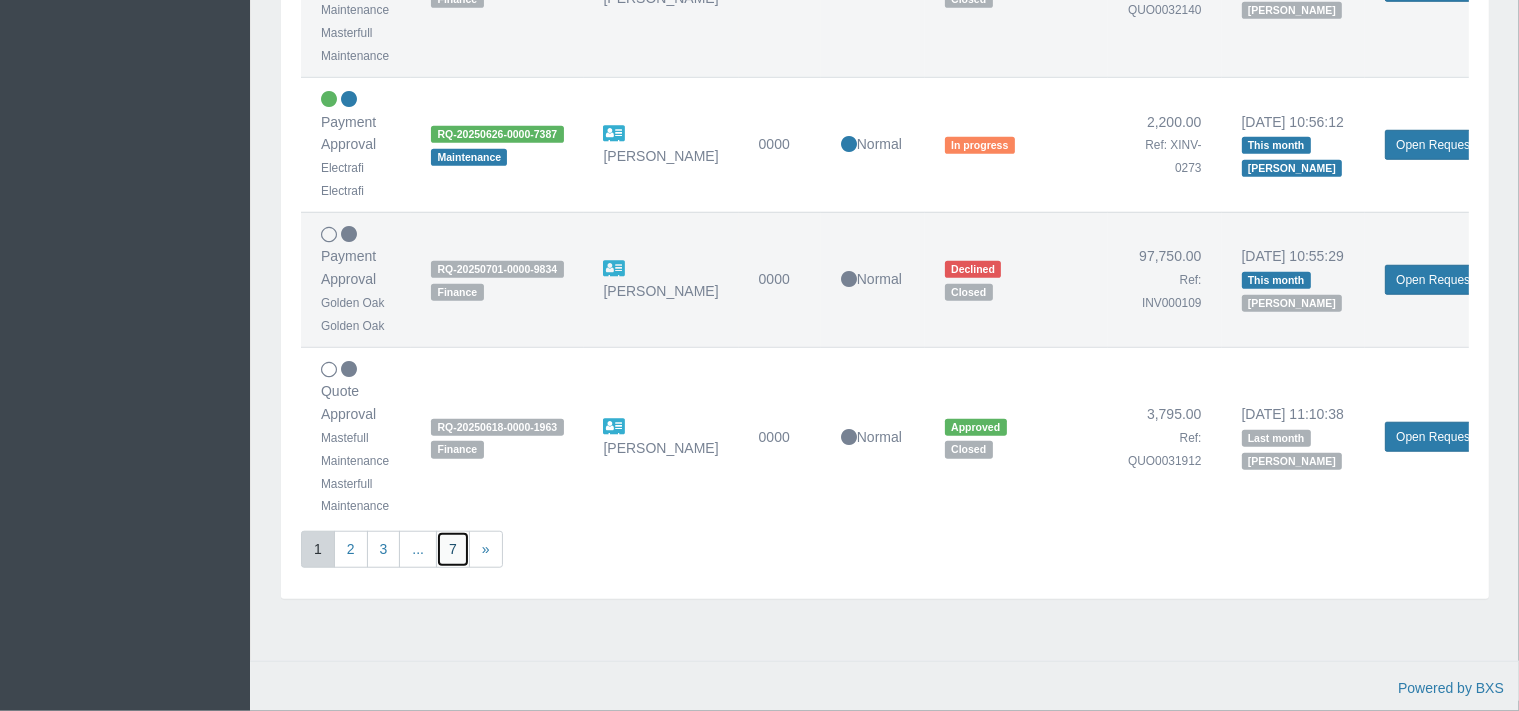 click on "7" at bounding box center [453, 549] 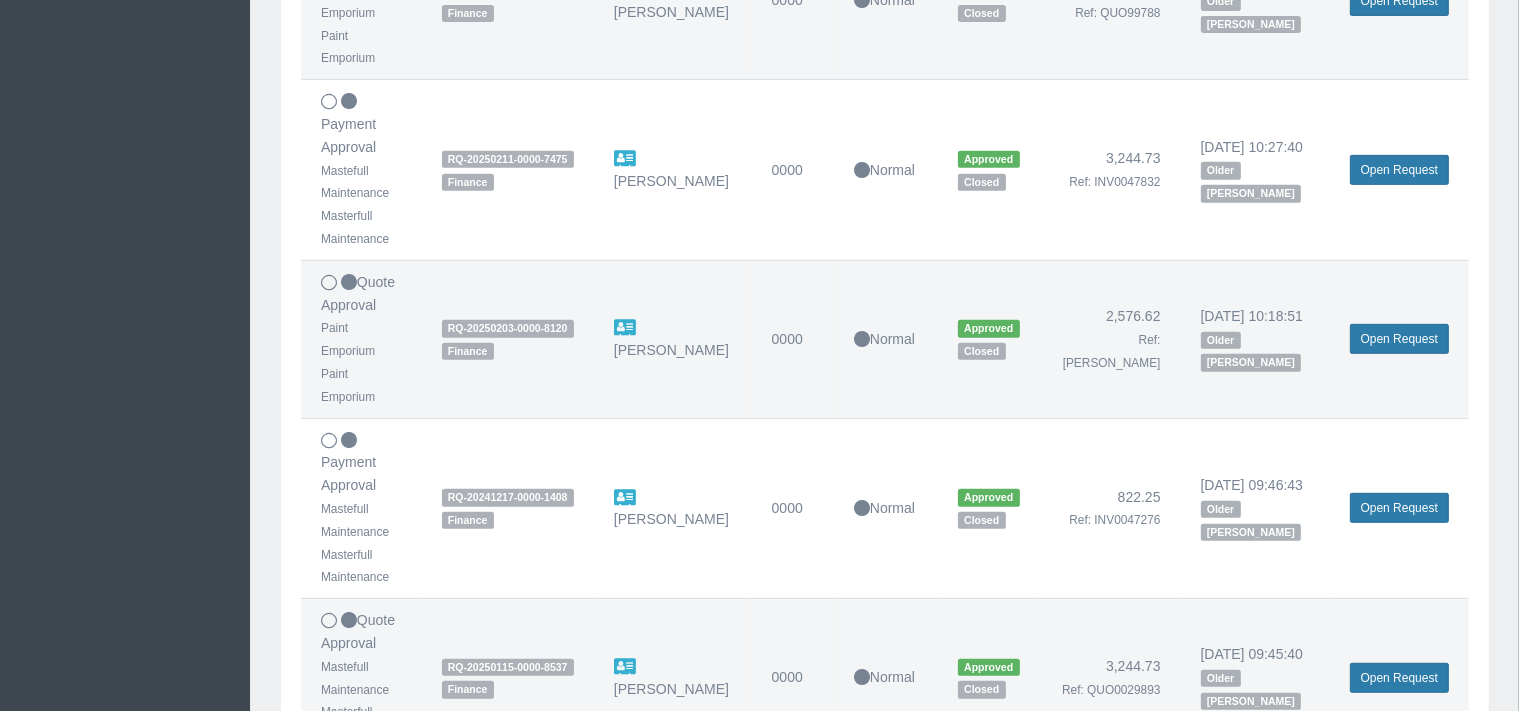 scroll, scrollTop: 954, scrollLeft: 0, axis: vertical 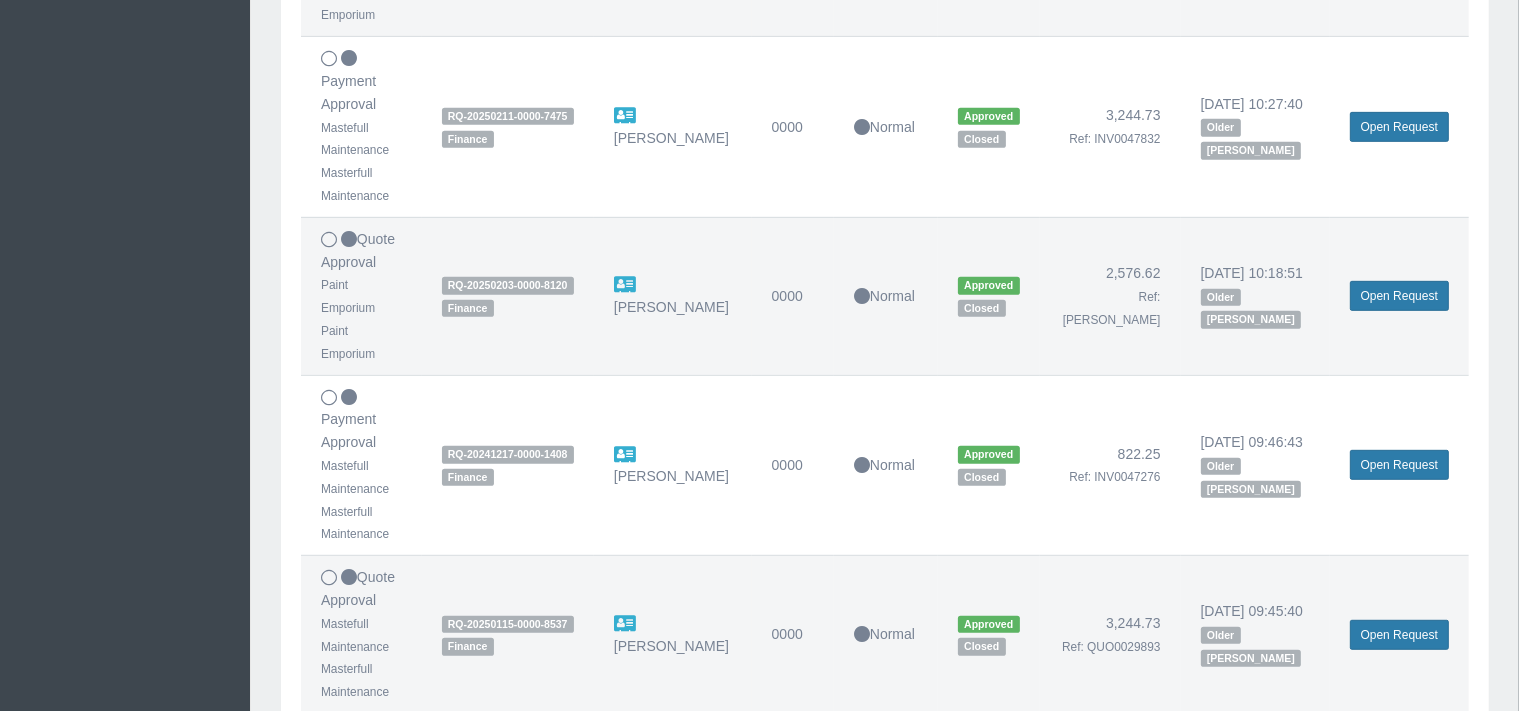 click on "6" at bounding box center [453, 735] 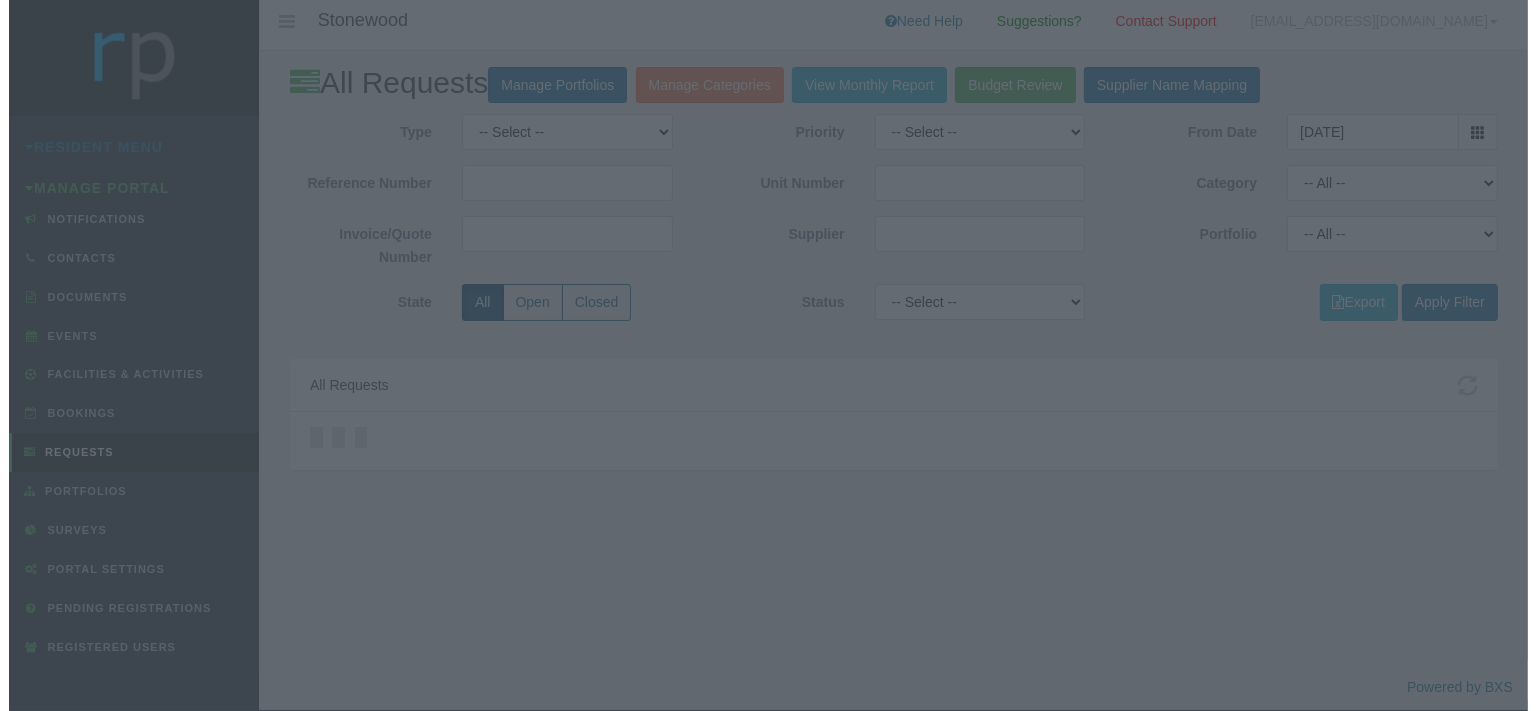 scroll, scrollTop: 0, scrollLeft: 0, axis: both 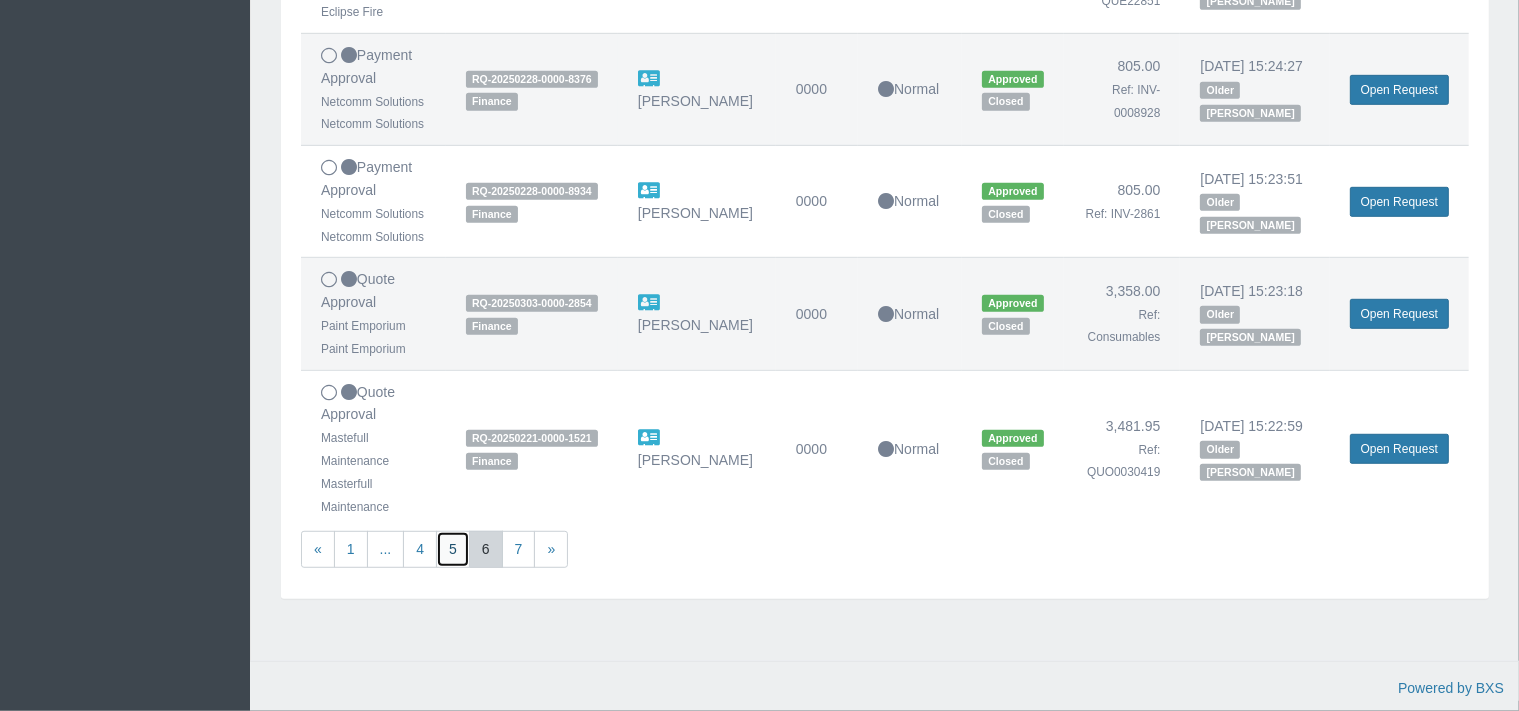 click on "5" at bounding box center (453, 549) 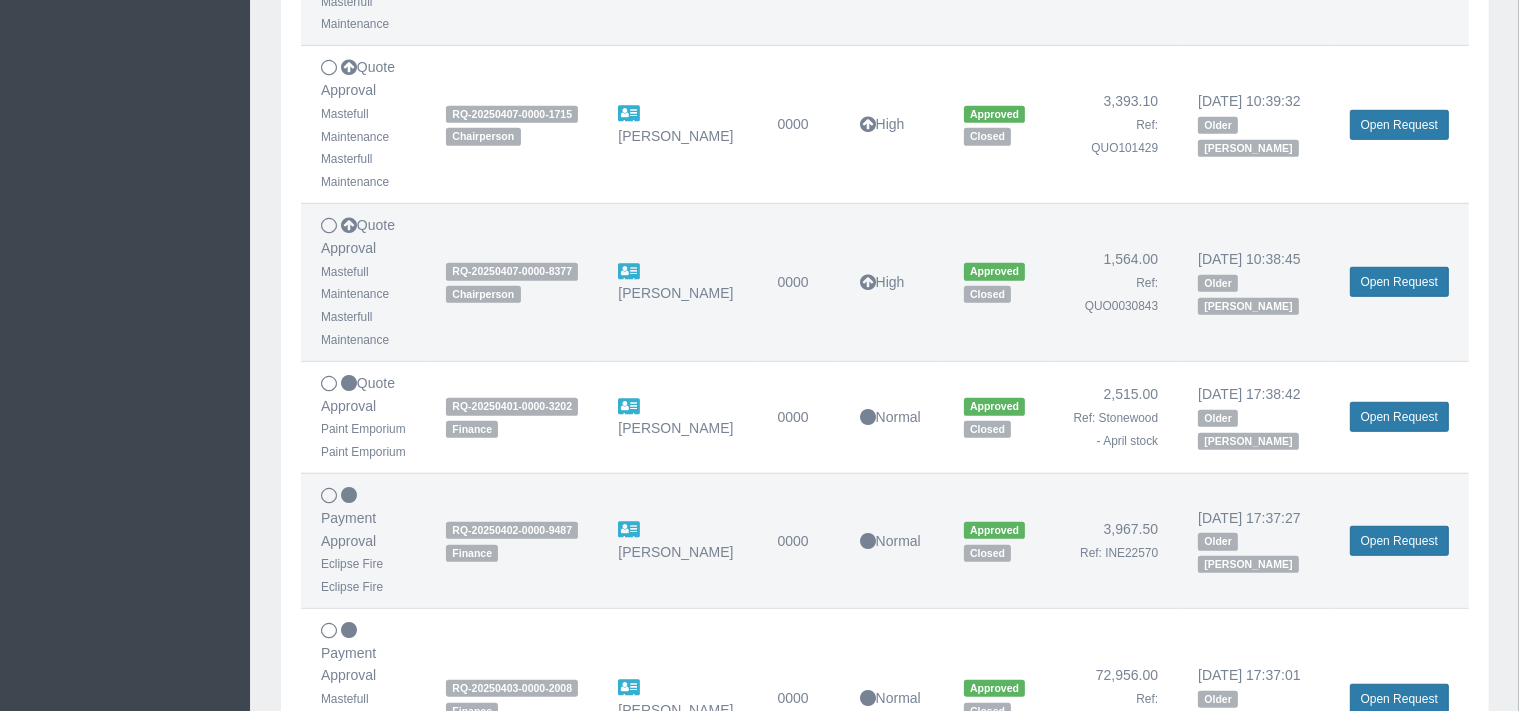 scroll, scrollTop: 1372, scrollLeft: 0, axis: vertical 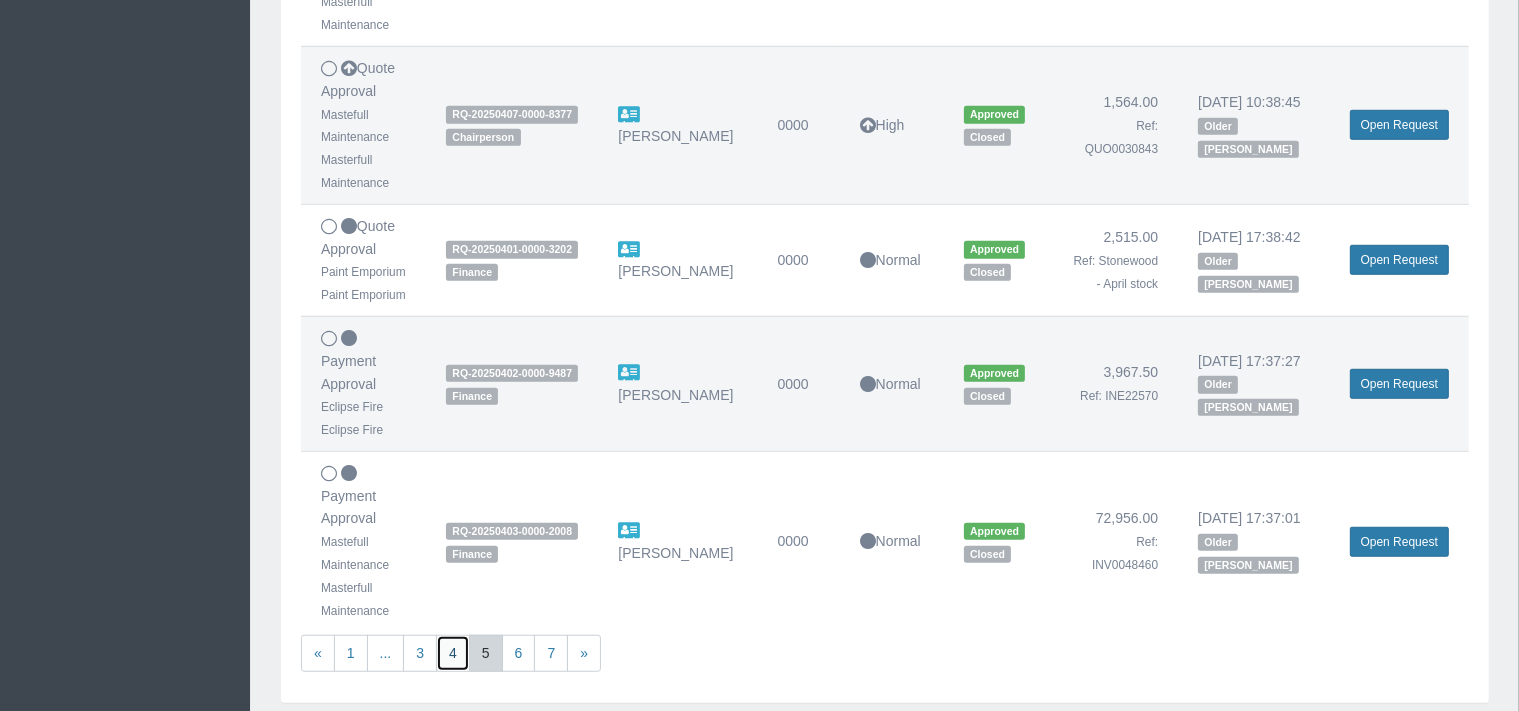 click on "4" at bounding box center [453, 653] 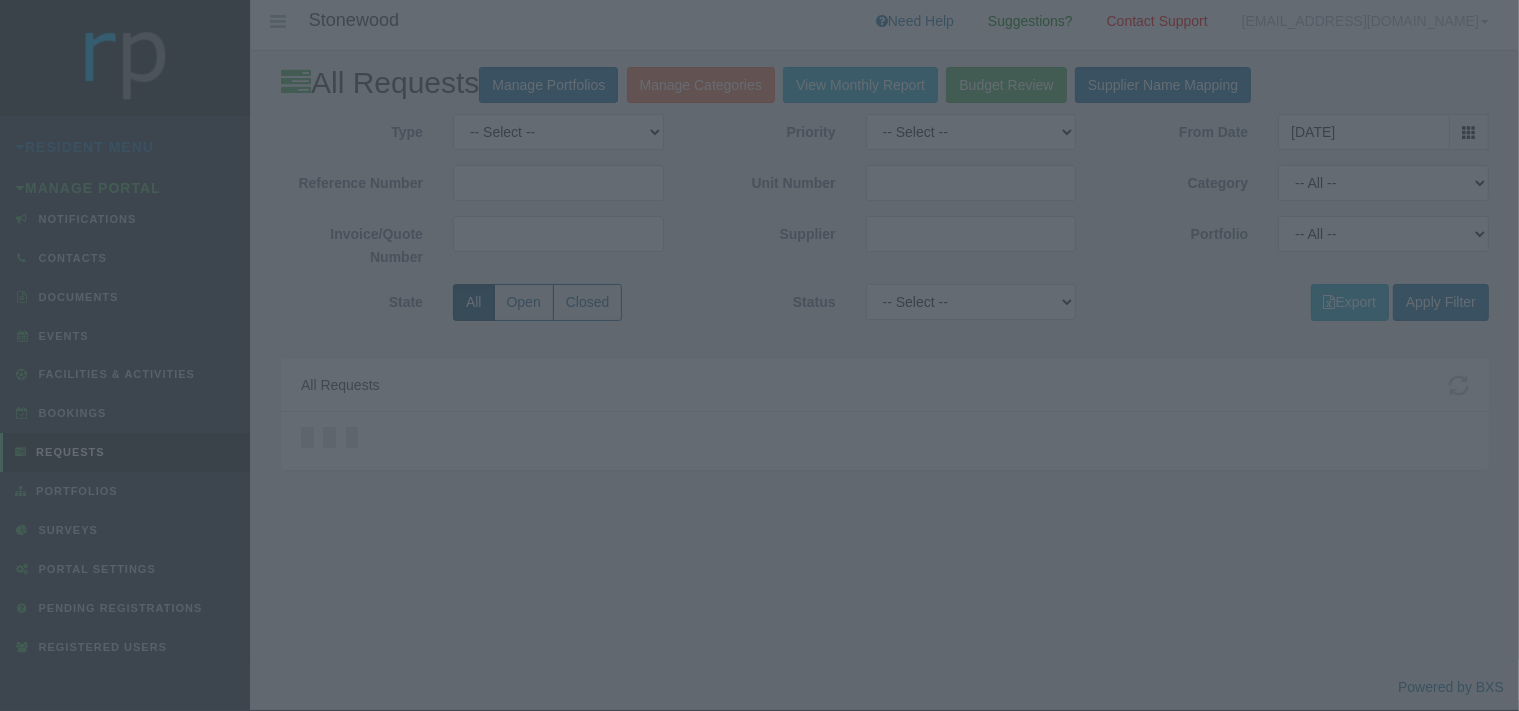 scroll, scrollTop: 0, scrollLeft: 0, axis: both 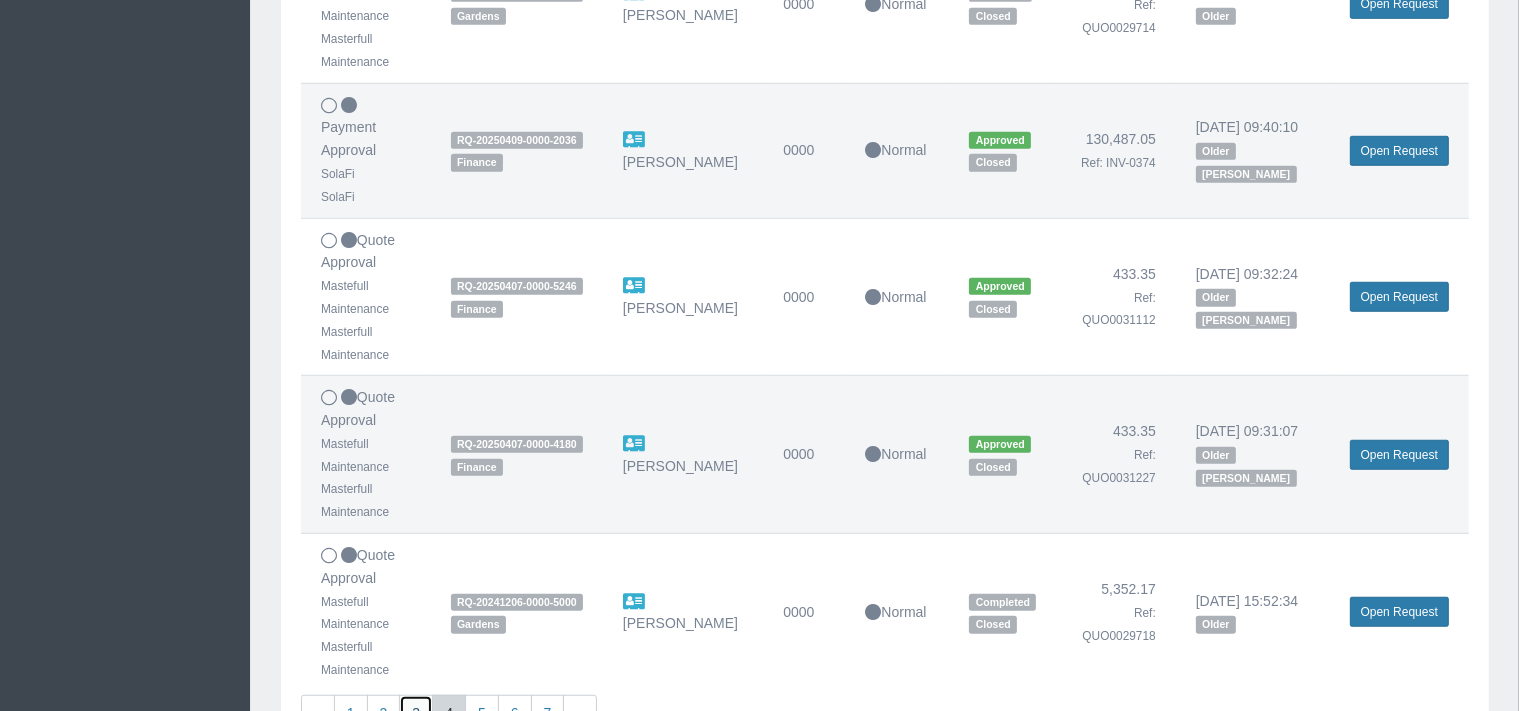 click on "3" at bounding box center [416, 713] 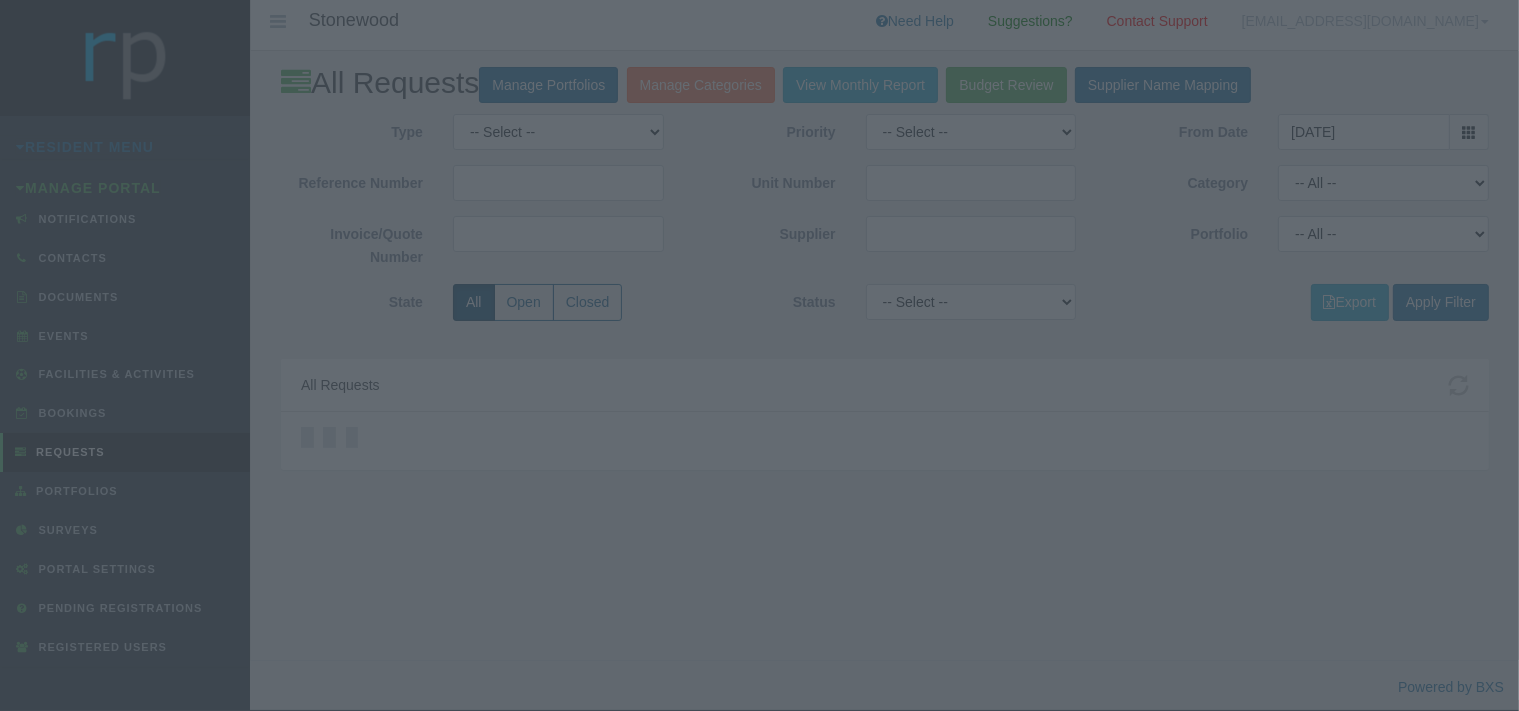 scroll, scrollTop: 0, scrollLeft: 0, axis: both 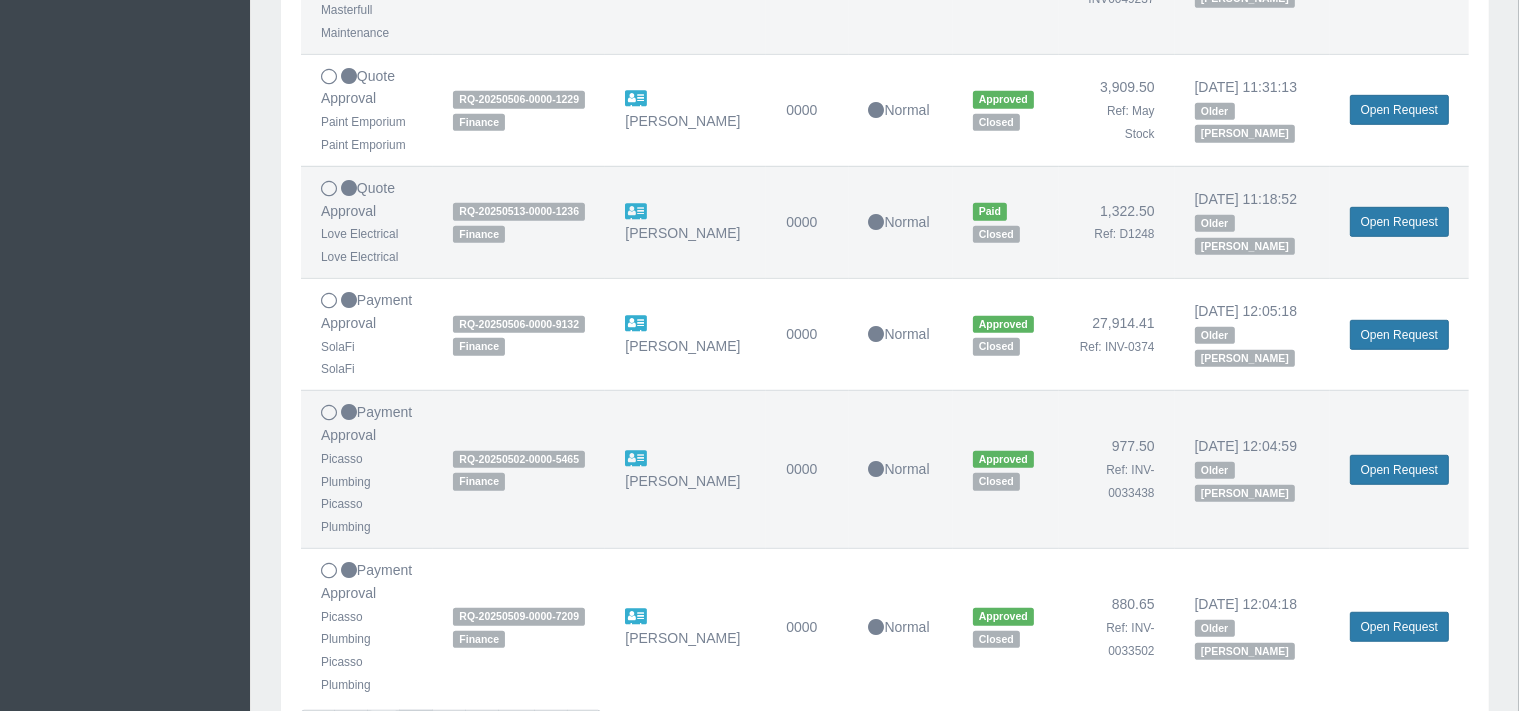 click on "2" at bounding box center (384, 728) 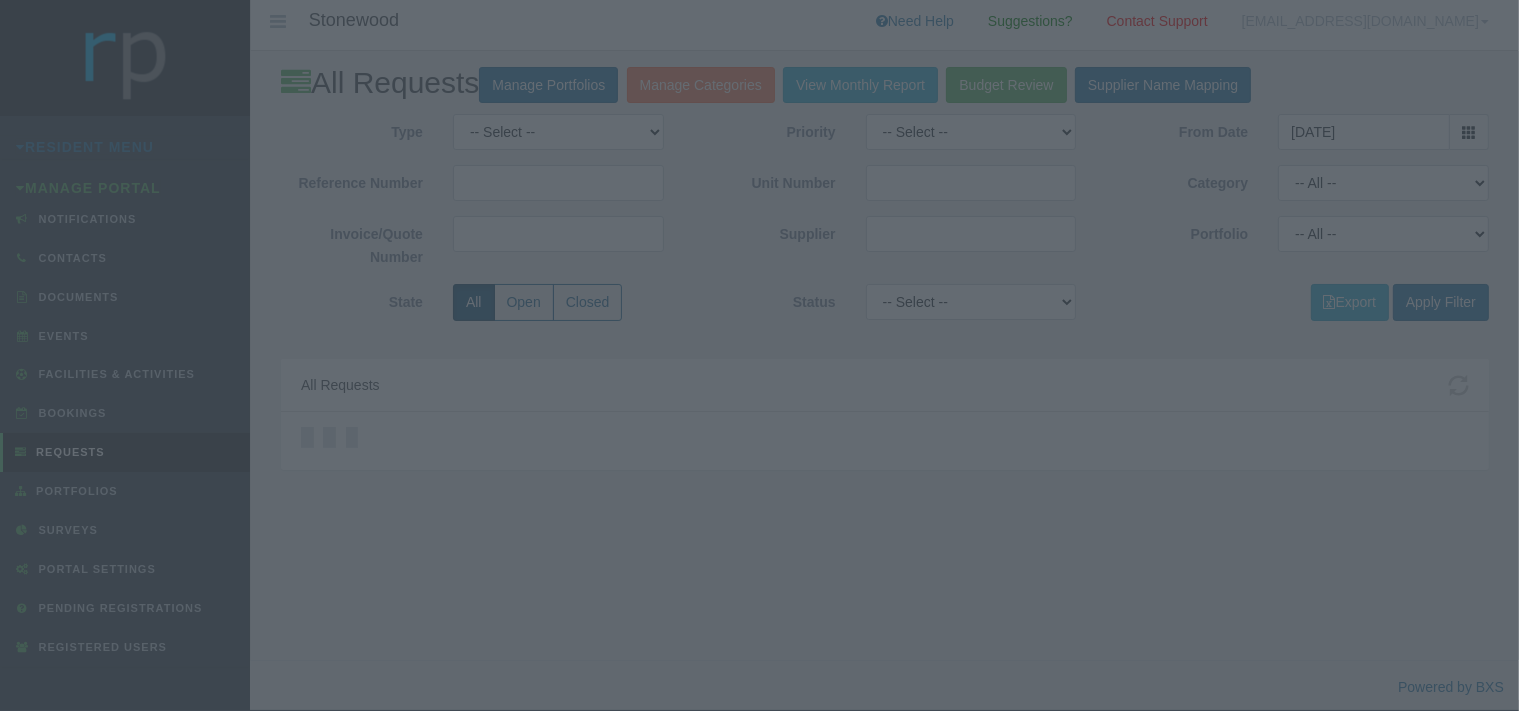 scroll, scrollTop: 0, scrollLeft: 0, axis: both 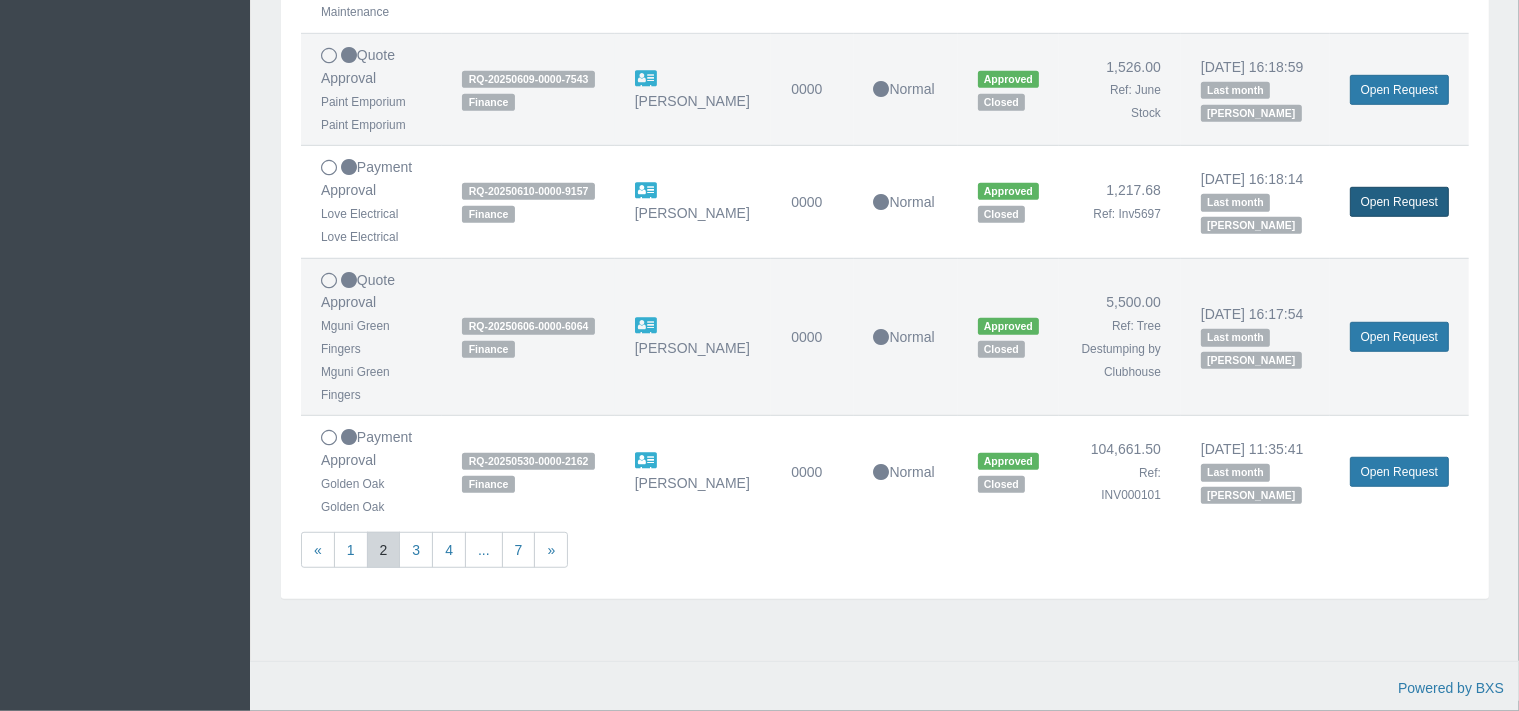 click on "Open Request" at bounding box center [1399, 202] 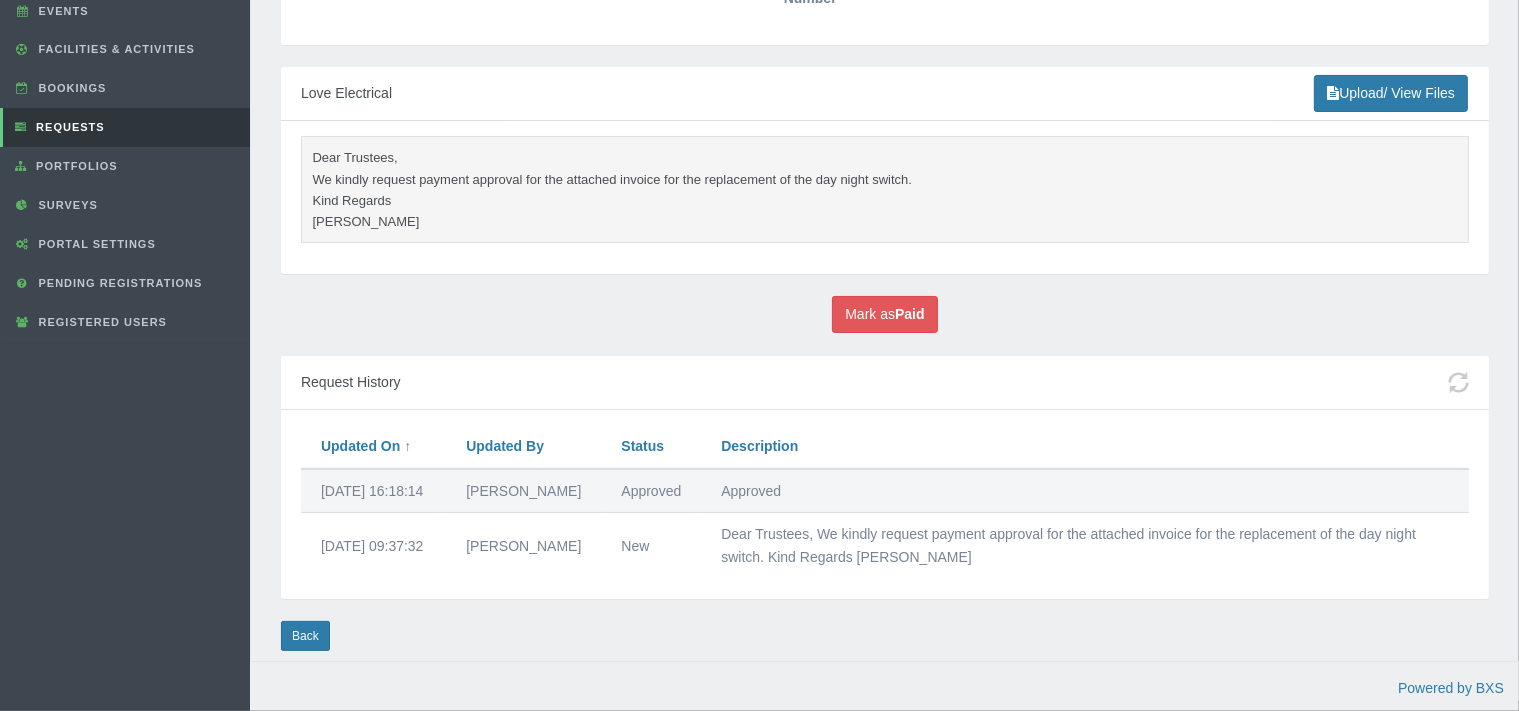scroll, scrollTop: 346, scrollLeft: 0, axis: vertical 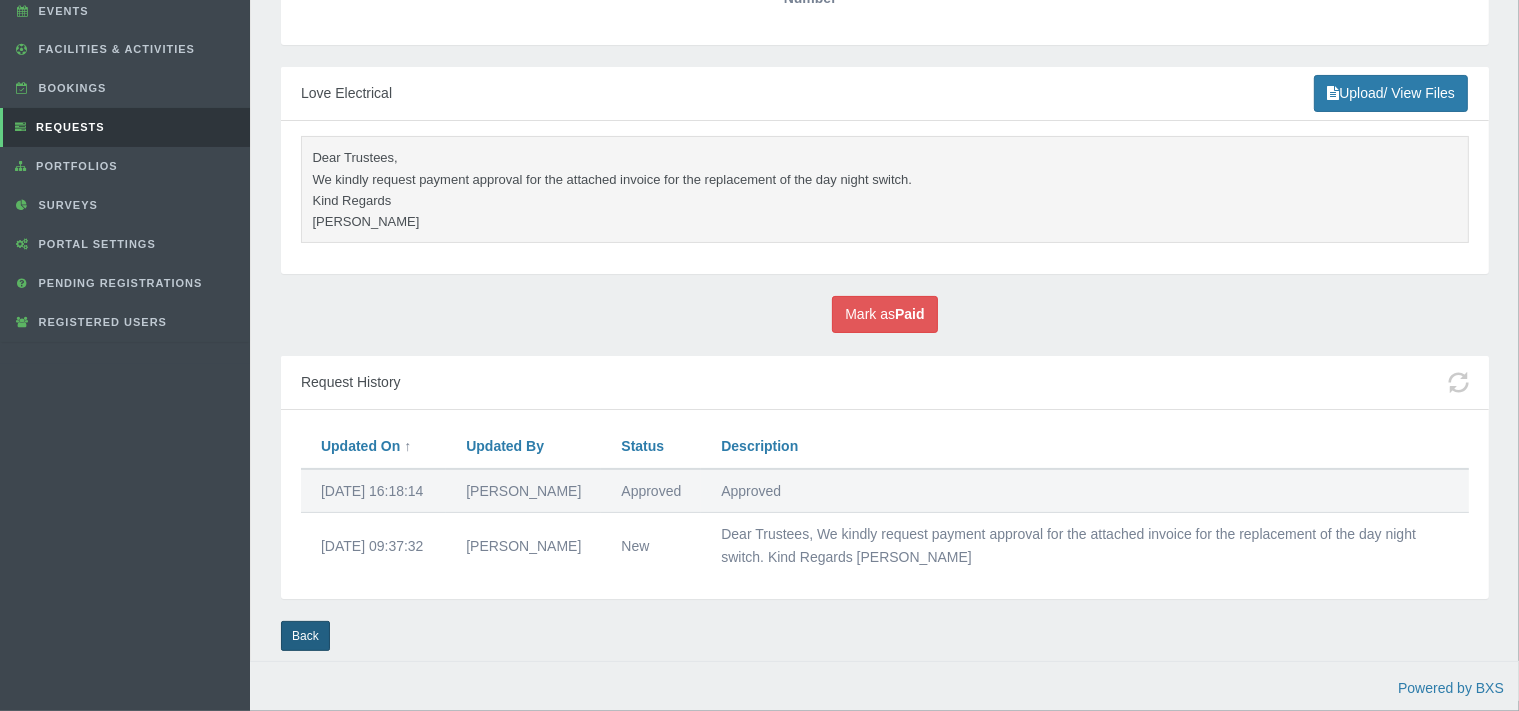 click on "Back" at bounding box center [305, 636] 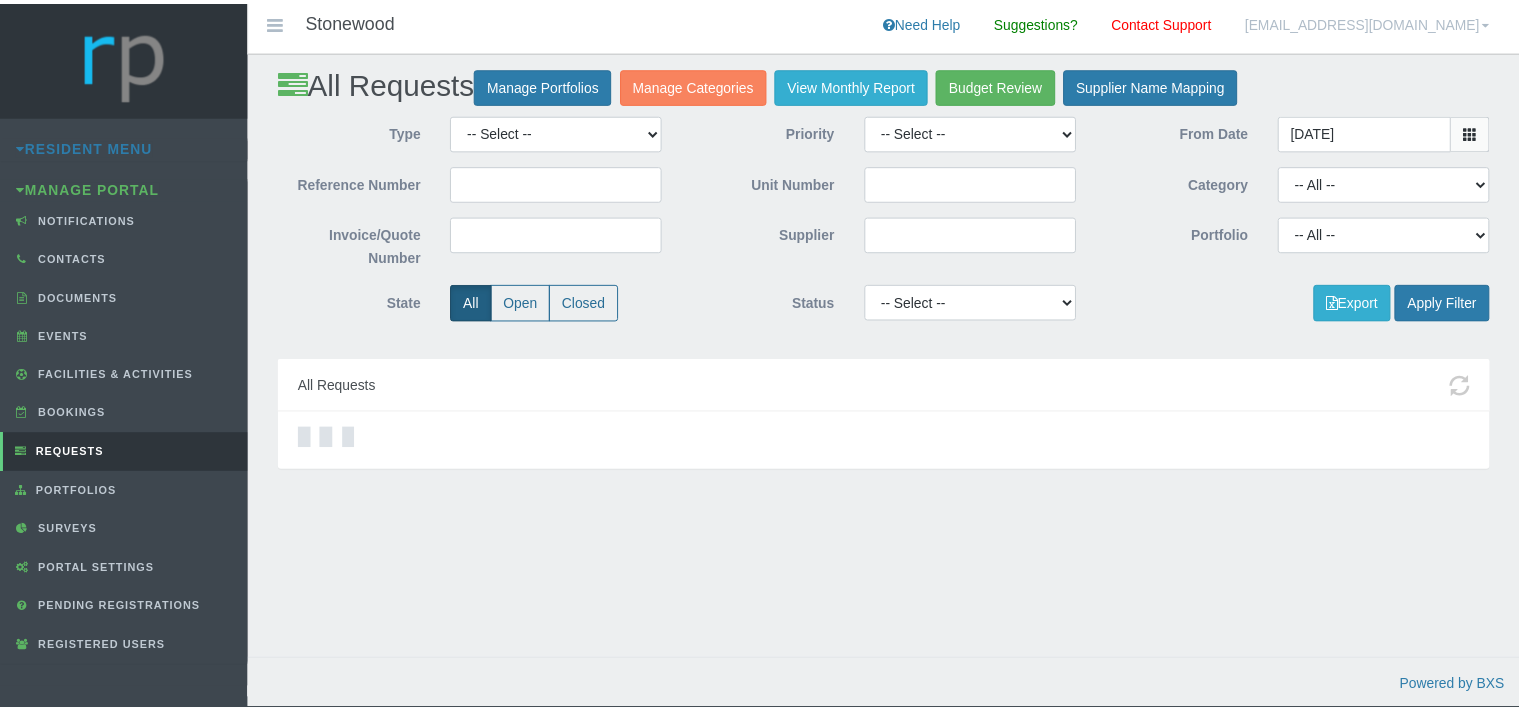 scroll, scrollTop: 0, scrollLeft: 0, axis: both 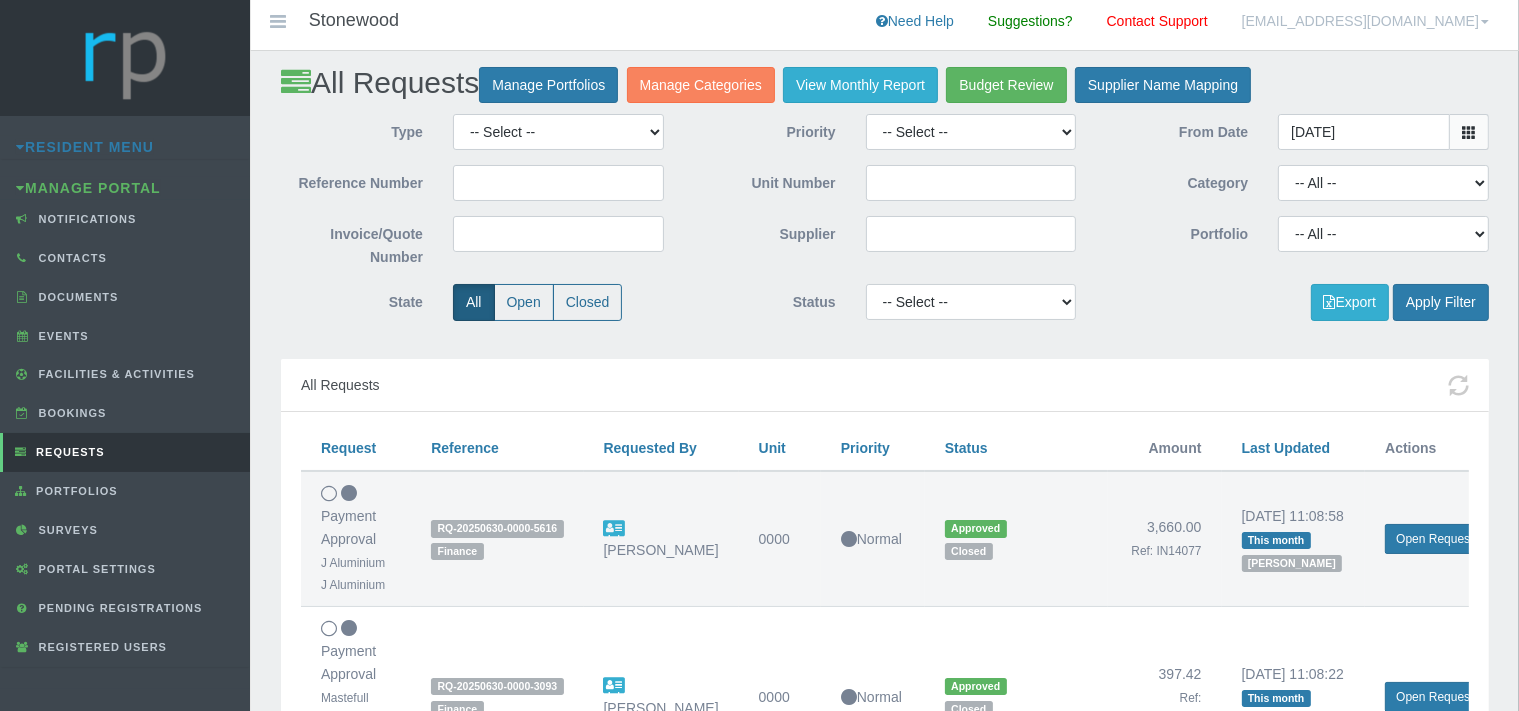 click at bounding box center [1469, 132] 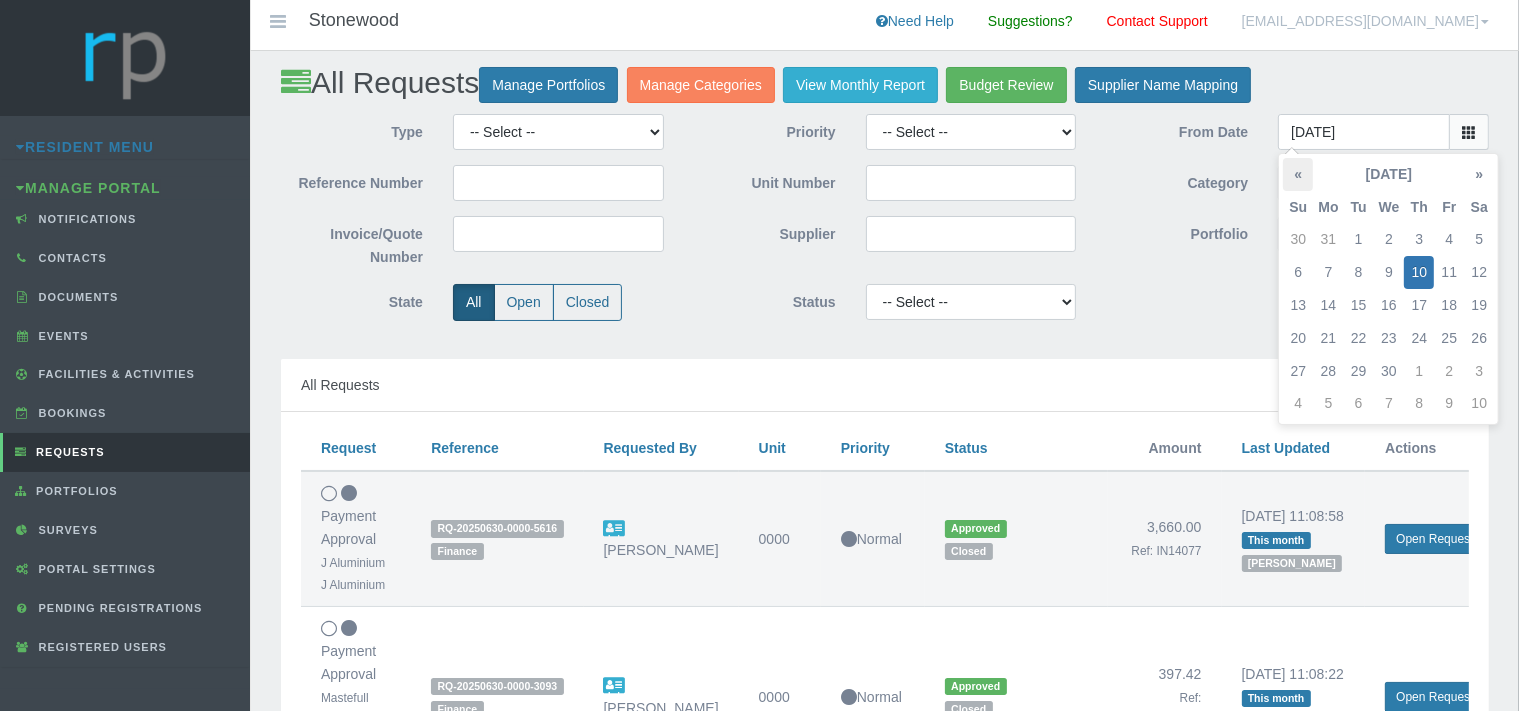 click on "«" at bounding box center [1298, 174] 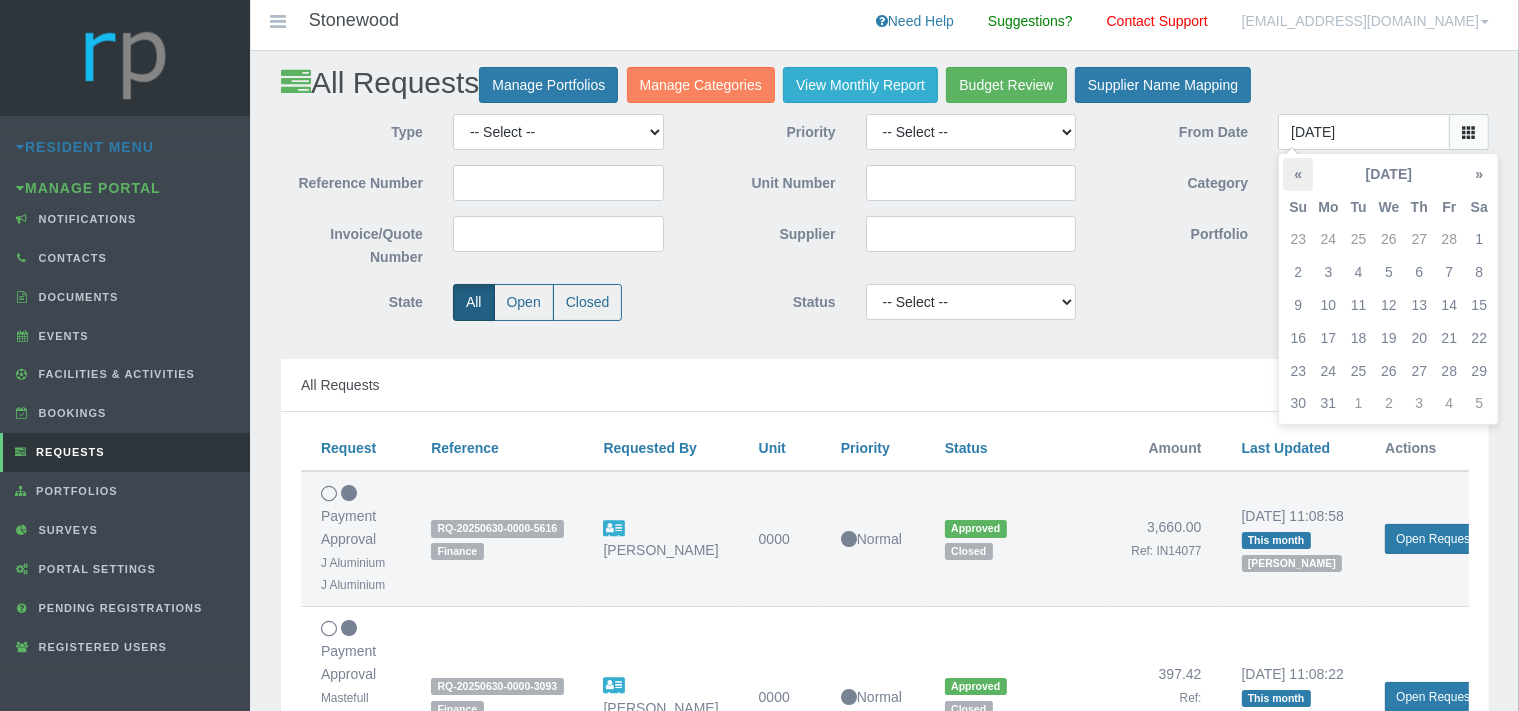 click on "«" at bounding box center [1298, 174] 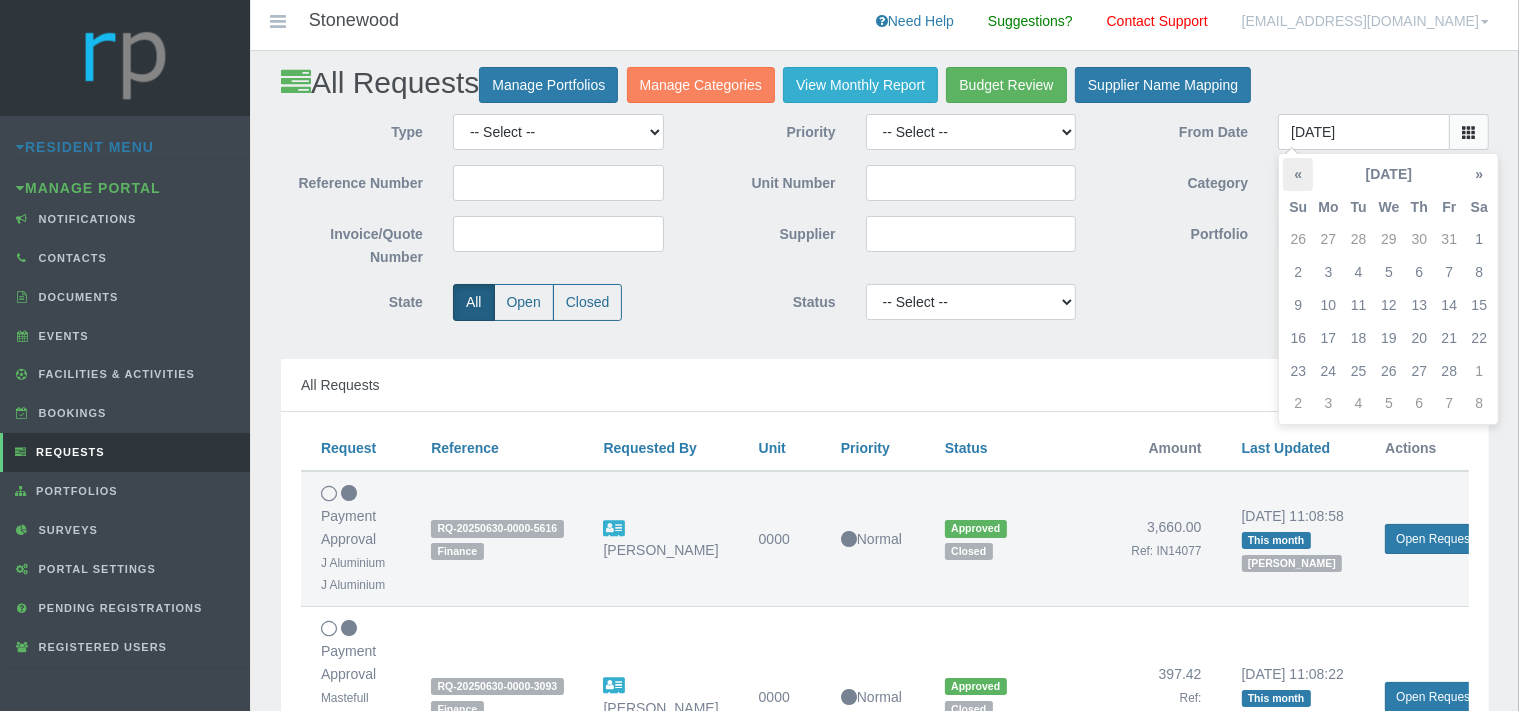 click on "«" at bounding box center [1298, 174] 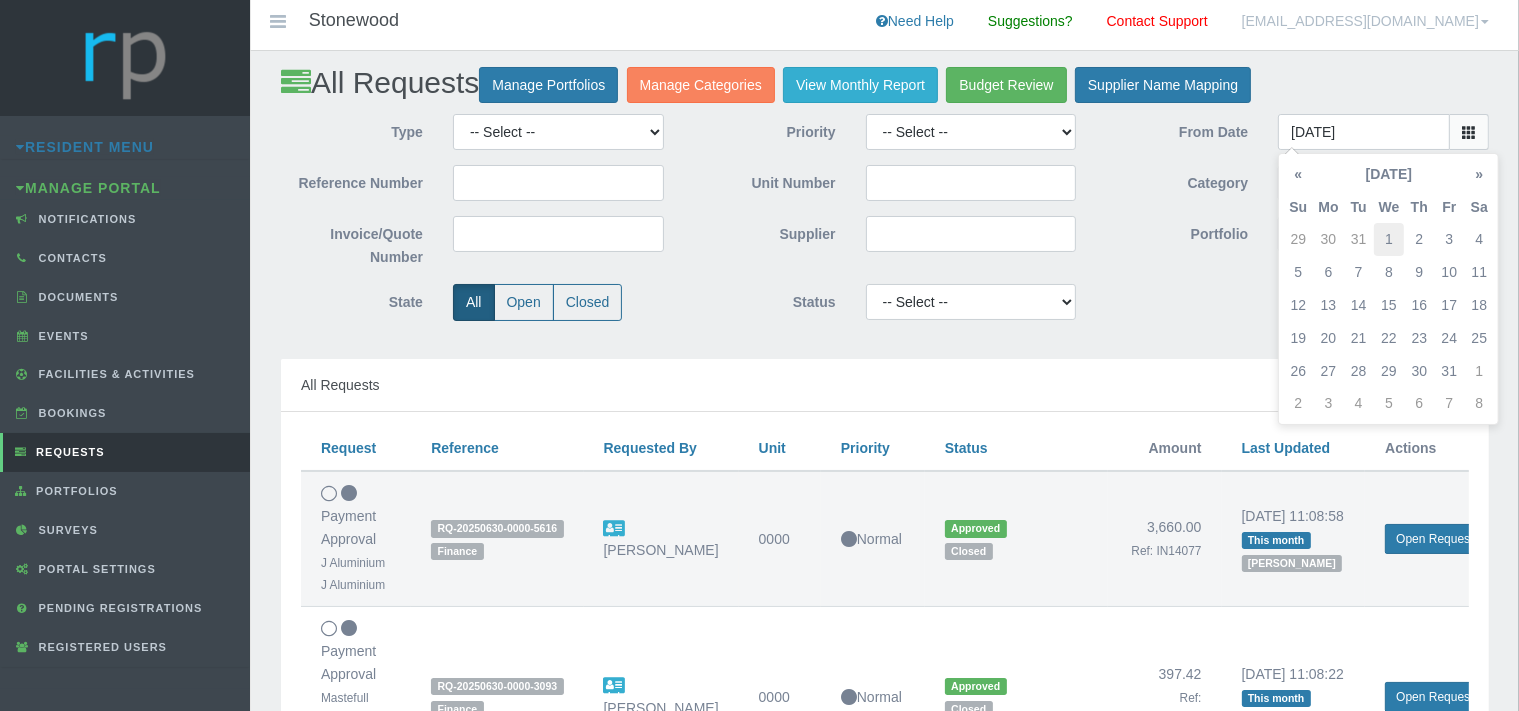 click on "1" at bounding box center [1389, 239] 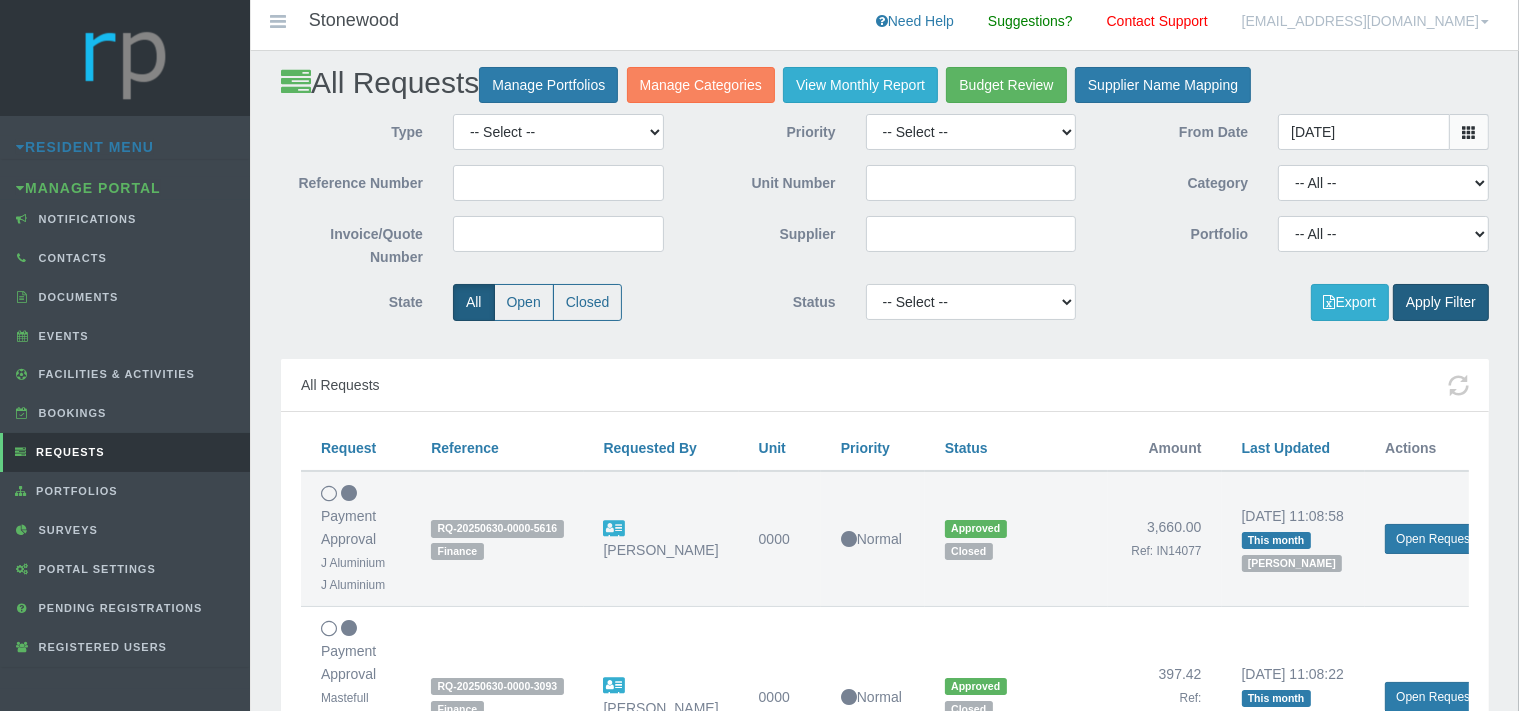 click on "Apply Filter" at bounding box center (1441, 302) 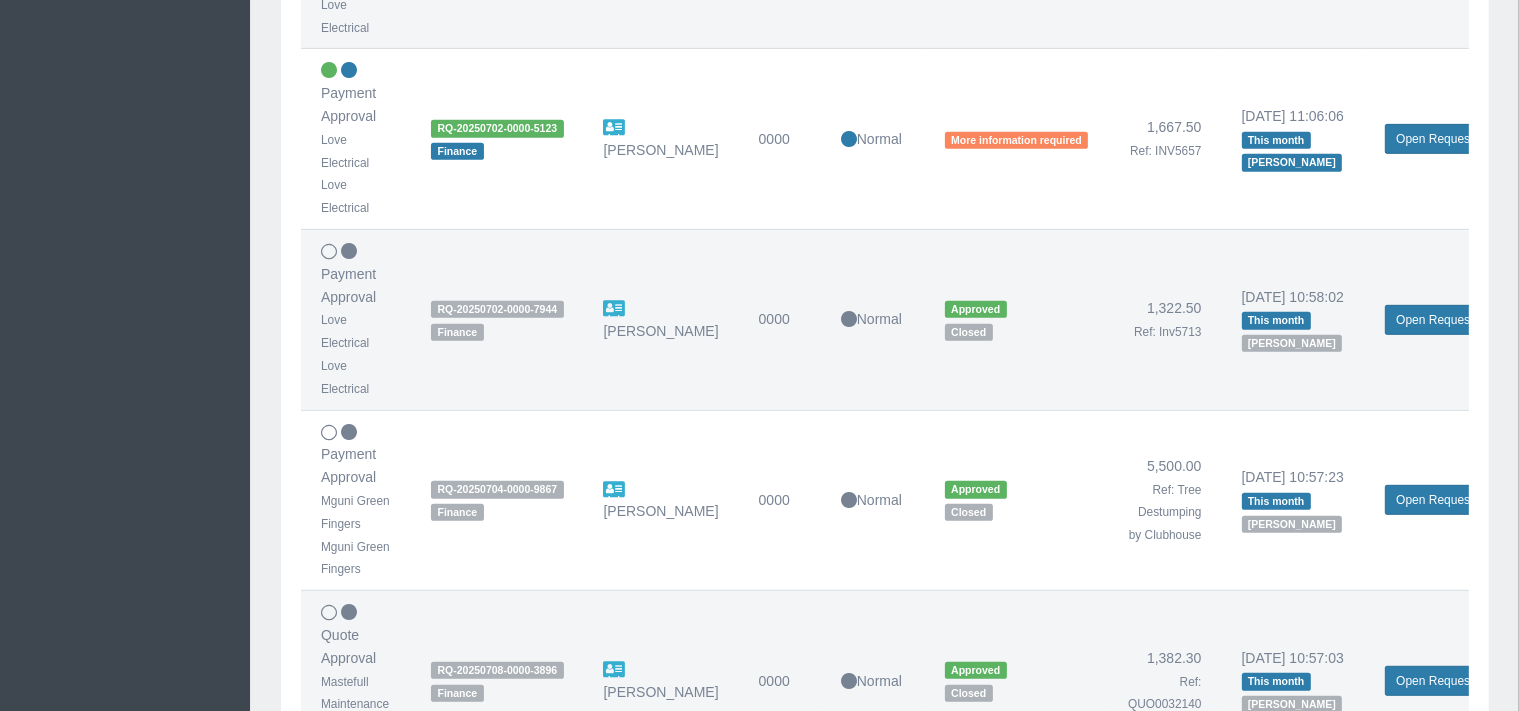 scroll, scrollTop: 887, scrollLeft: 0, axis: vertical 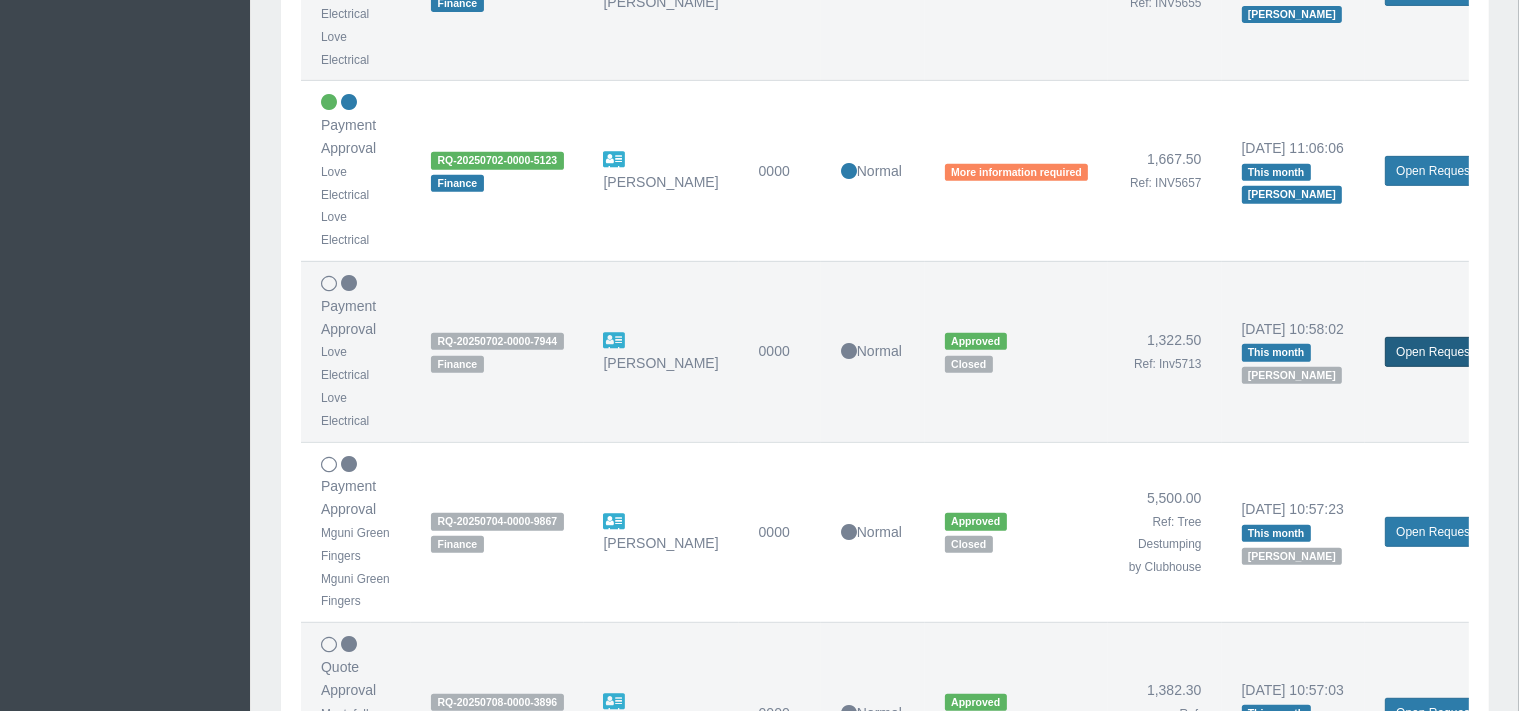 click on "Open Request" at bounding box center (1434, 352) 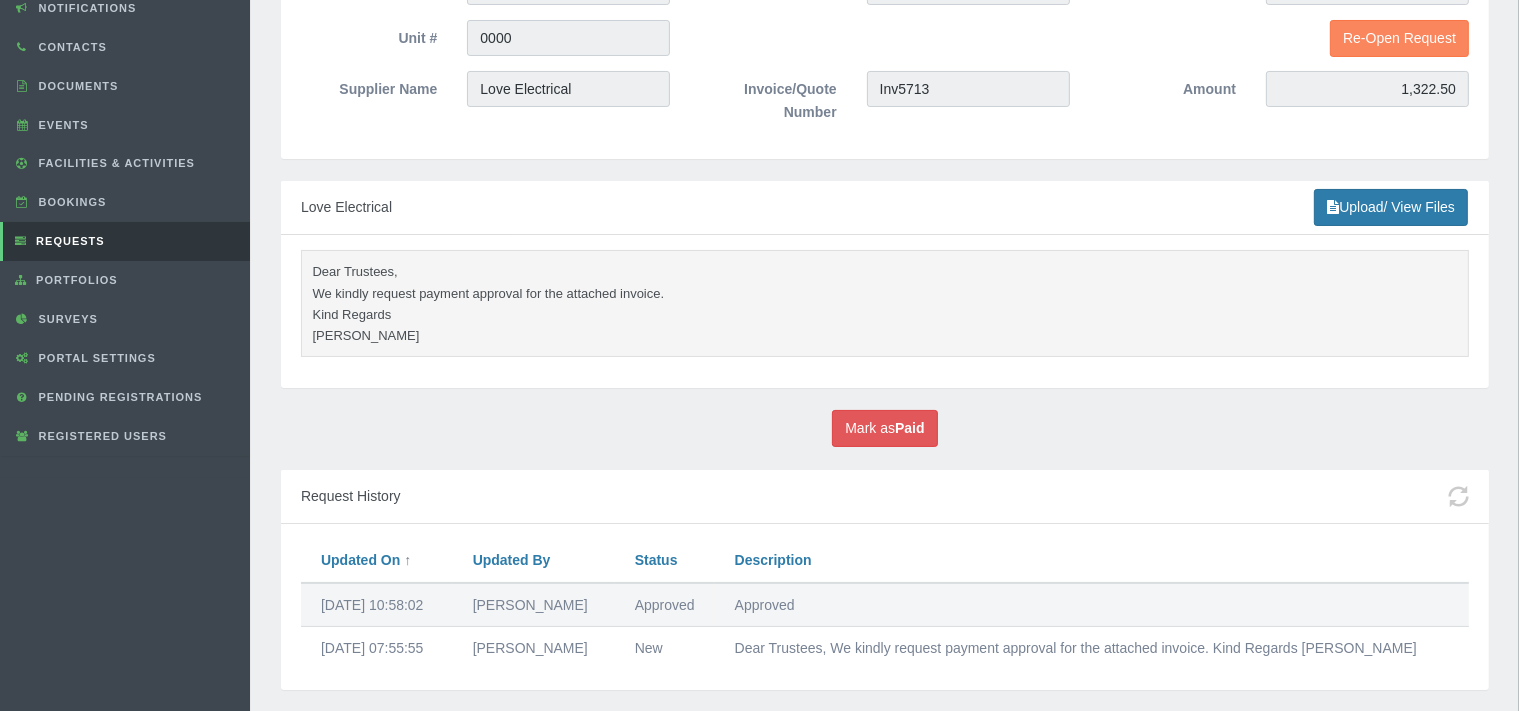 scroll, scrollTop: 300, scrollLeft: 0, axis: vertical 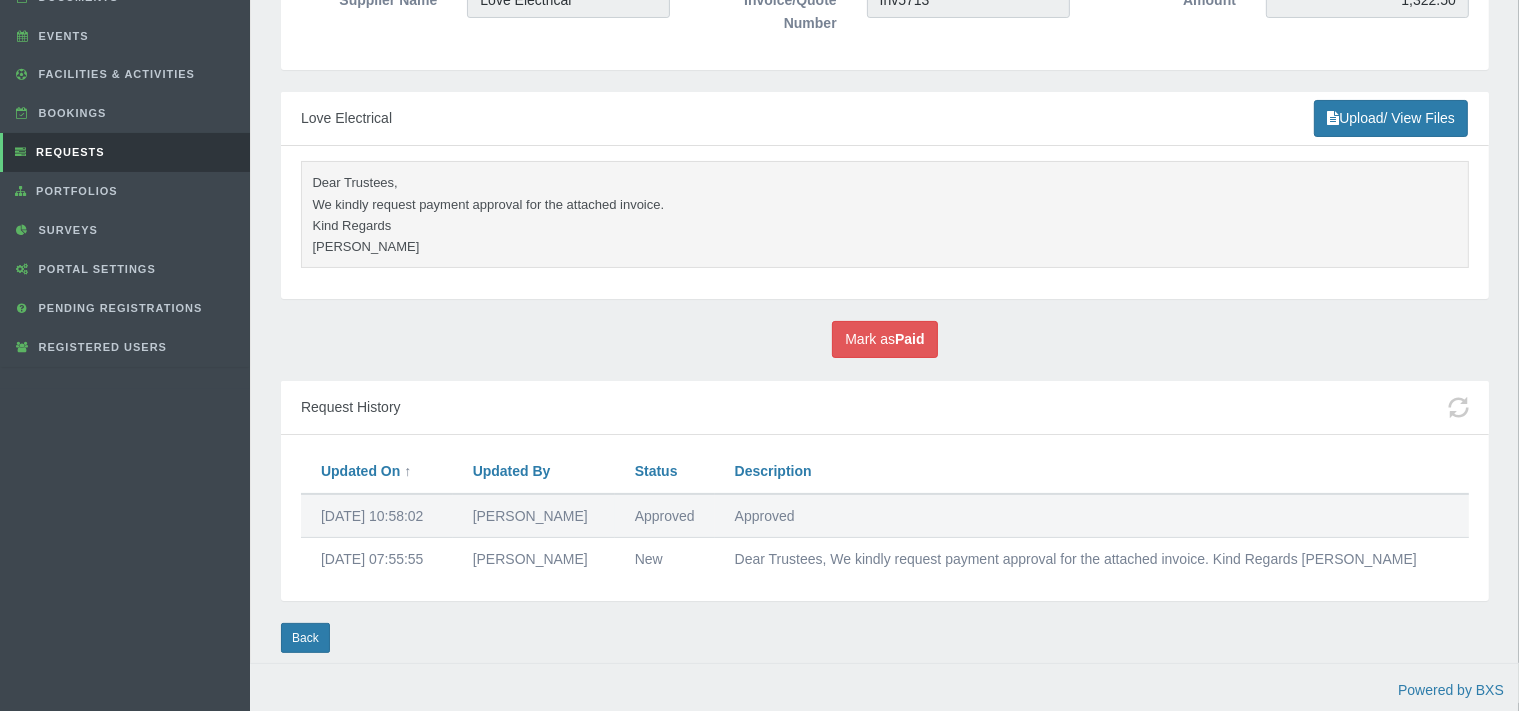click on "Request Detail   Download as PDF
Requested By
[PERSON_NAME]
Type
Payment Approval
Status Unit #" at bounding box center [884, 227] 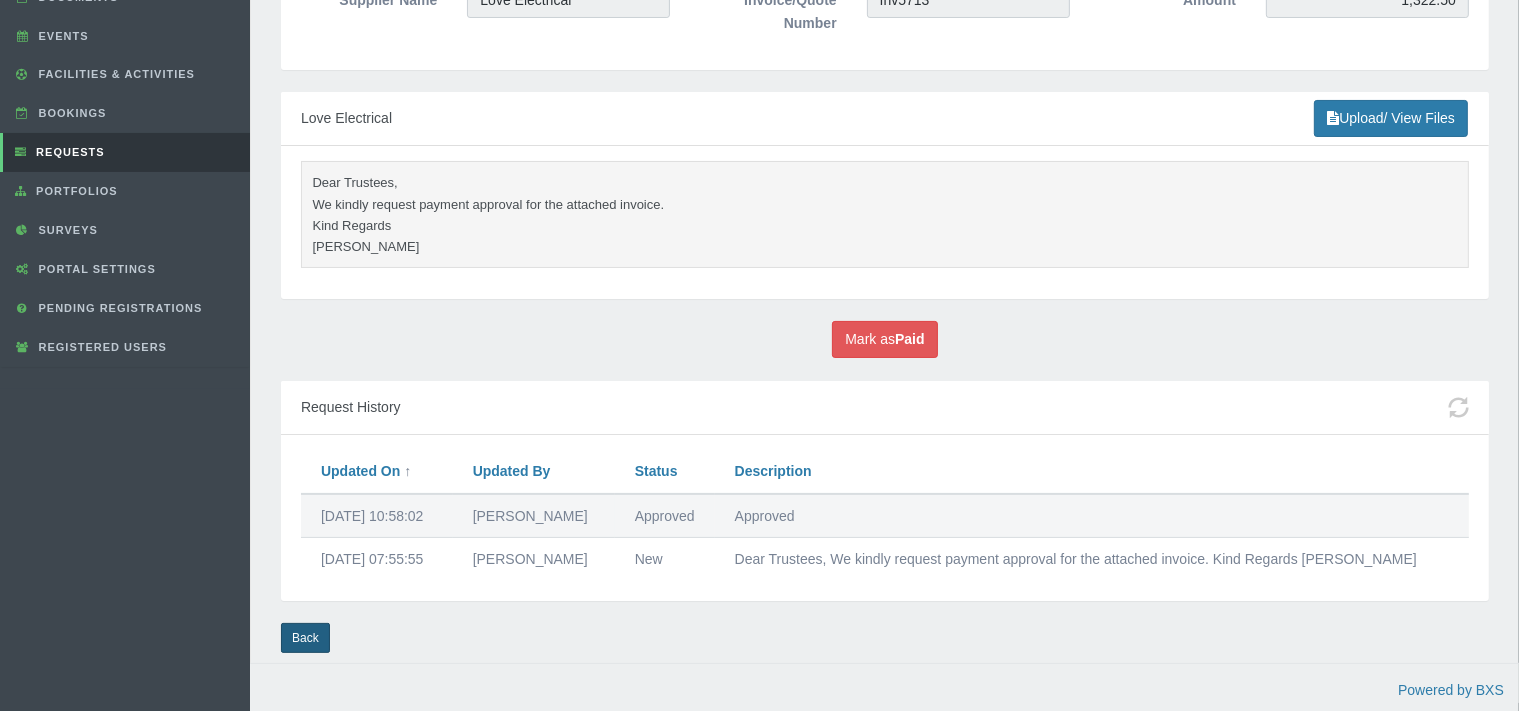 click on "Back" at bounding box center (305, 638) 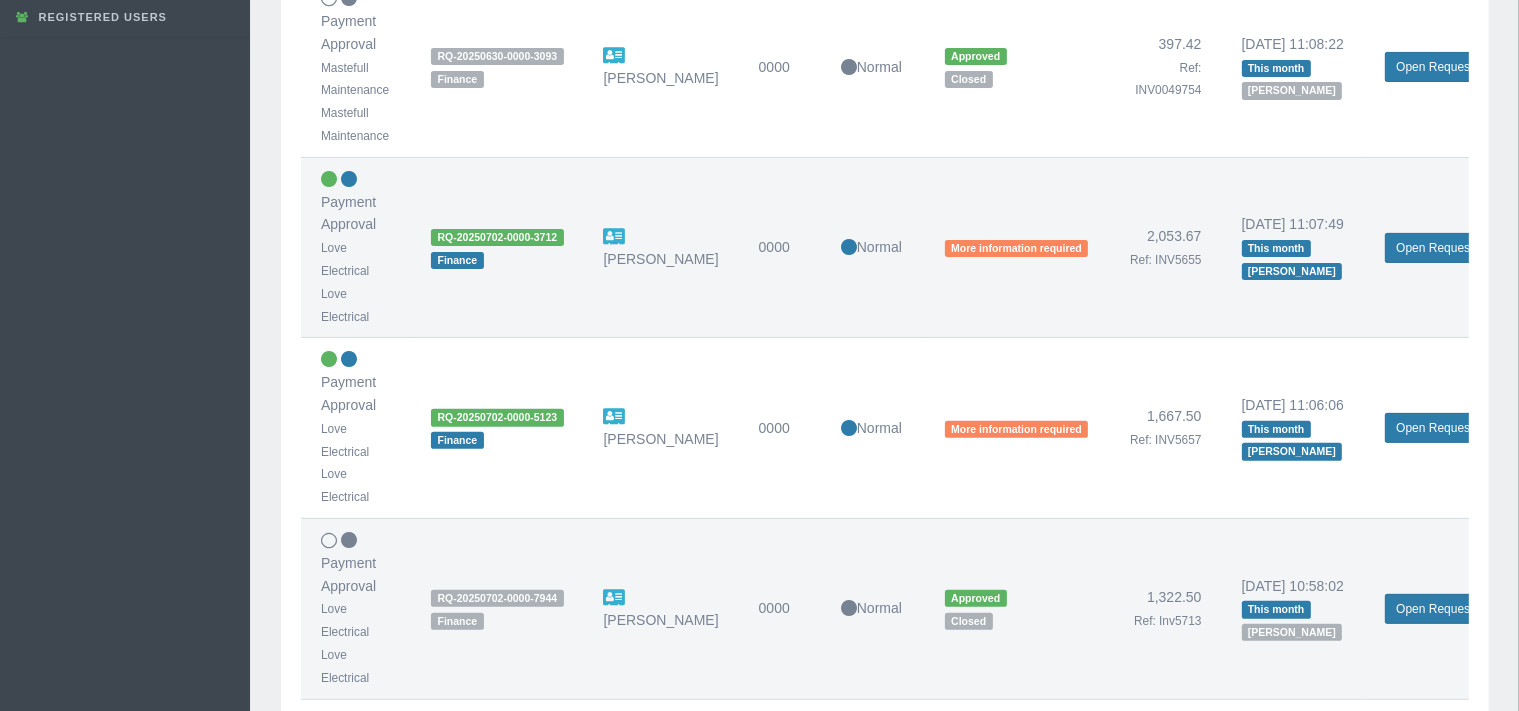 scroll, scrollTop: 633, scrollLeft: 0, axis: vertical 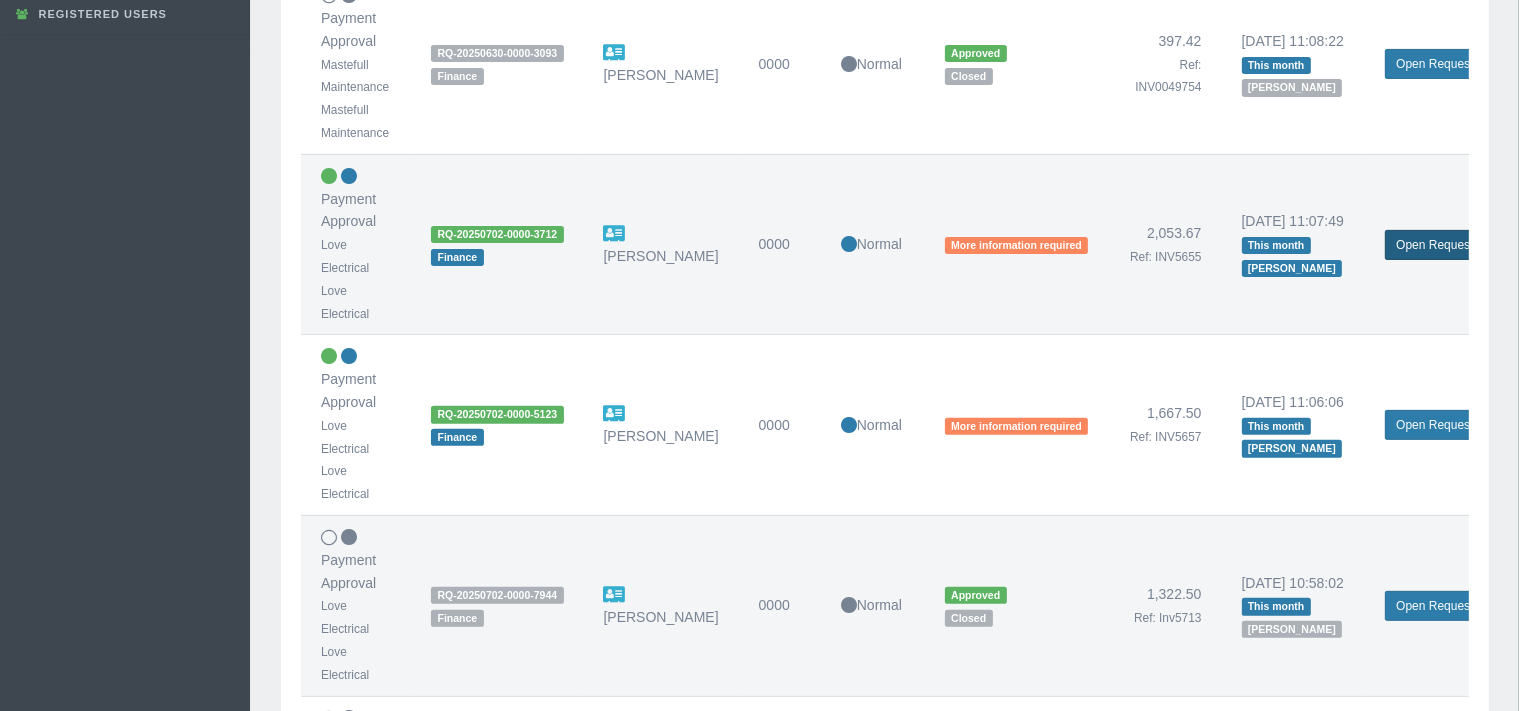 click on "Open Request" at bounding box center [1434, 245] 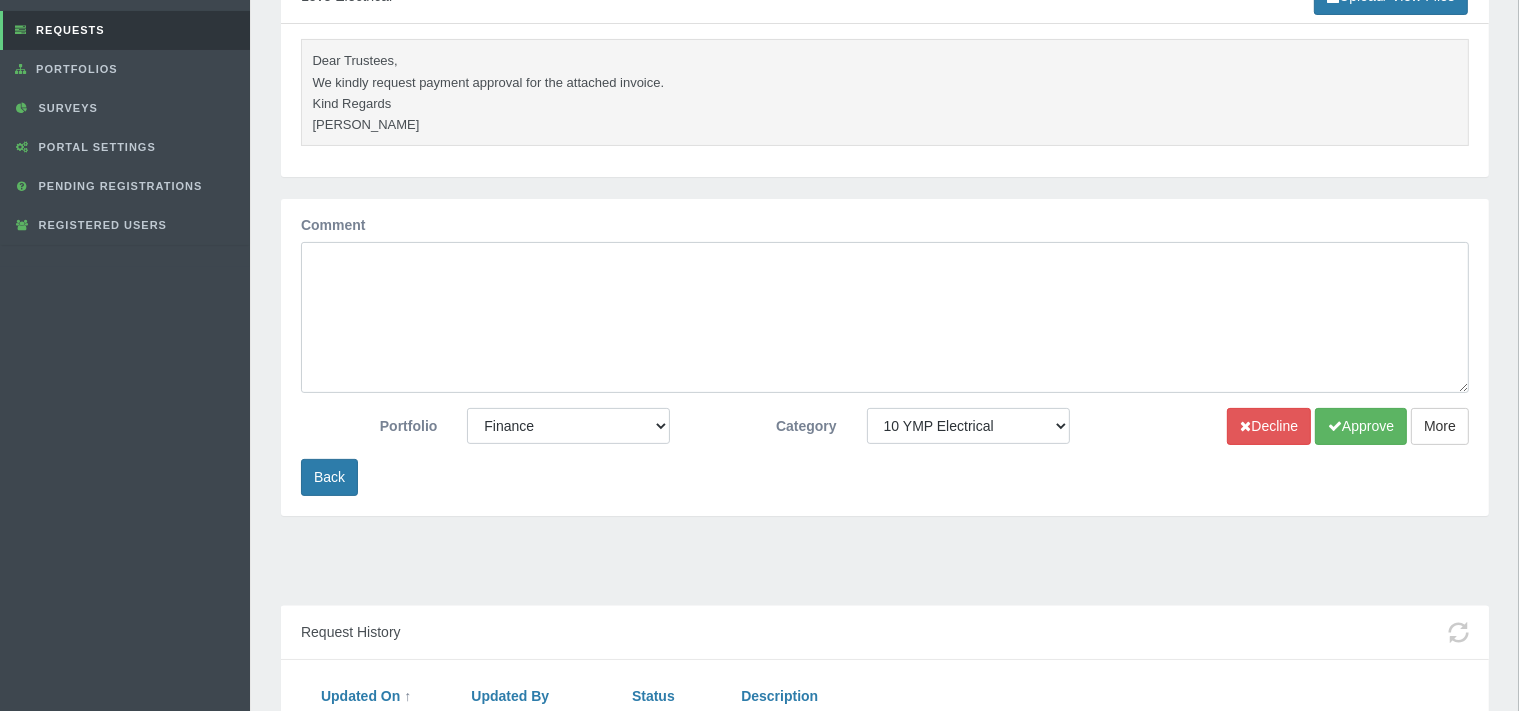 scroll, scrollTop: 692, scrollLeft: 0, axis: vertical 